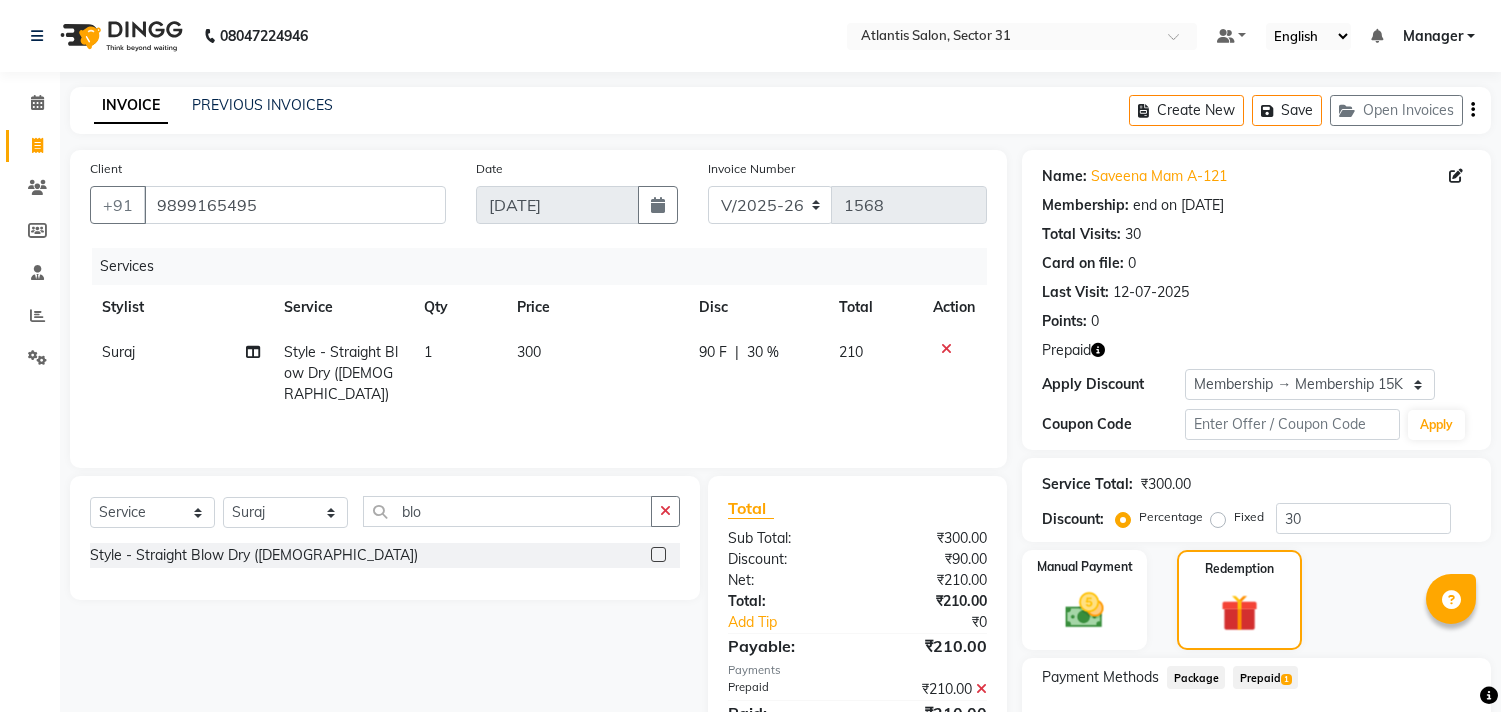 select on "4391" 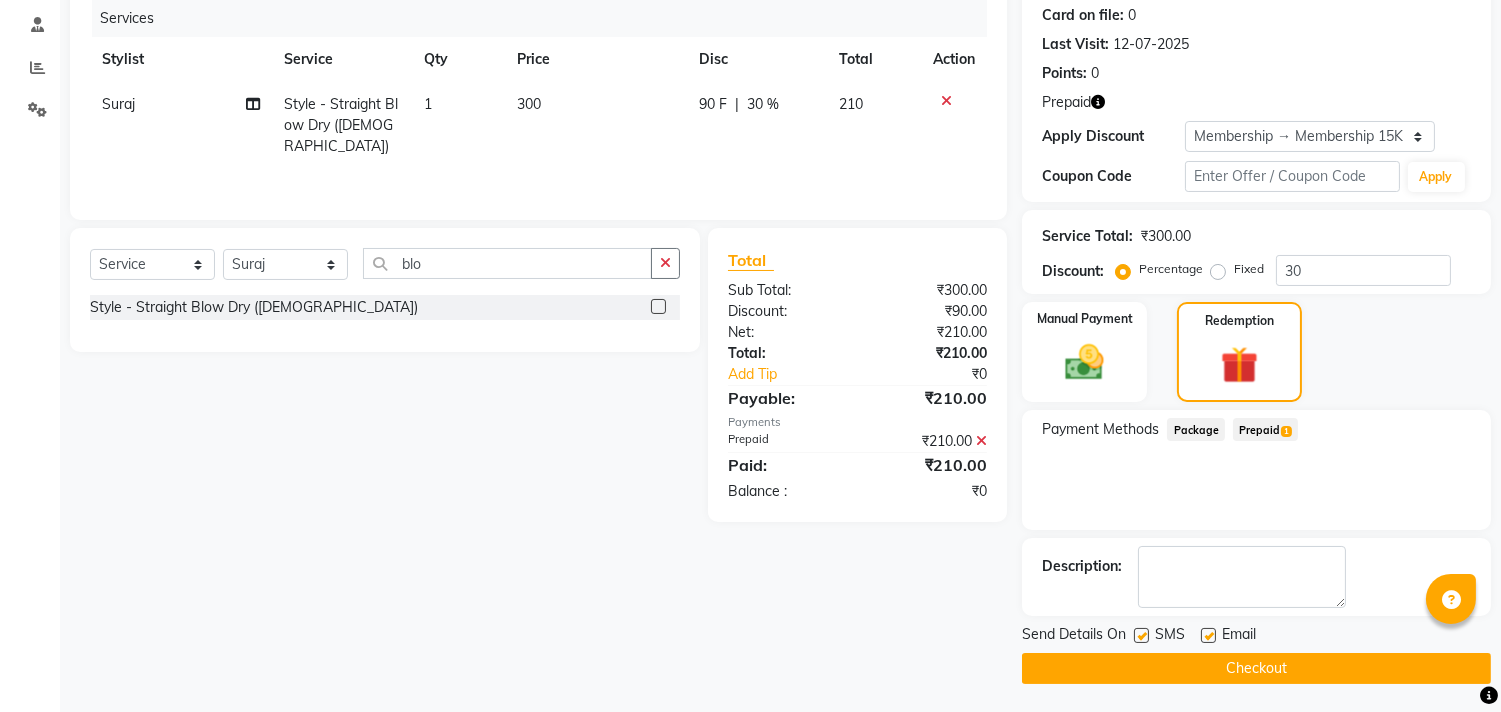 scroll, scrollTop: 0, scrollLeft: 0, axis: both 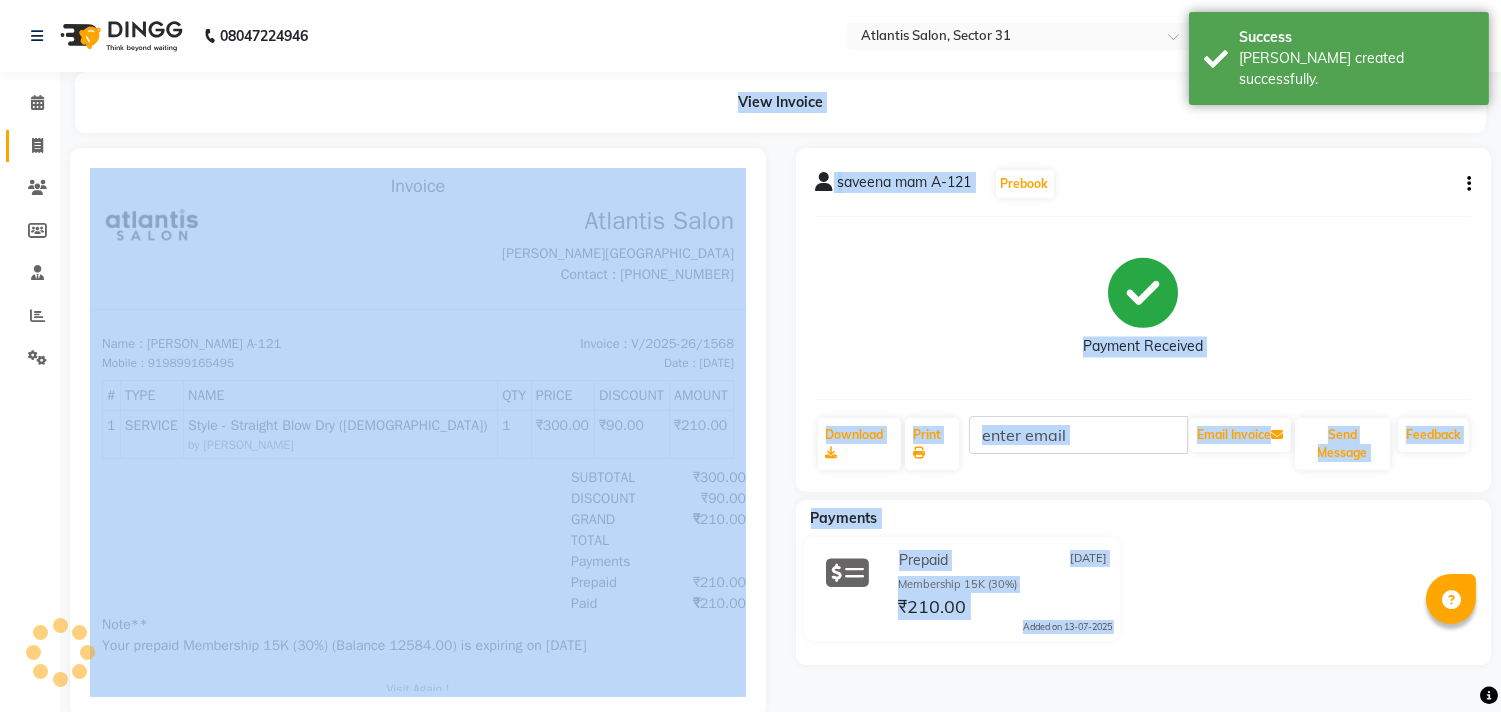 click on "Invoice" 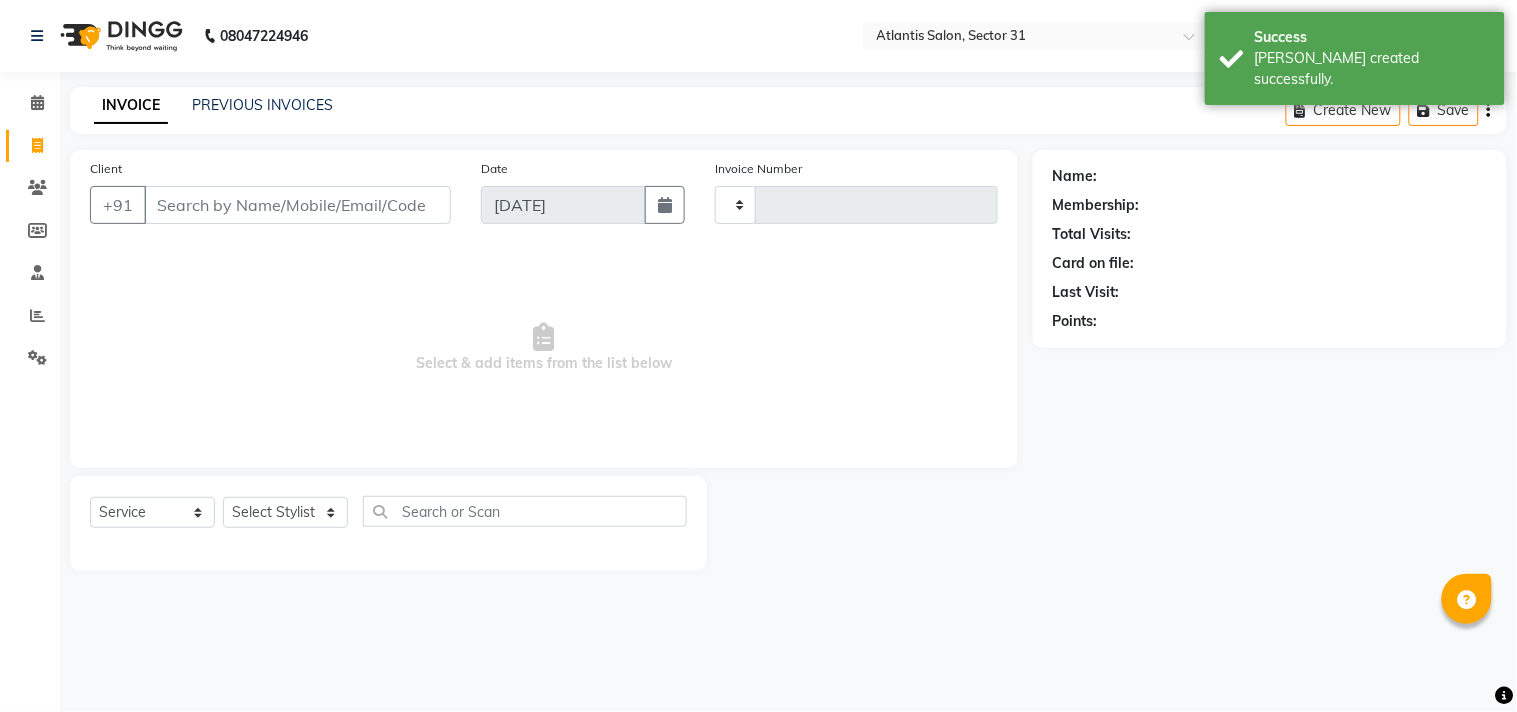 type on "1569" 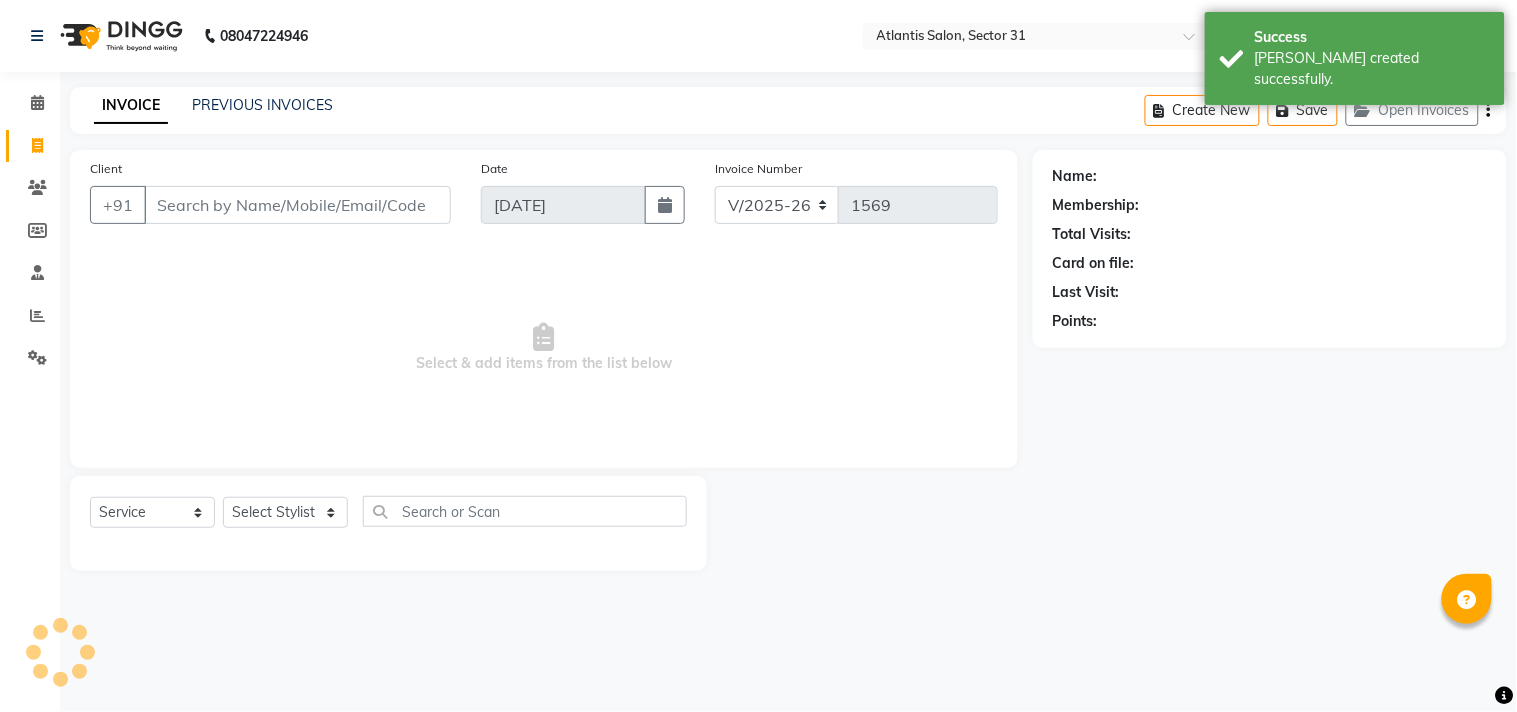 click on "Client" at bounding box center (297, 205) 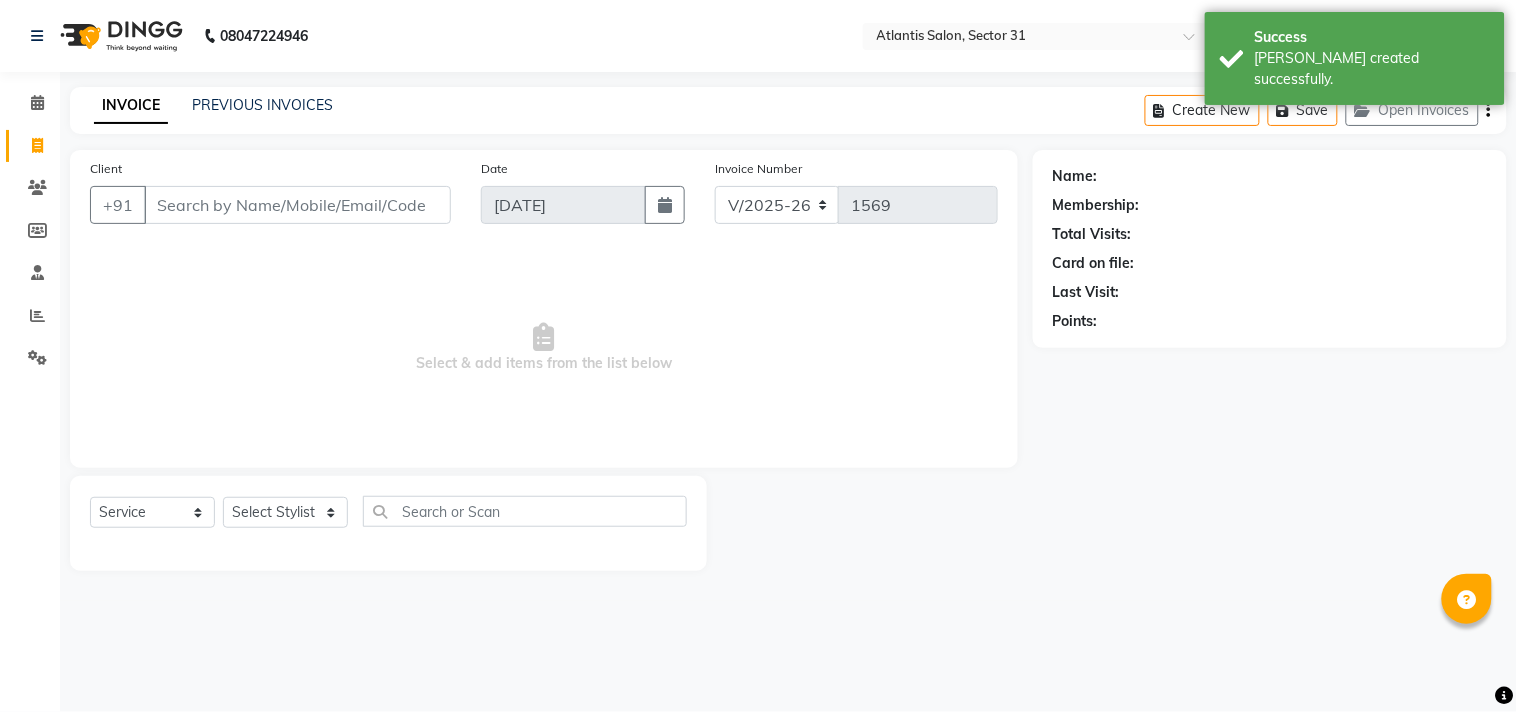 click on "Select  Service  Product  Membership  Package Voucher Prepaid Gift Card  Select Stylist Alka  Annu [PERSON_NAME] Manager Staff 31 Staff ILD Suraj" 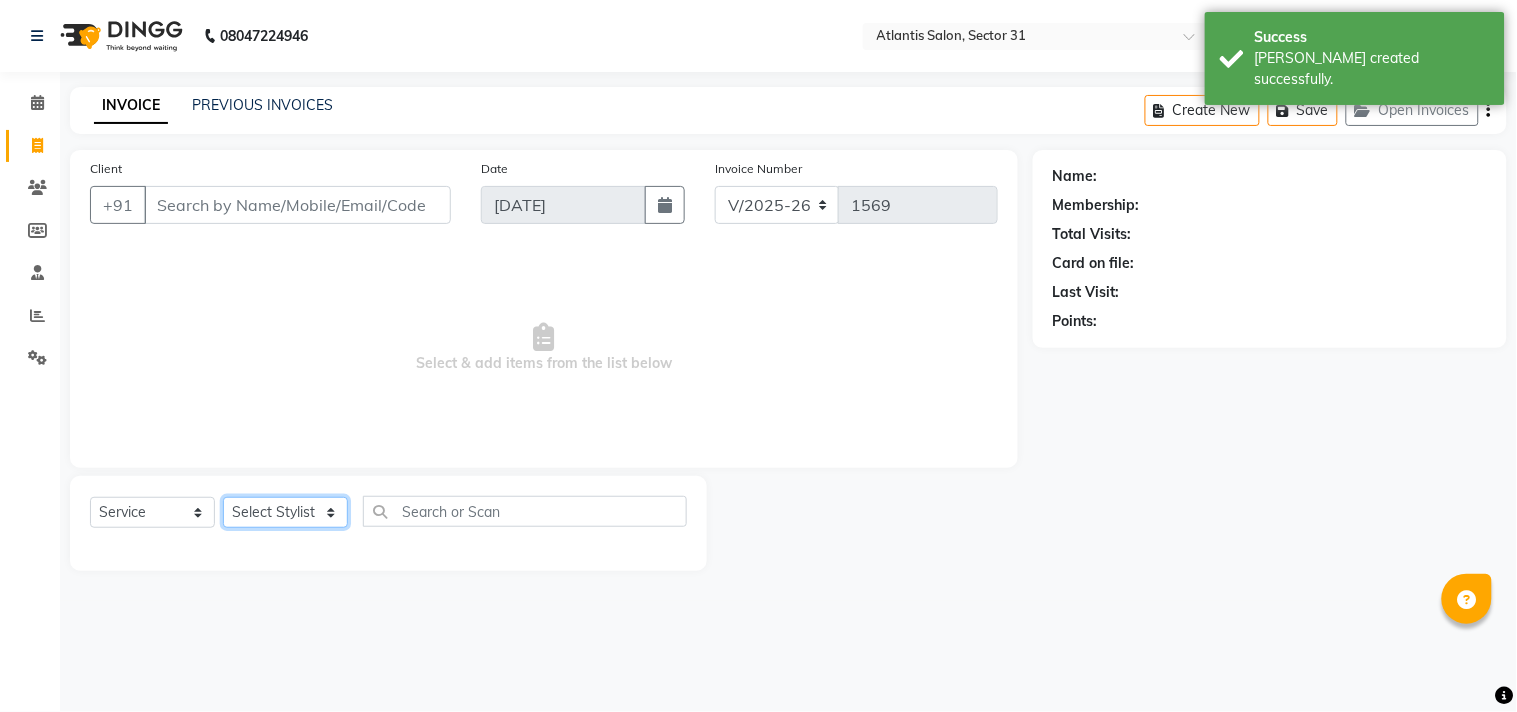 click on "Select Stylist [PERSON_NAME] [PERSON_NAME] Kavita Manager Staff 31 Staff ILD Suraj" 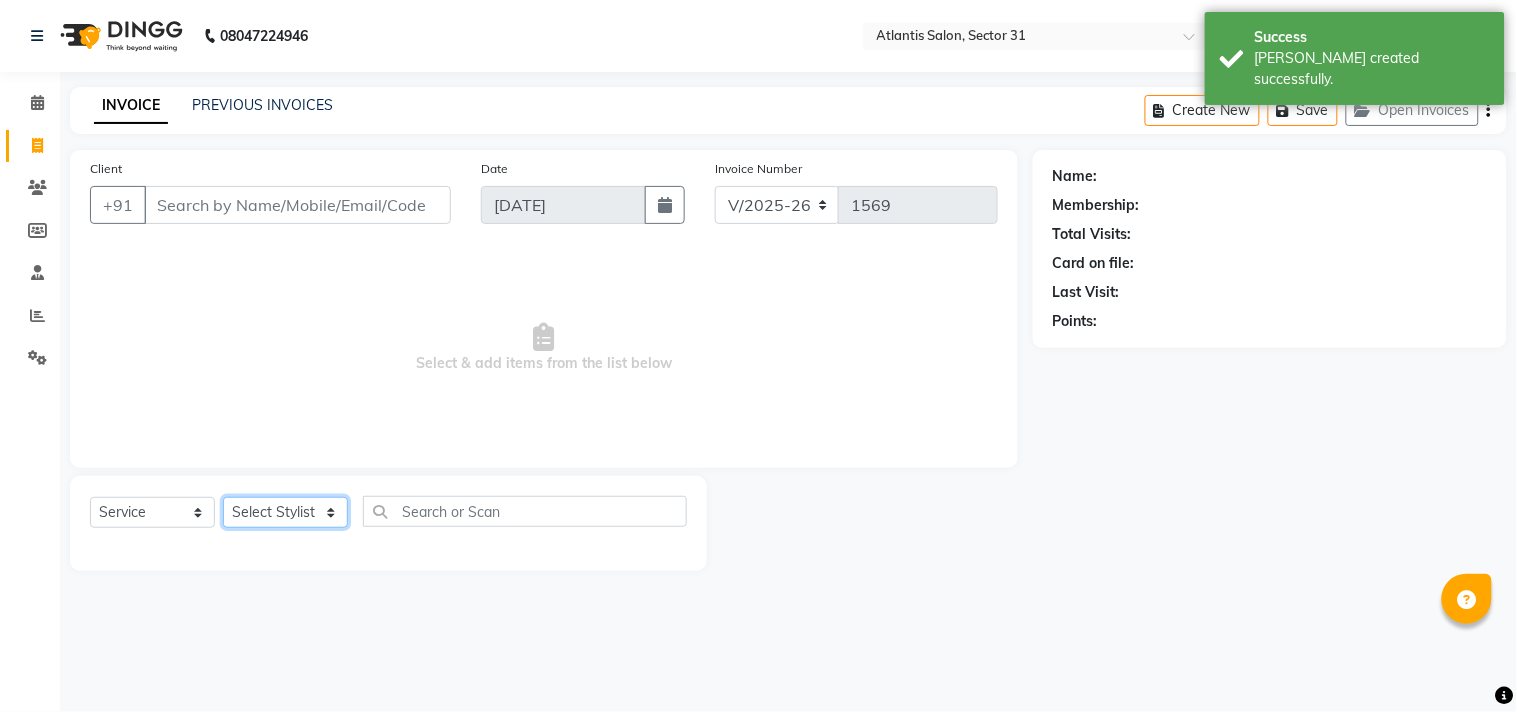 select on "33510" 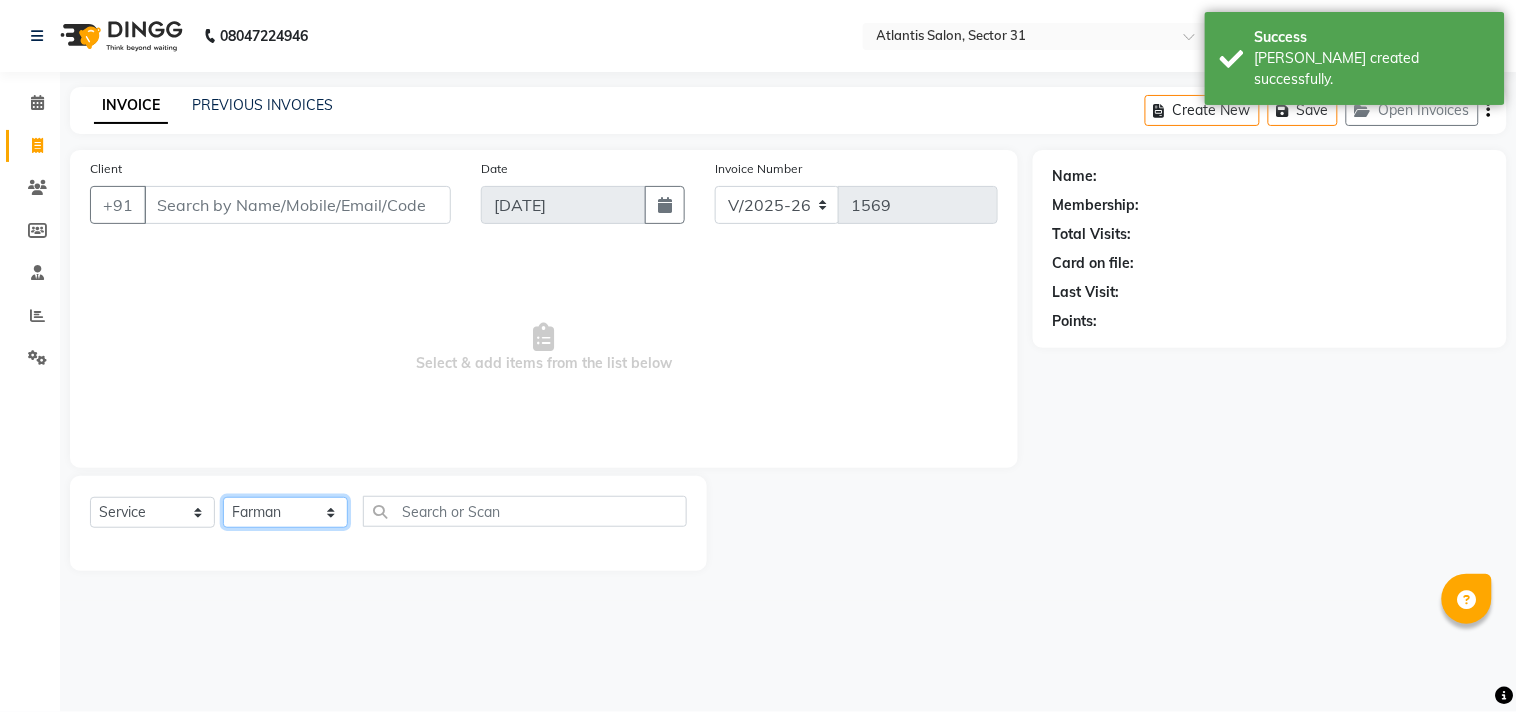click on "Select Stylist [PERSON_NAME] [PERSON_NAME] Kavita Manager Staff 31 Staff ILD Suraj" 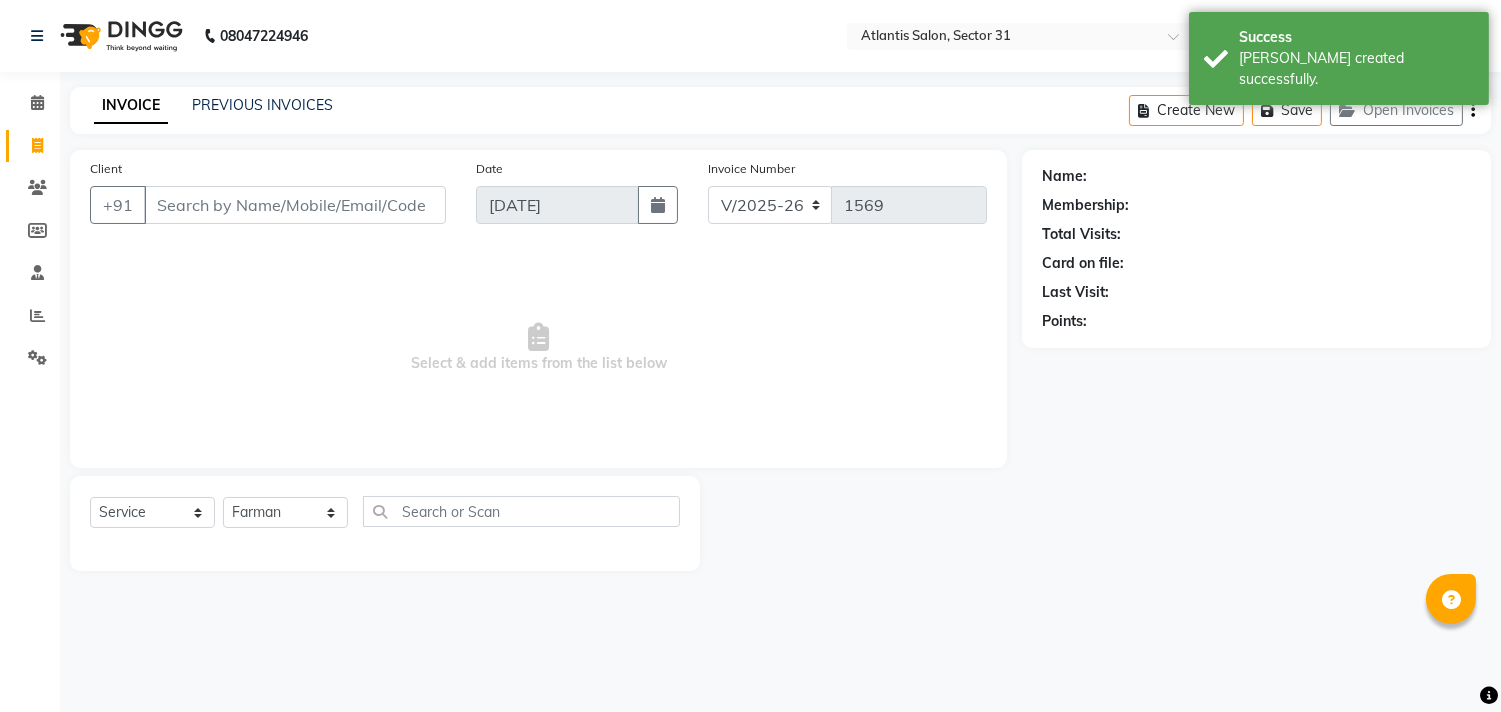 click on "Select & add items from the list below" at bounding box center [538, 348] 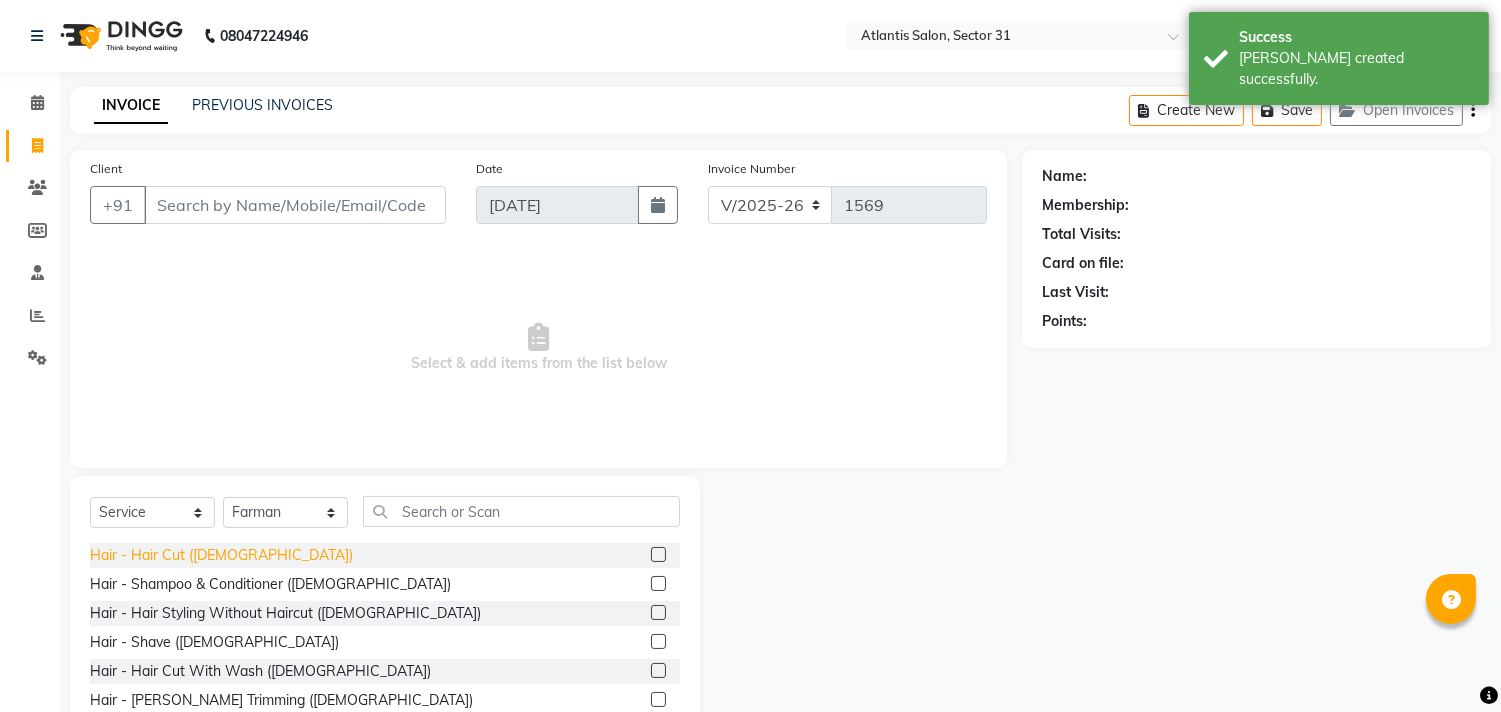click on "Hair - Hair Cut ([DEMOGRAPHIC_DATA])" 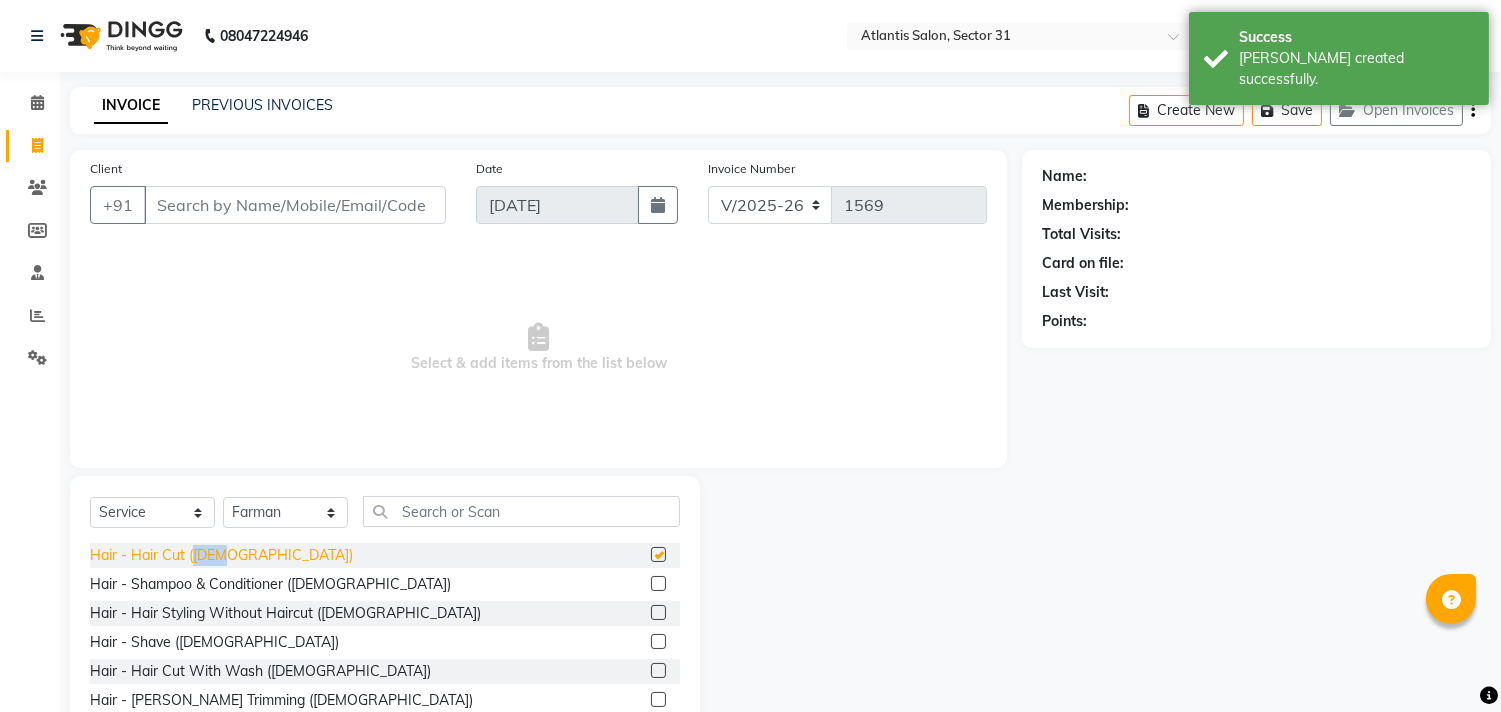 click on "Hair - Hair Cut ([DEMOGRAPHIC_DATA])" 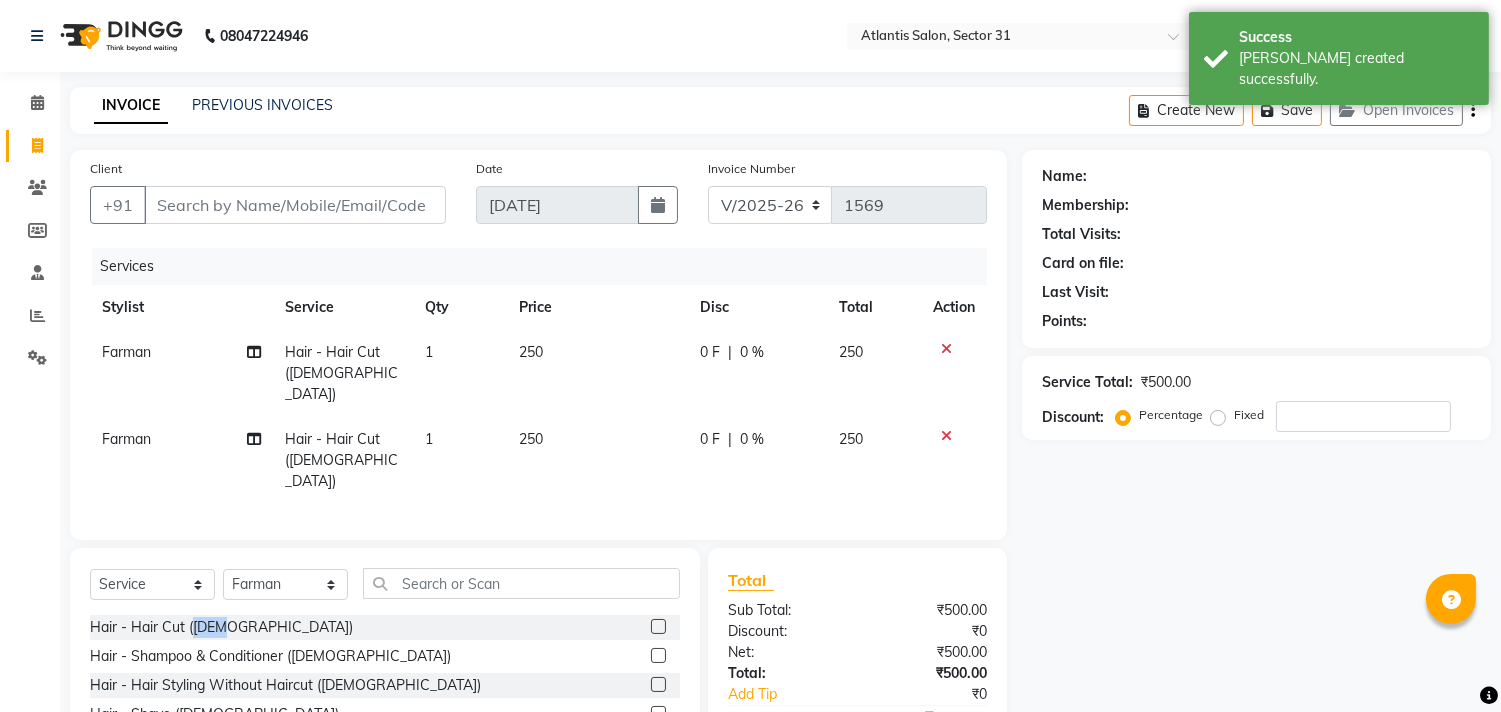 checkbox on "false" 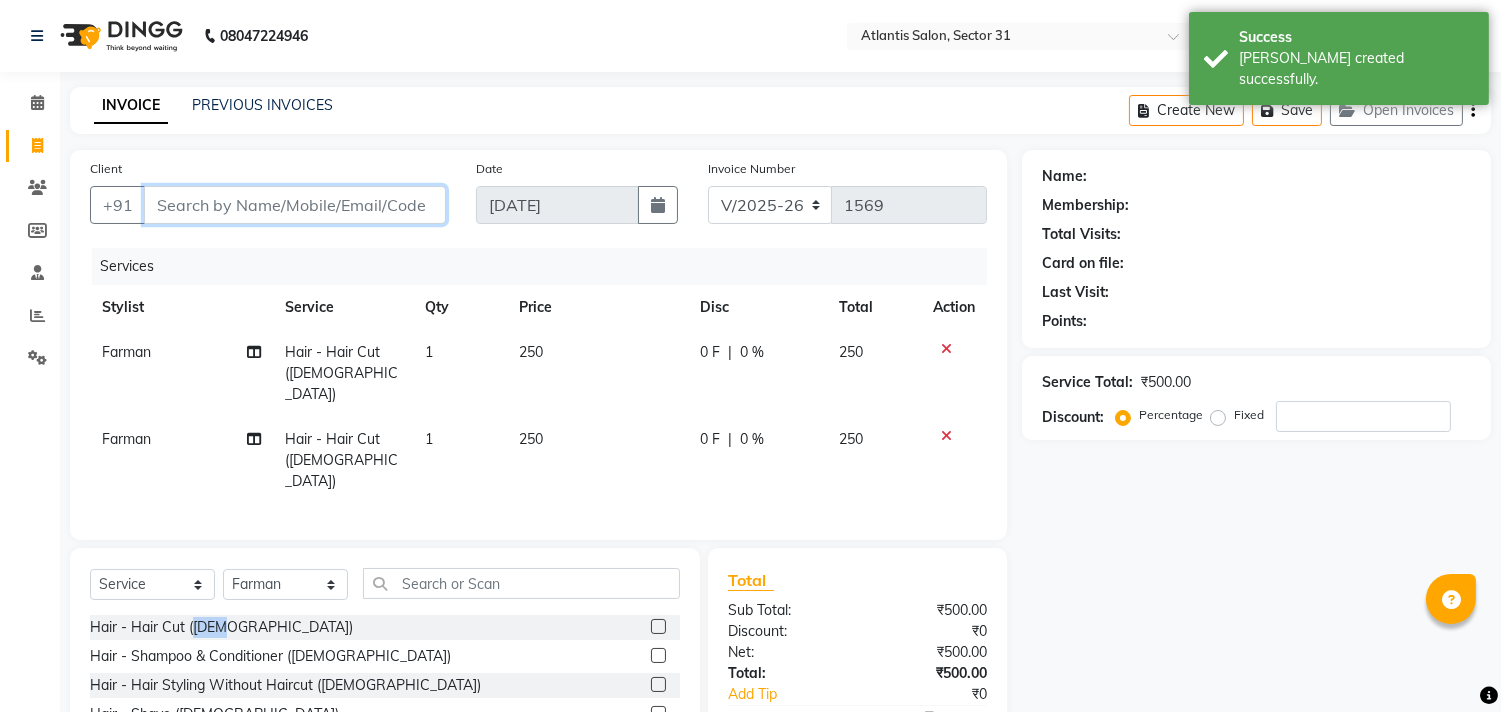 click on "Client" at bounding box center [295, 205] 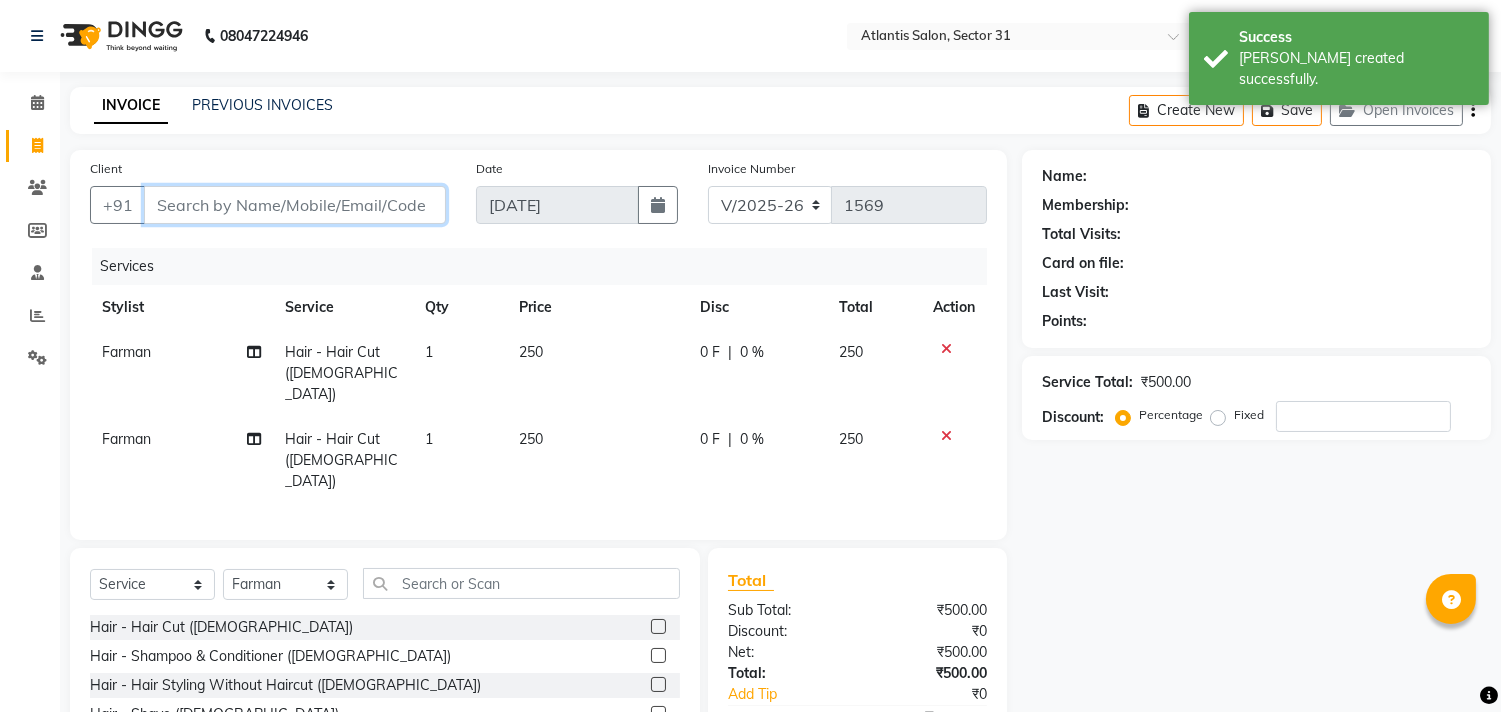 type on "9" 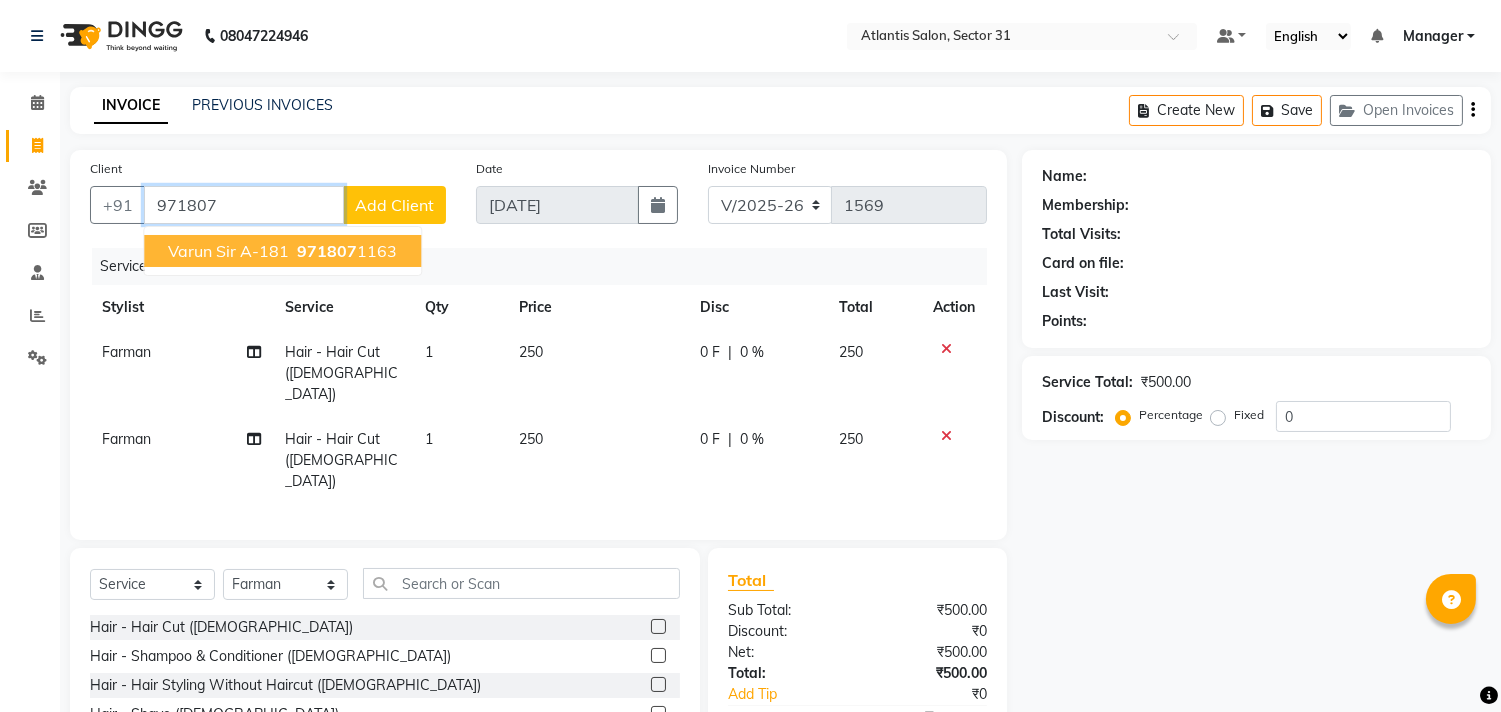 click on "Varun Sir A-181   971807 1163" at bounding box center [282, 251] 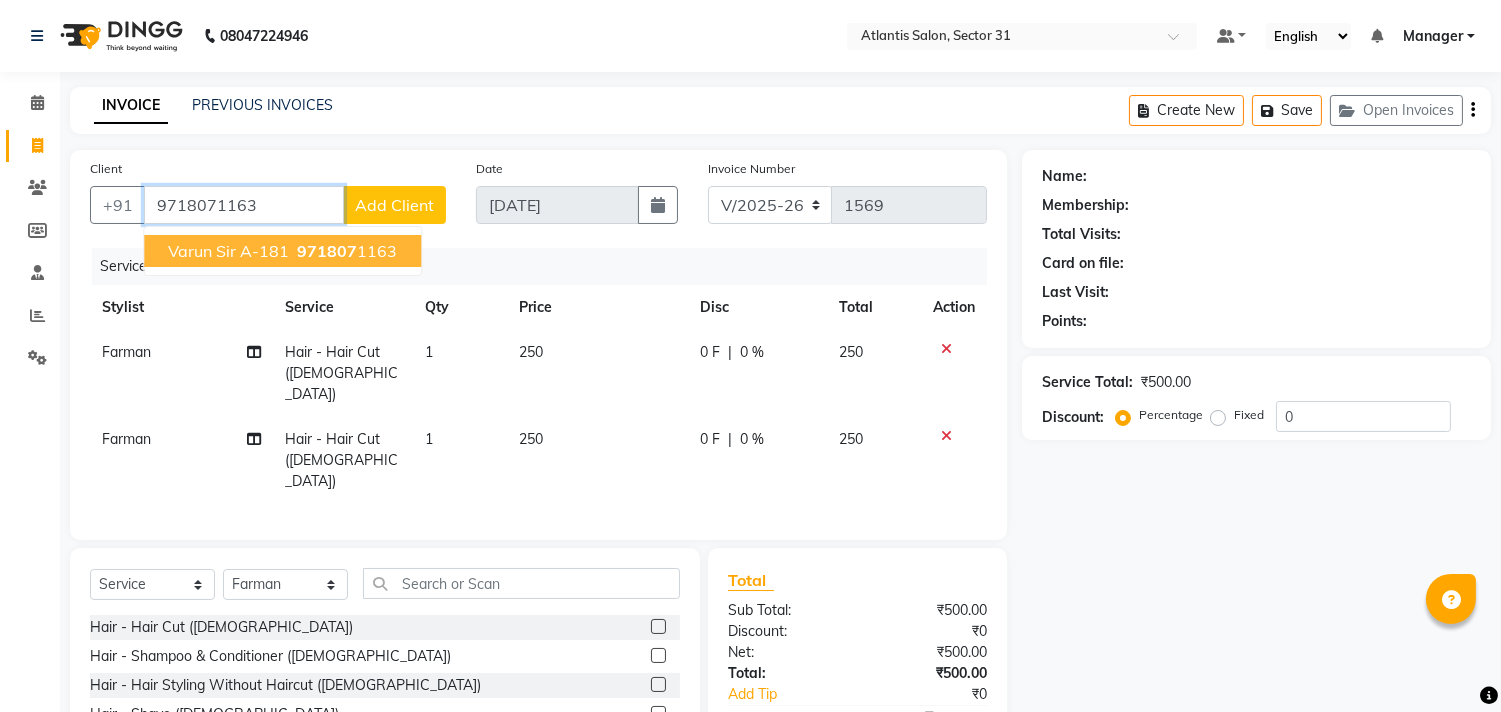 type on "9718071163" 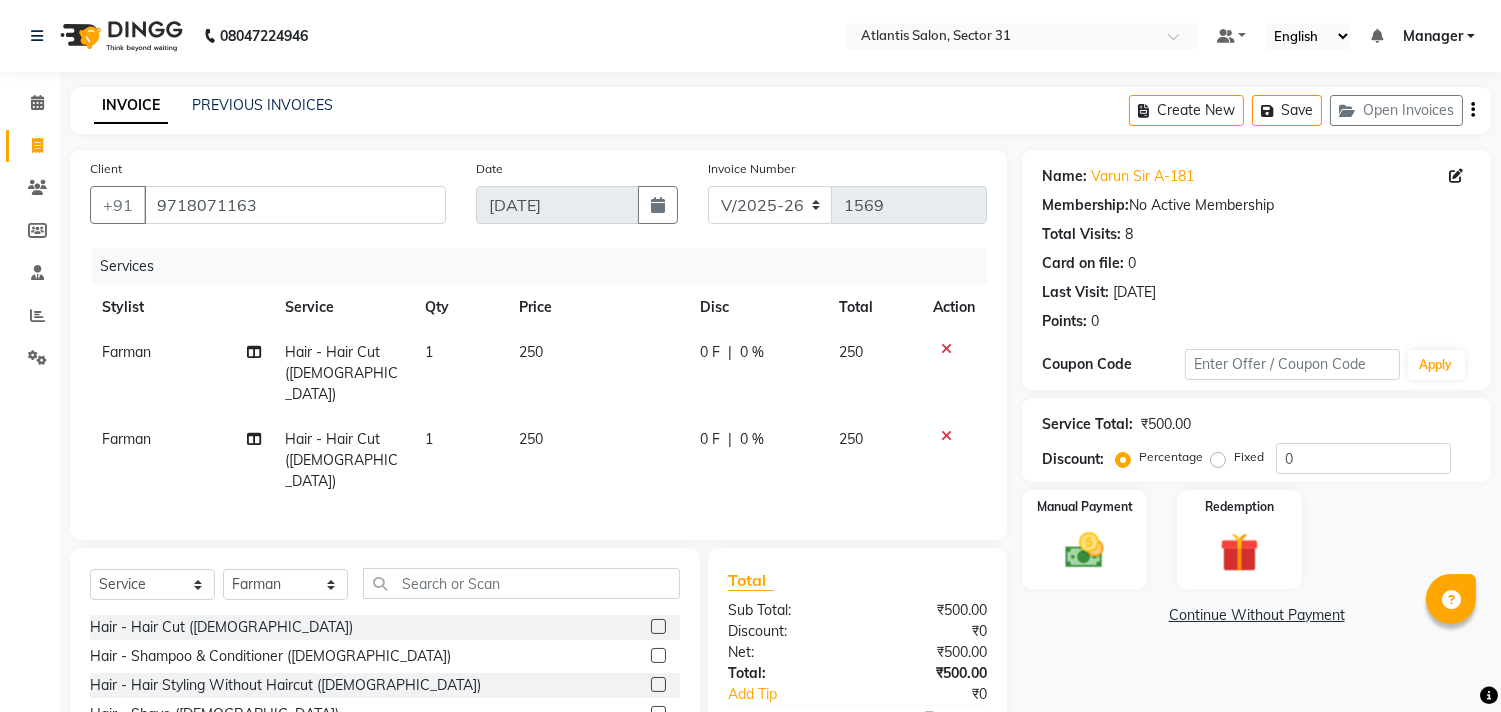 click 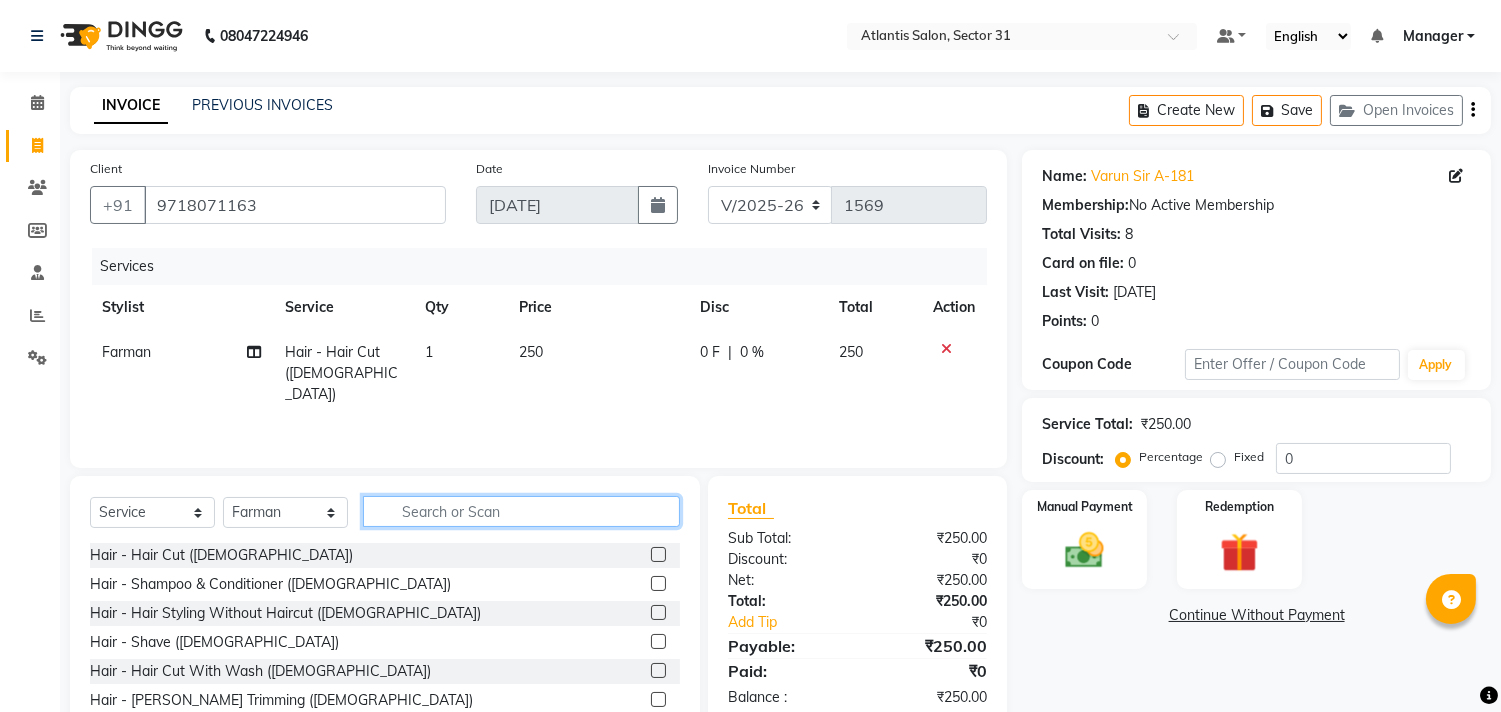 click 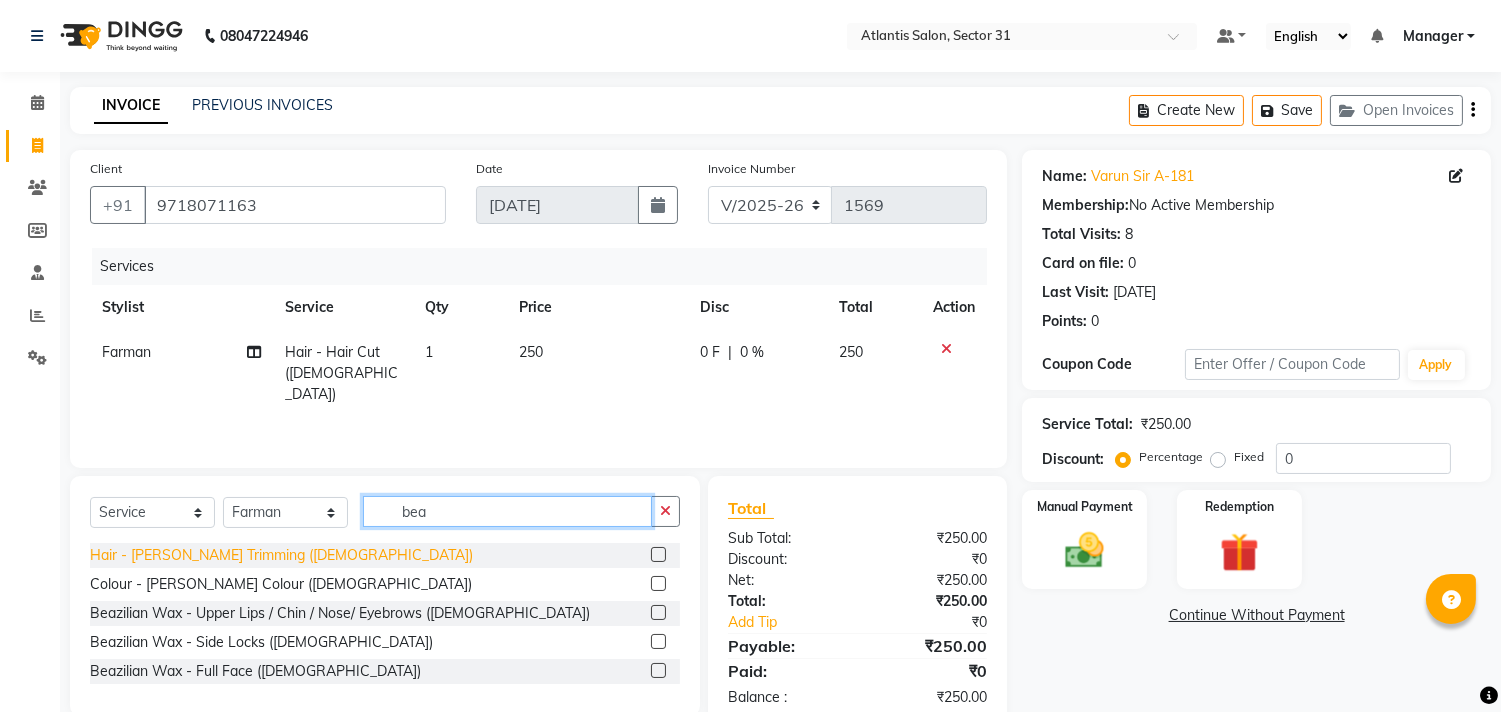 type on "bea" 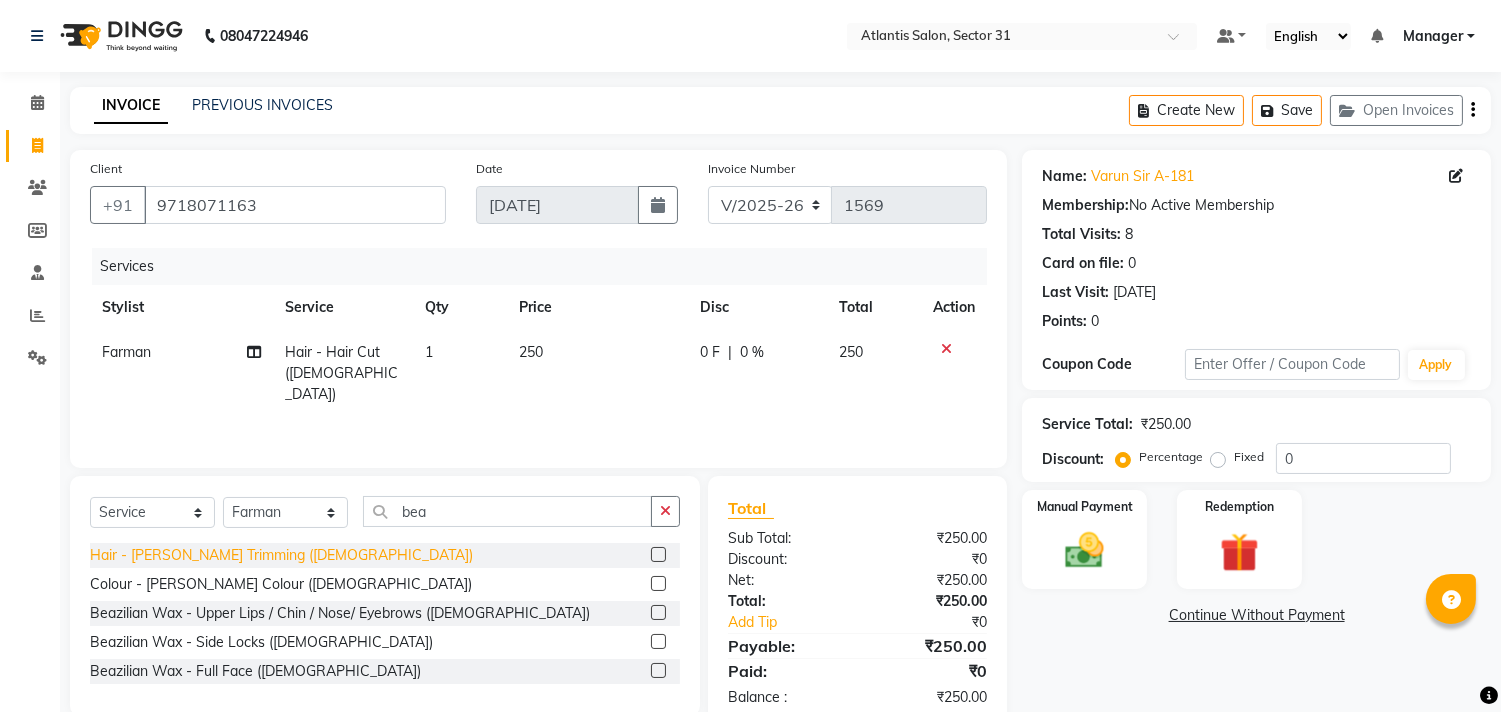 click on "Hair - [PERSON_NAME] Trimming ([DEMOGRAPHIC_DATA])" 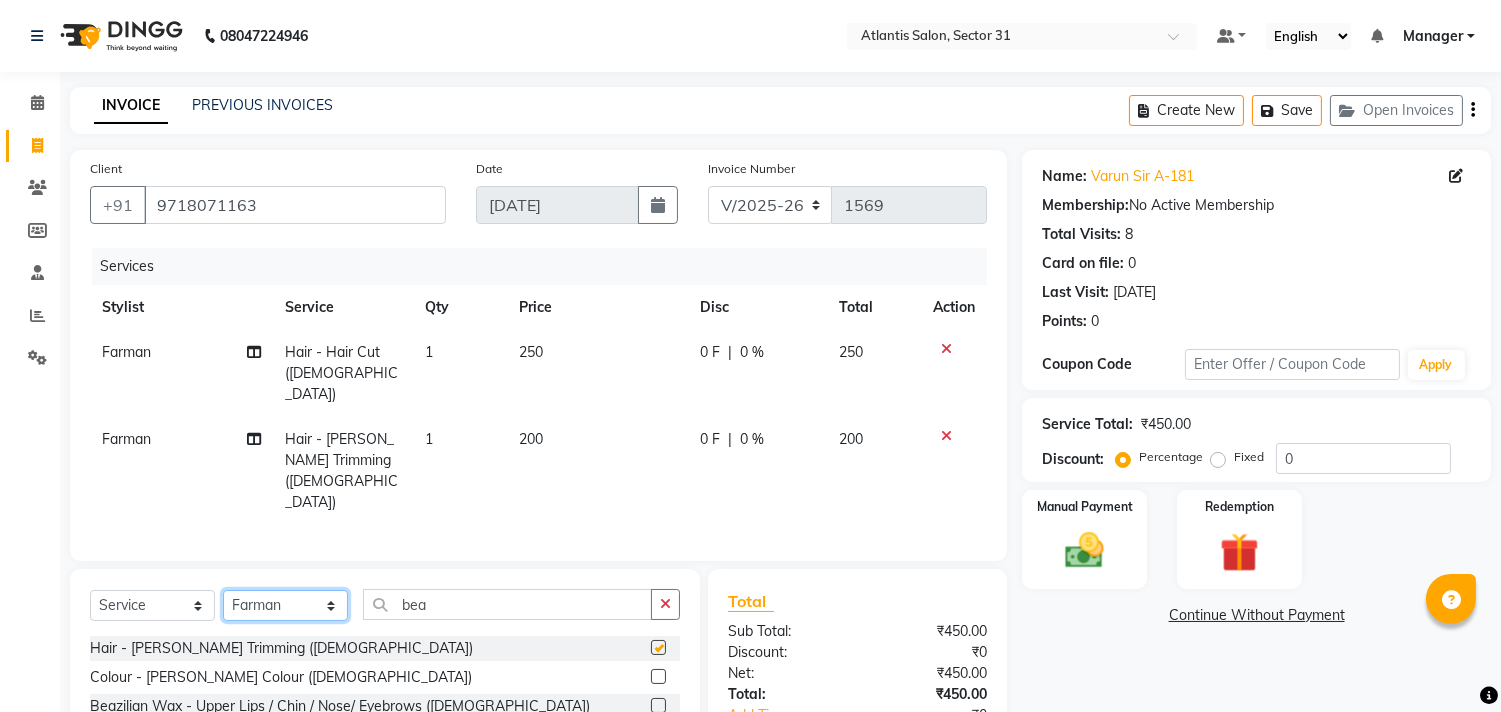 click on "Select Stylist [PERSON_NAME] [PERSON_NAME] Kavita Manager Staff 31 Staff ILD Suraj" 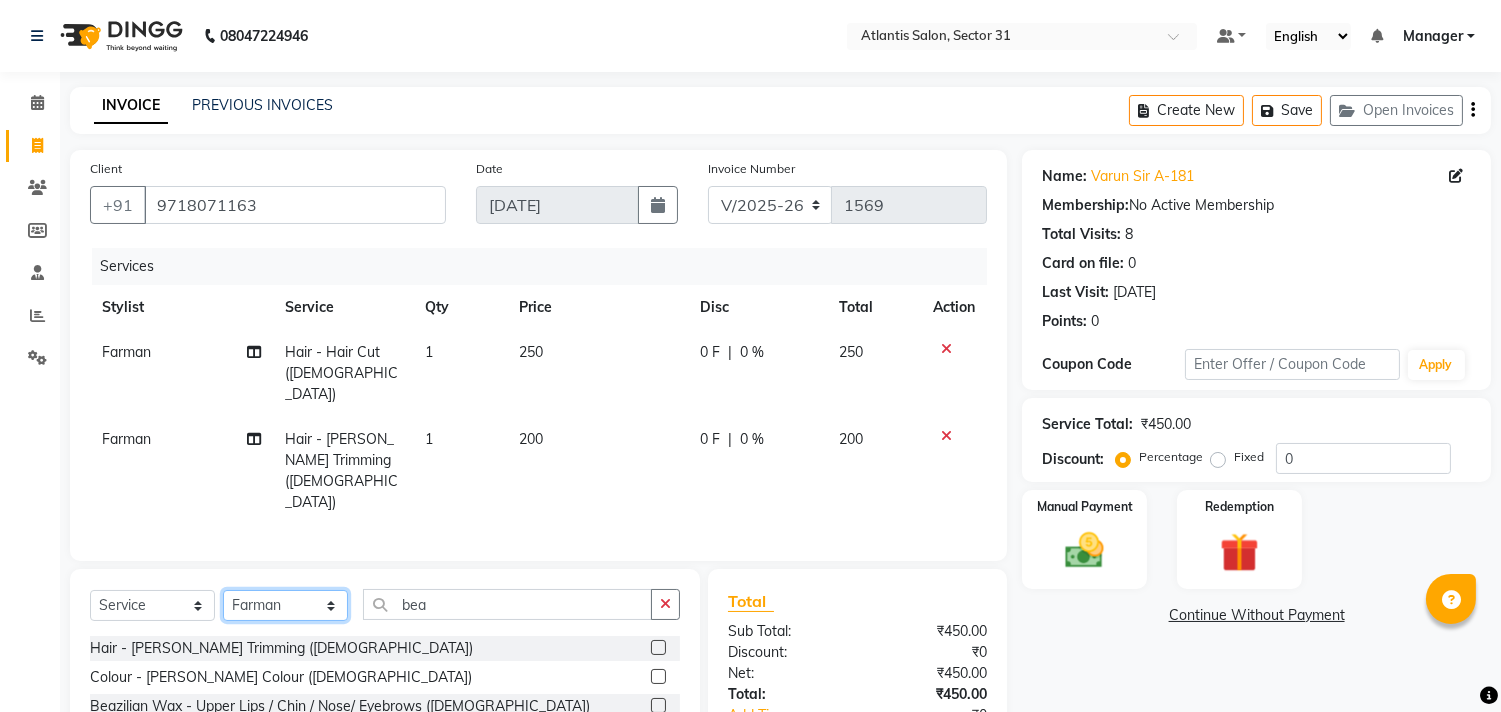 checkbox on "false" 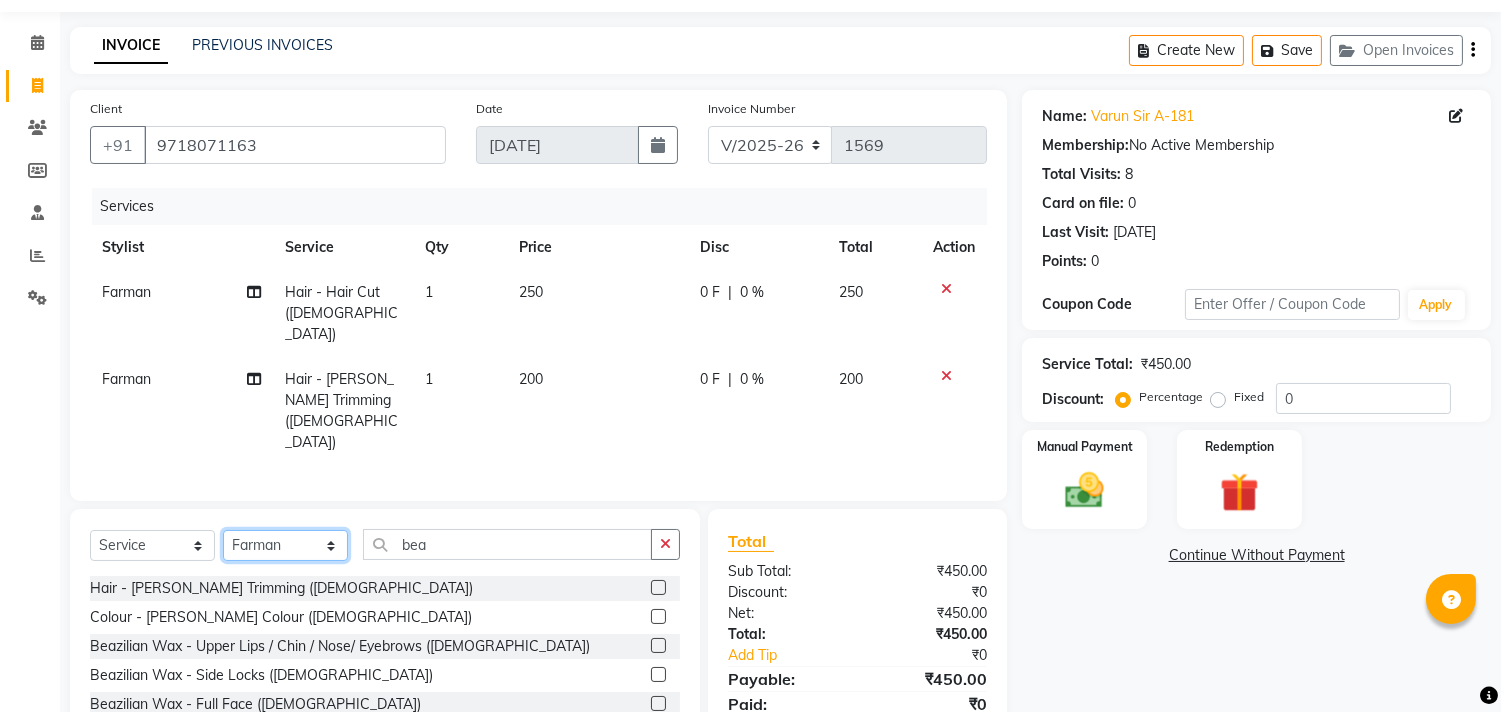 scroll, scrollTop: 92, scrollLeft: 0, axis: vertical 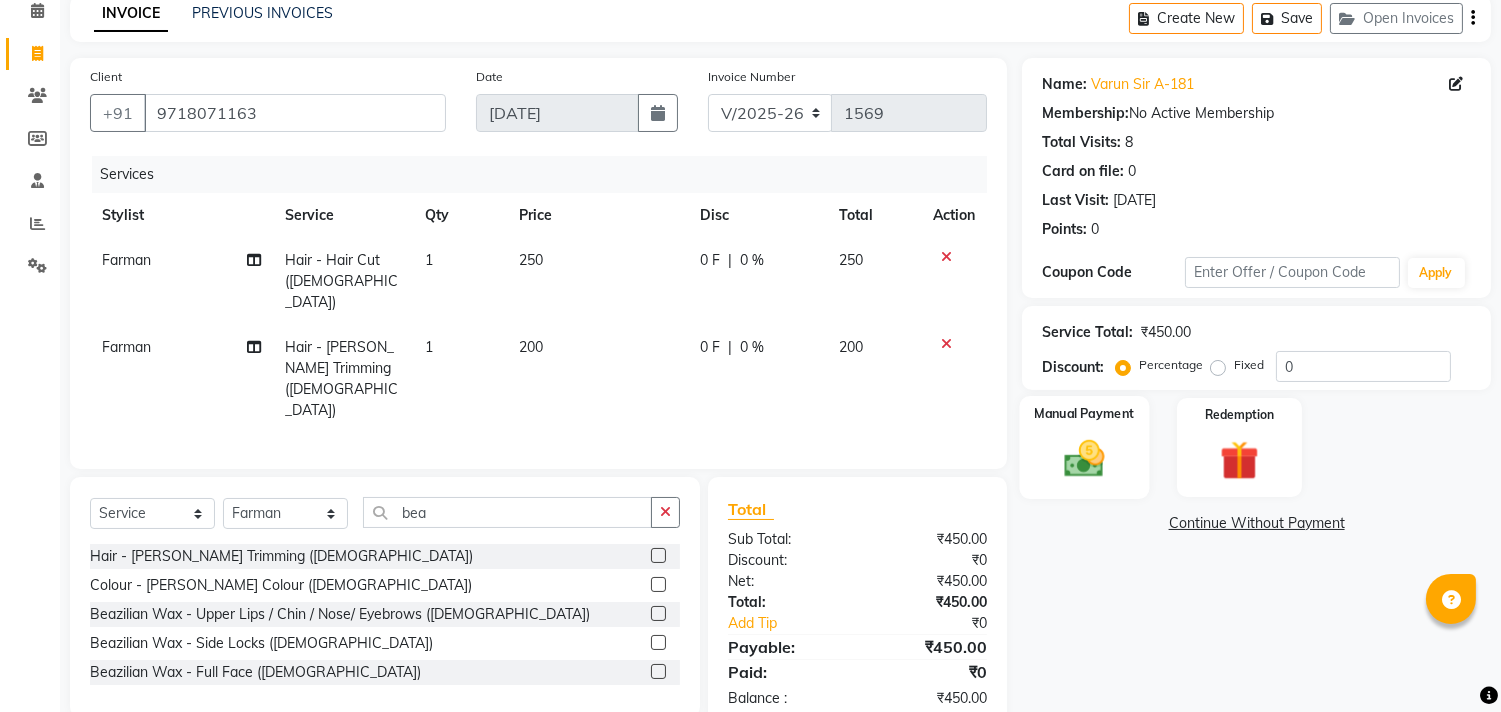 click 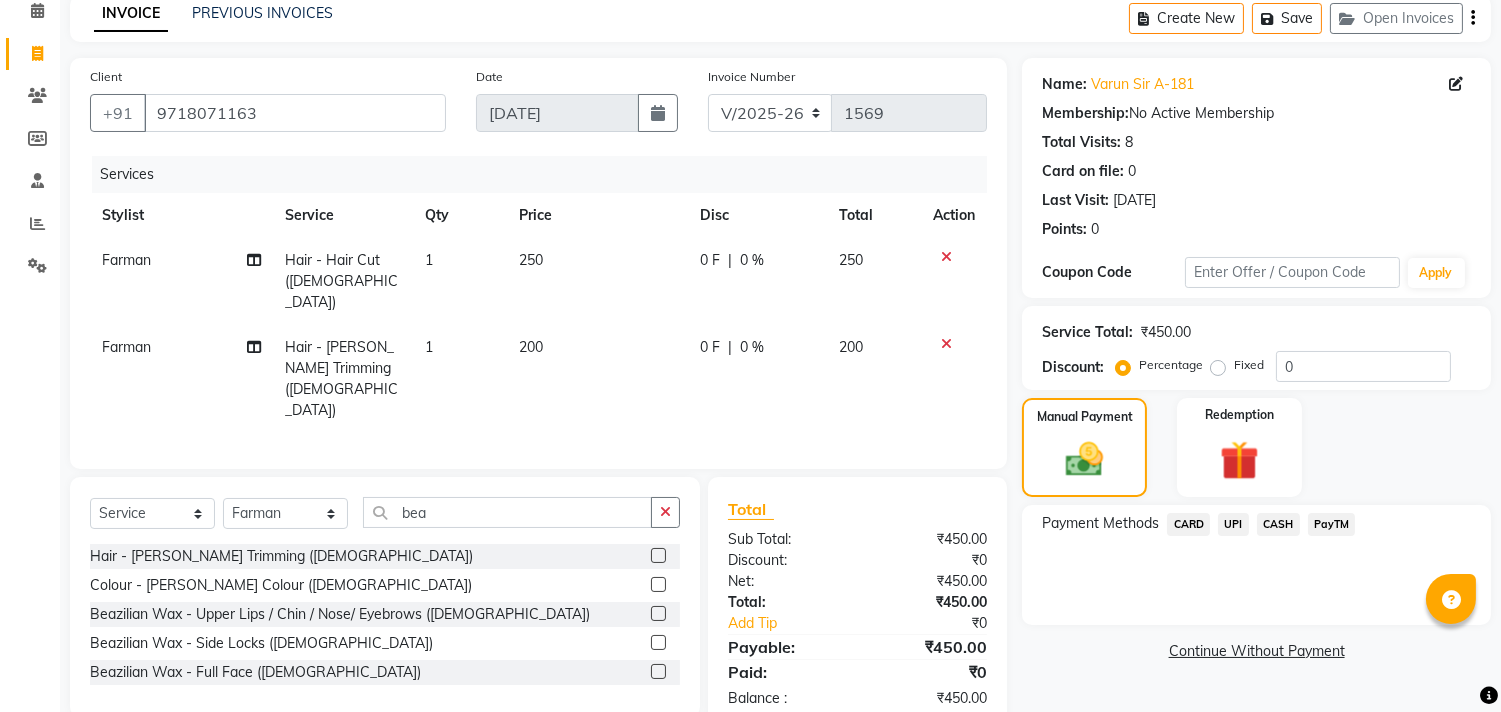 click on "UPI" 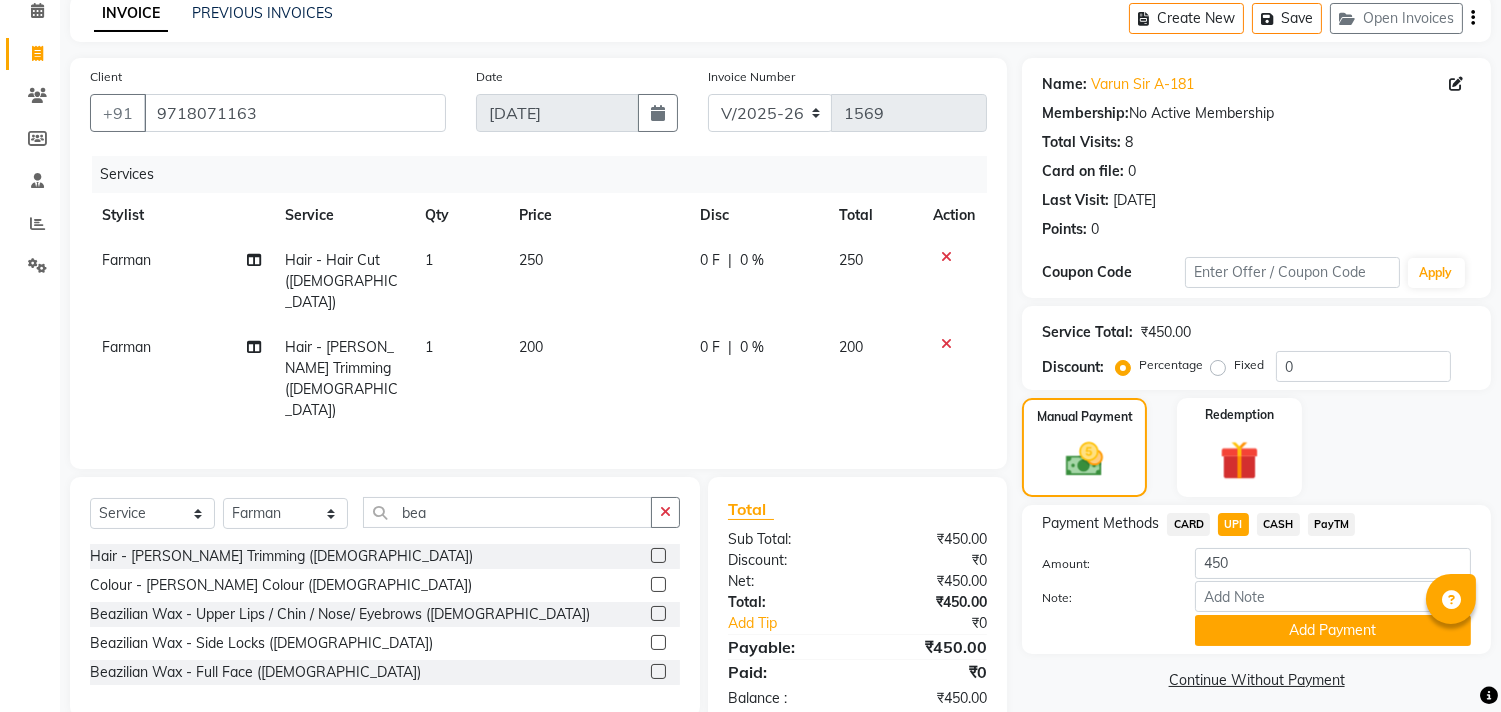 click on "UPI" 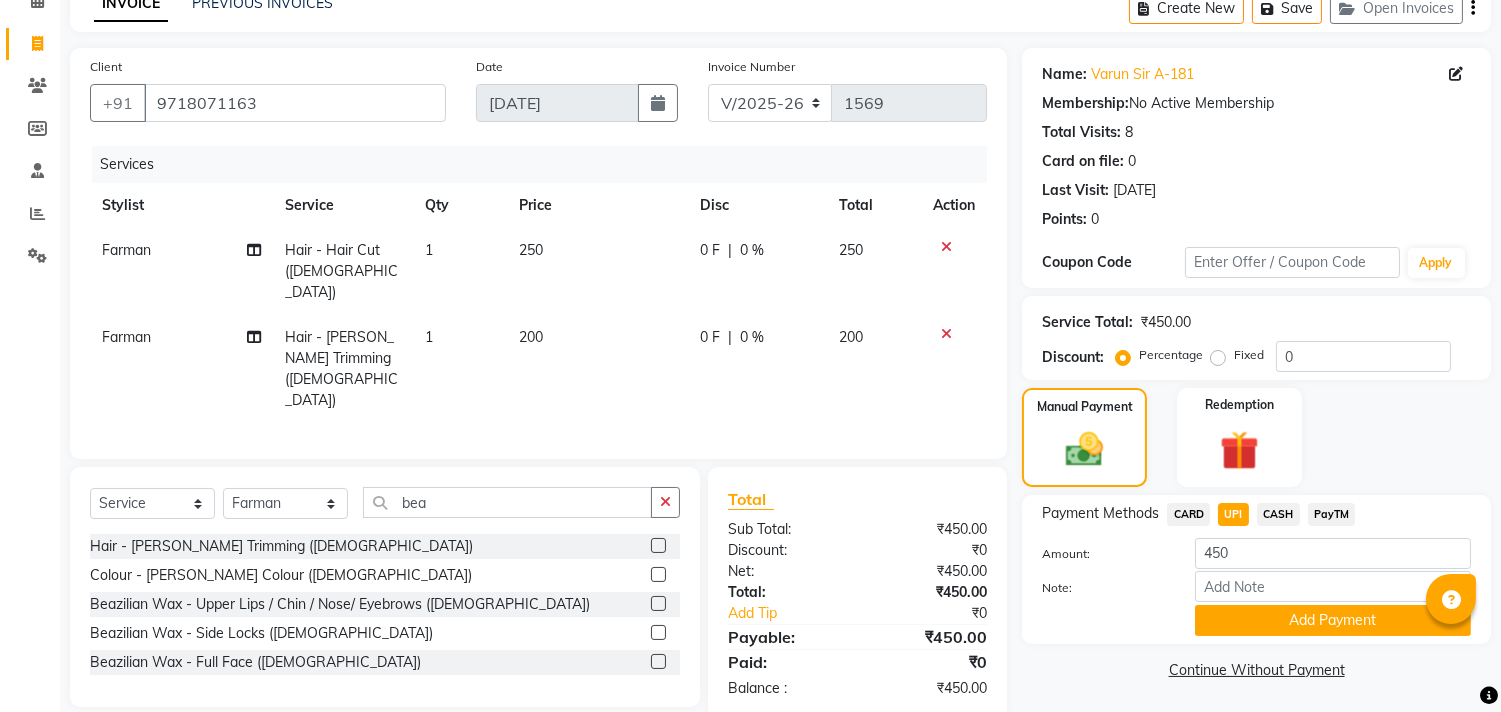 scroll, scrollTop: 104, scrollLeft: 0, axis: vertical 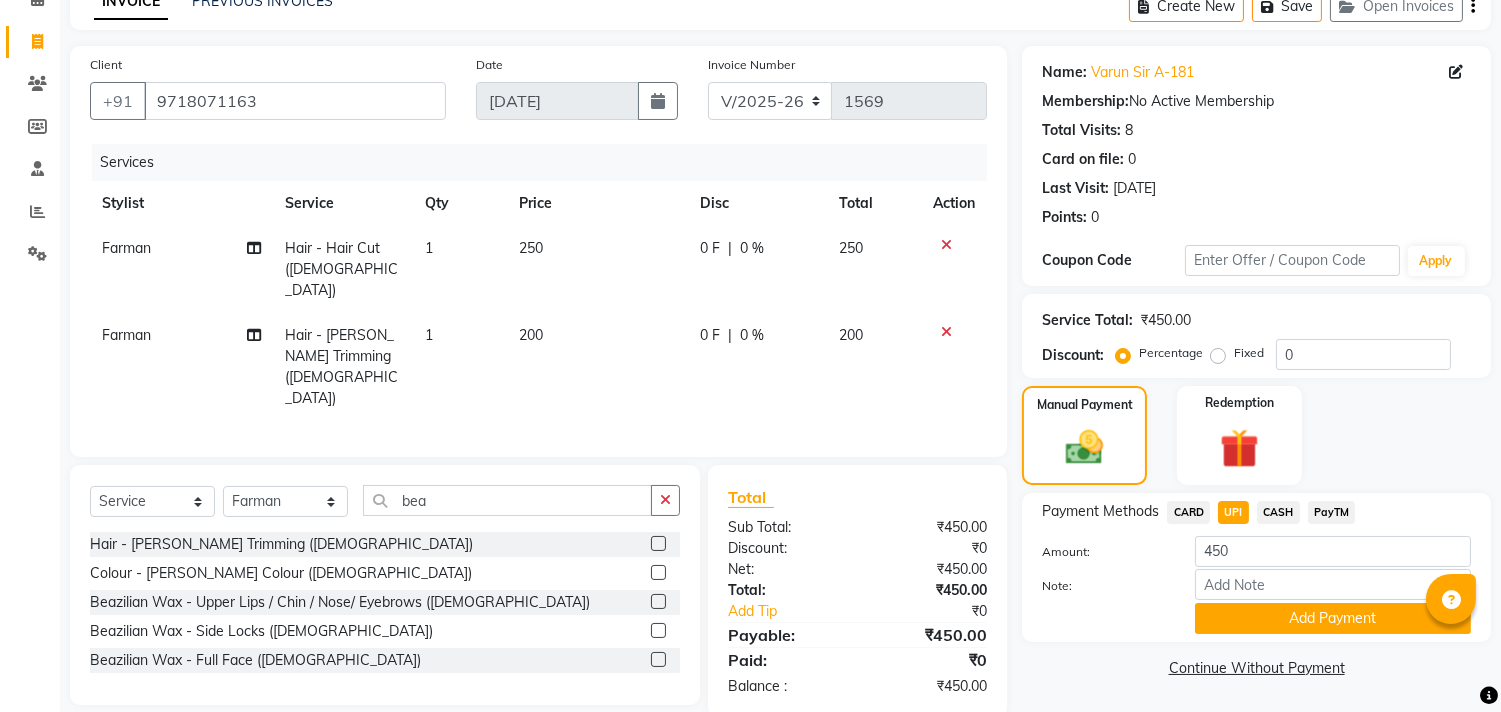 drag, startPoint x: 1210, startPoint y: 606, endPoint x: 1158, endPoint y: 612, distance: 52.34501 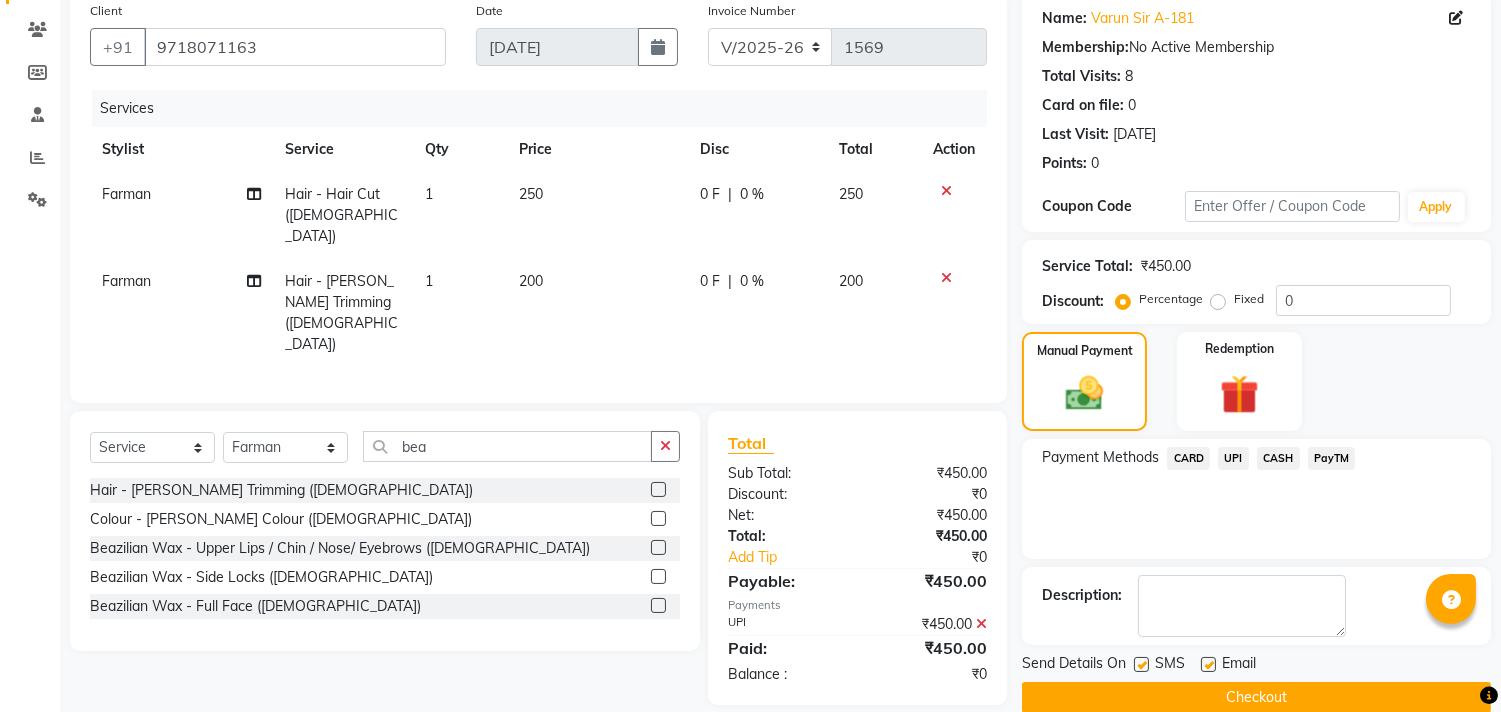 scroll, scrollTop: 187, scrollLeft: 0, axis: vertical 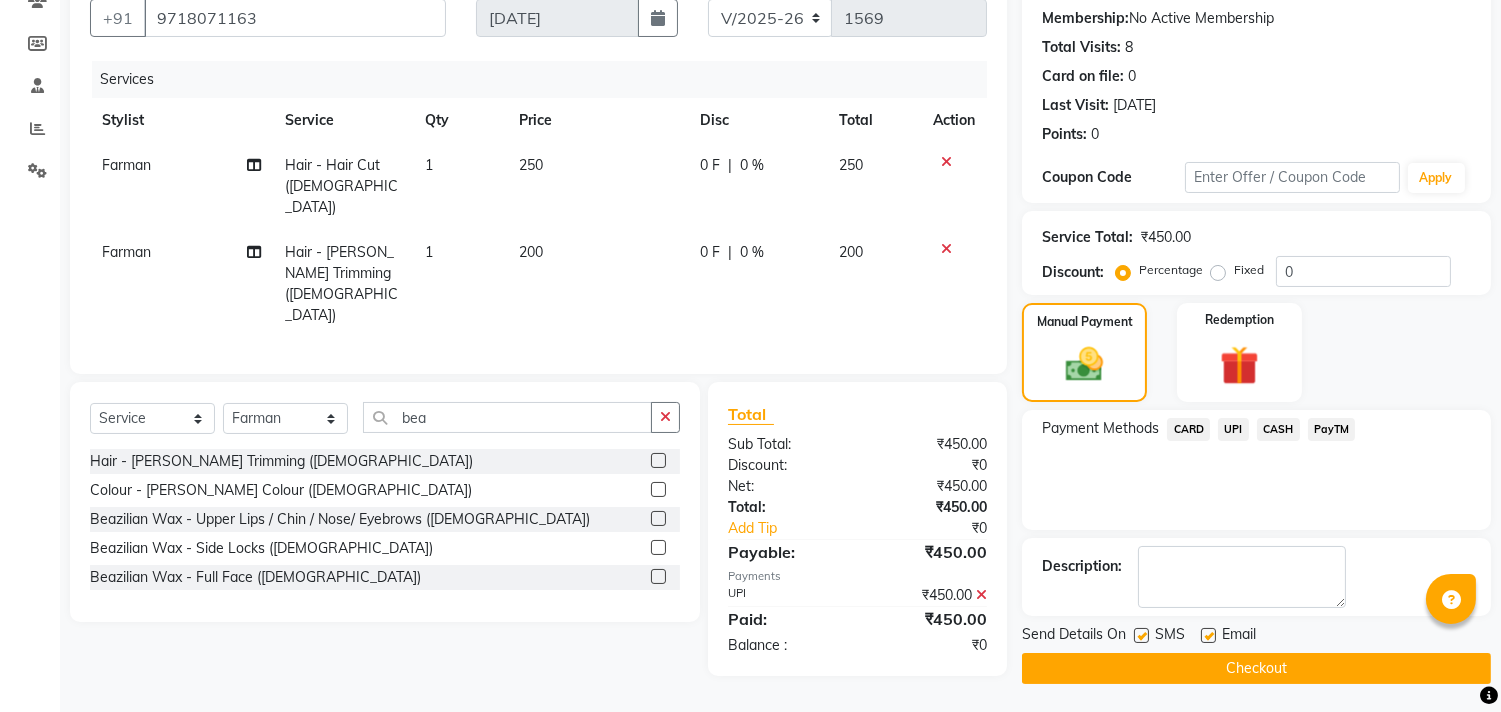 click on "Checkout" 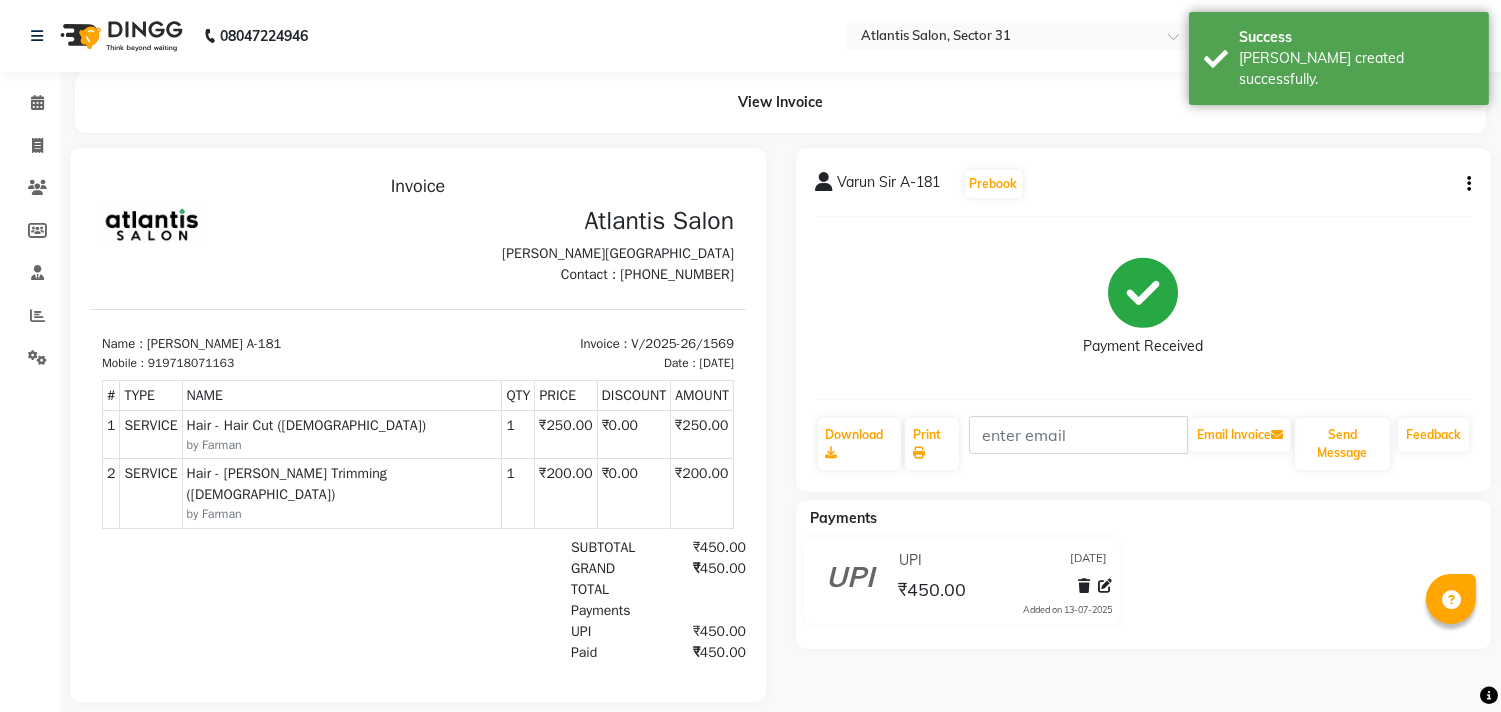 scroll, scrollTop: 0, scrollLeft: 0, axis: both 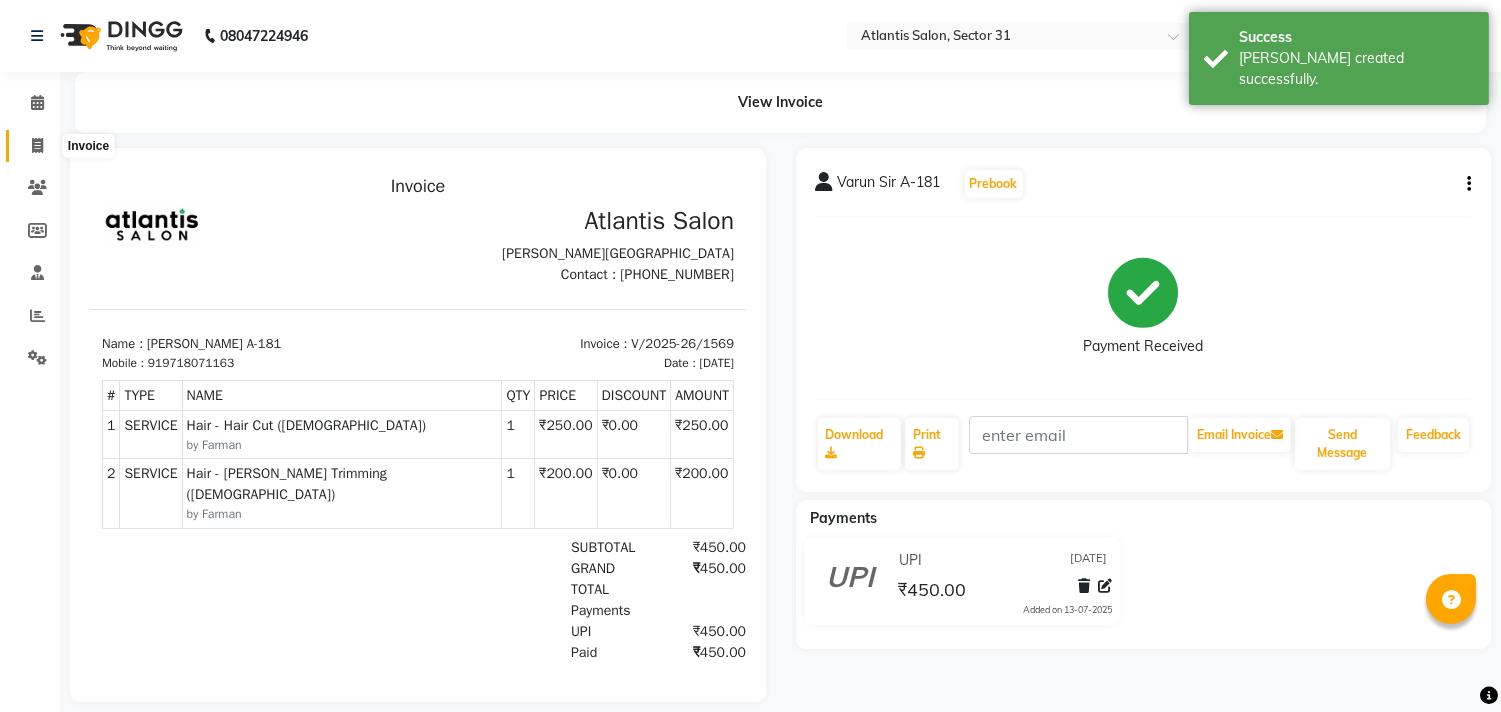 click 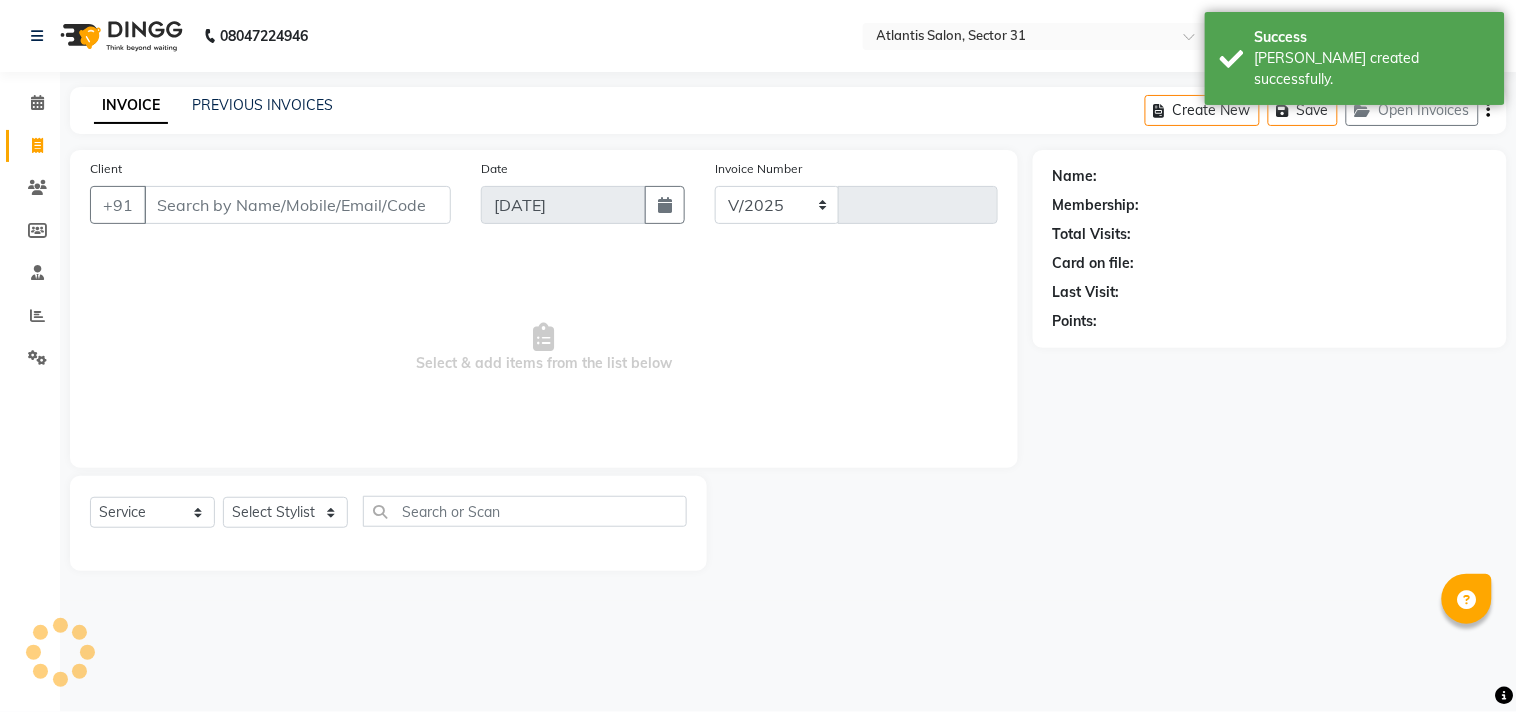 select on "4391" 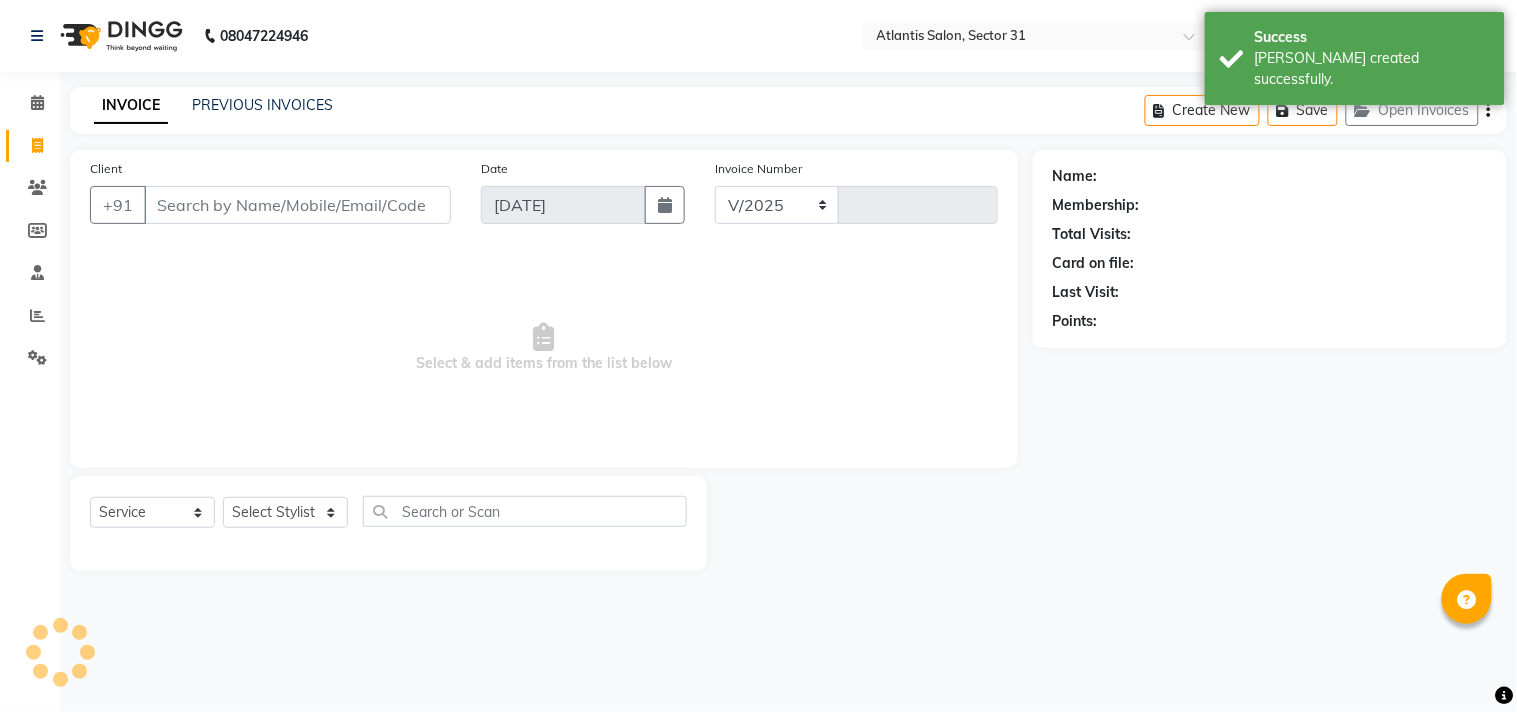 type on "1570" 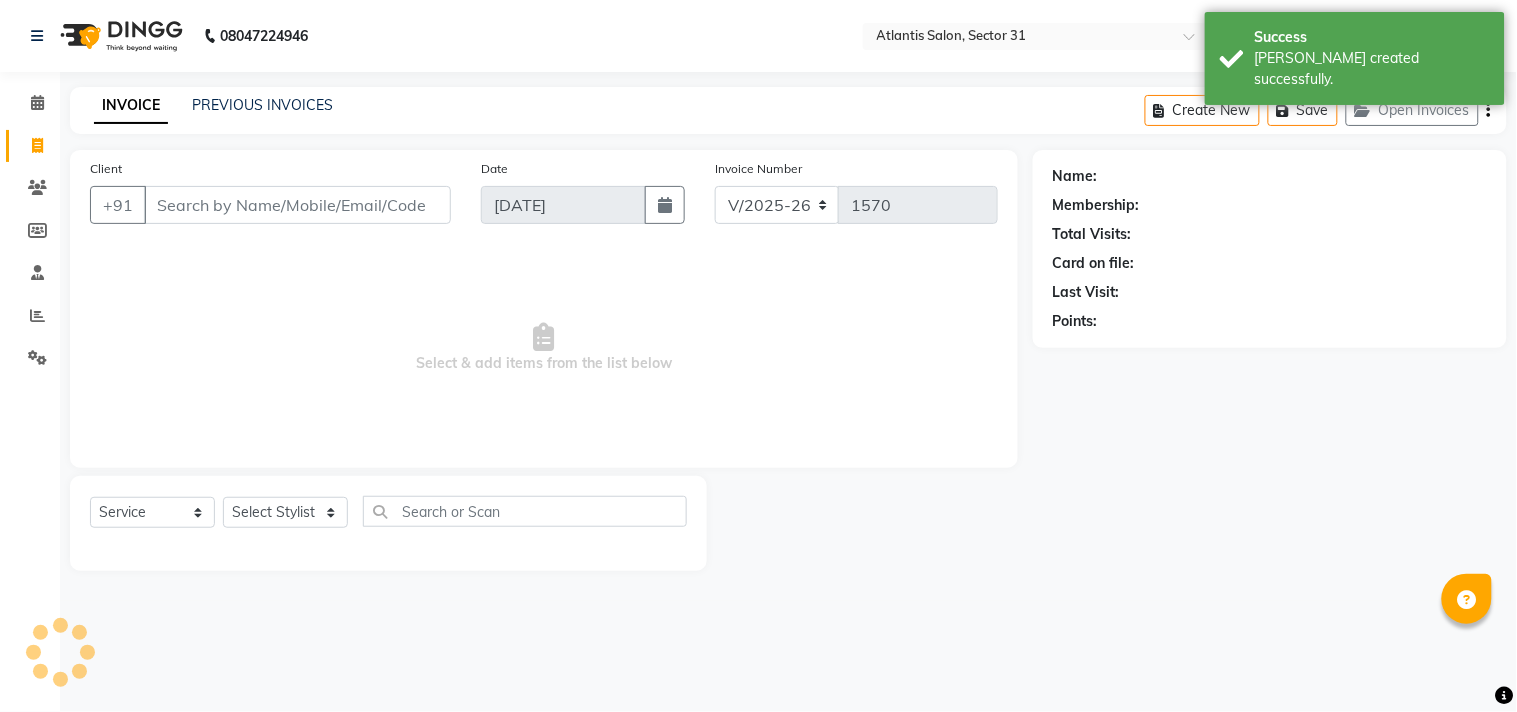click on "Client" at bounding box center [297, 205] 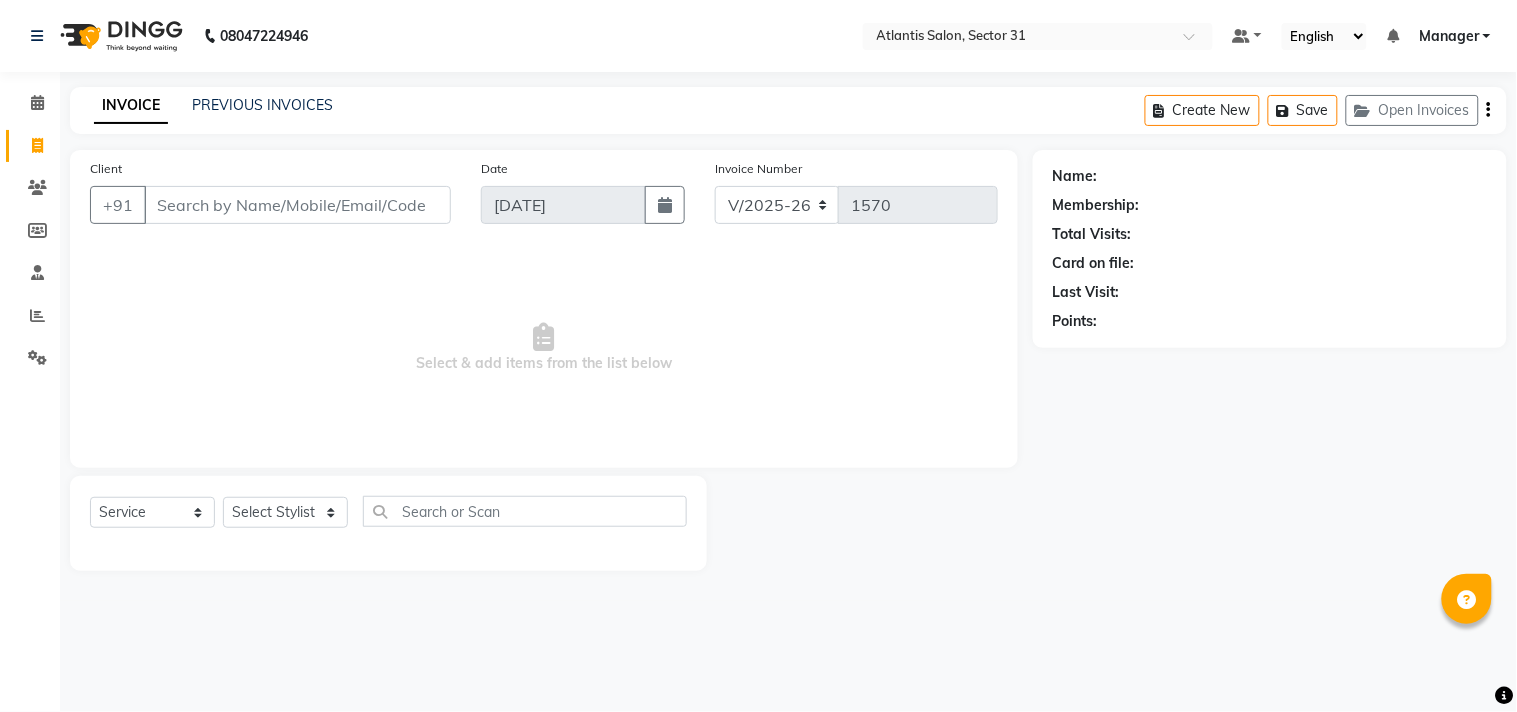 click on "Client" at bounding box center [297, 205] 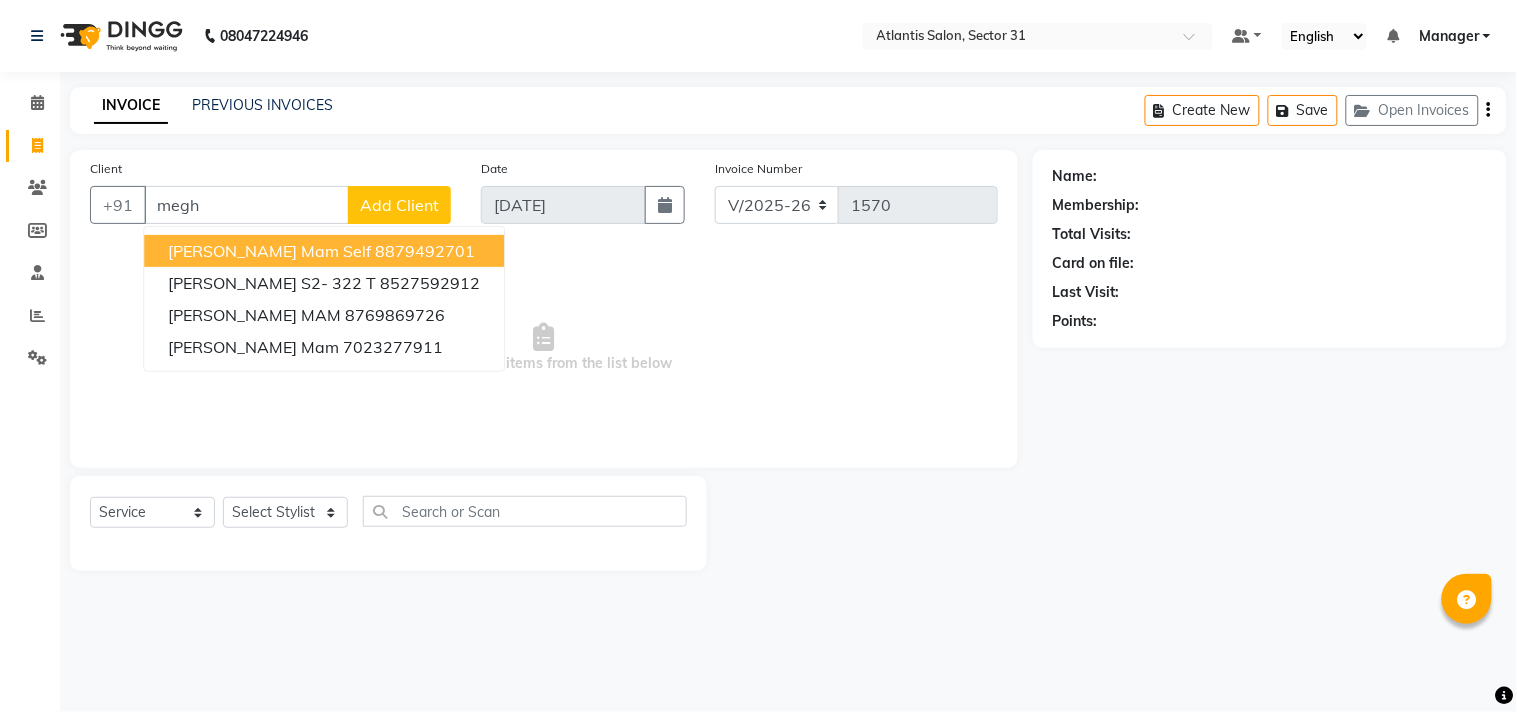 click on "[PERSON_NAME] mam self" at bounding box center [269, 251] 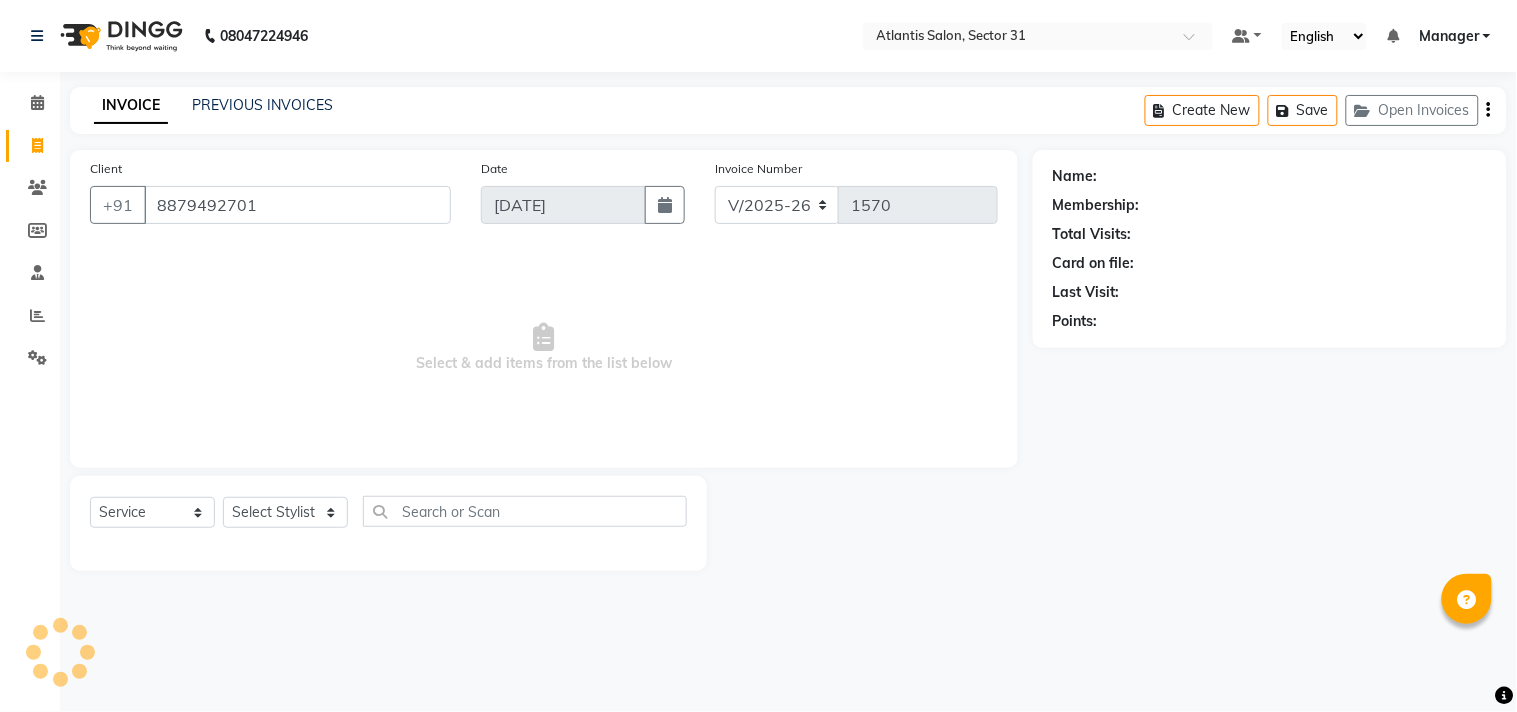 type on "8879492701" 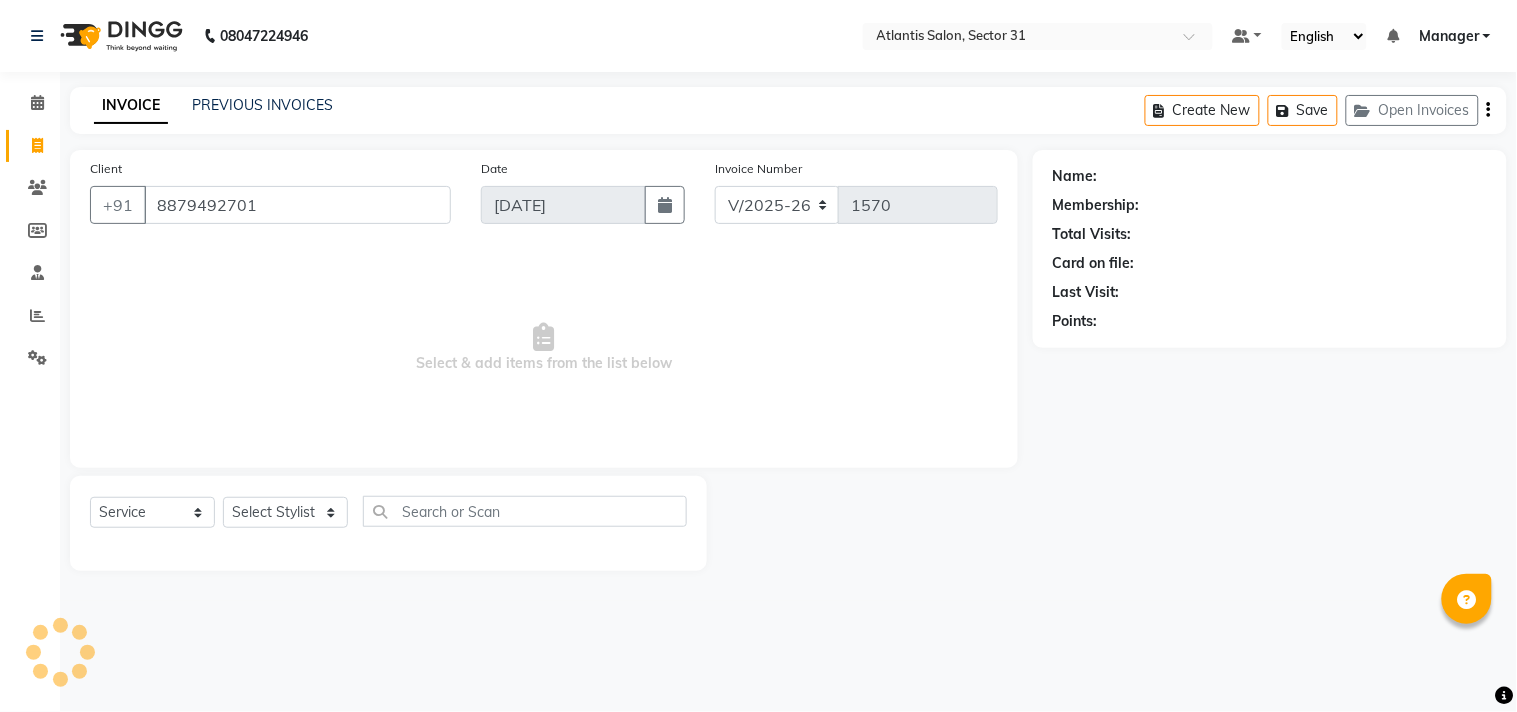 select on "1: Object" 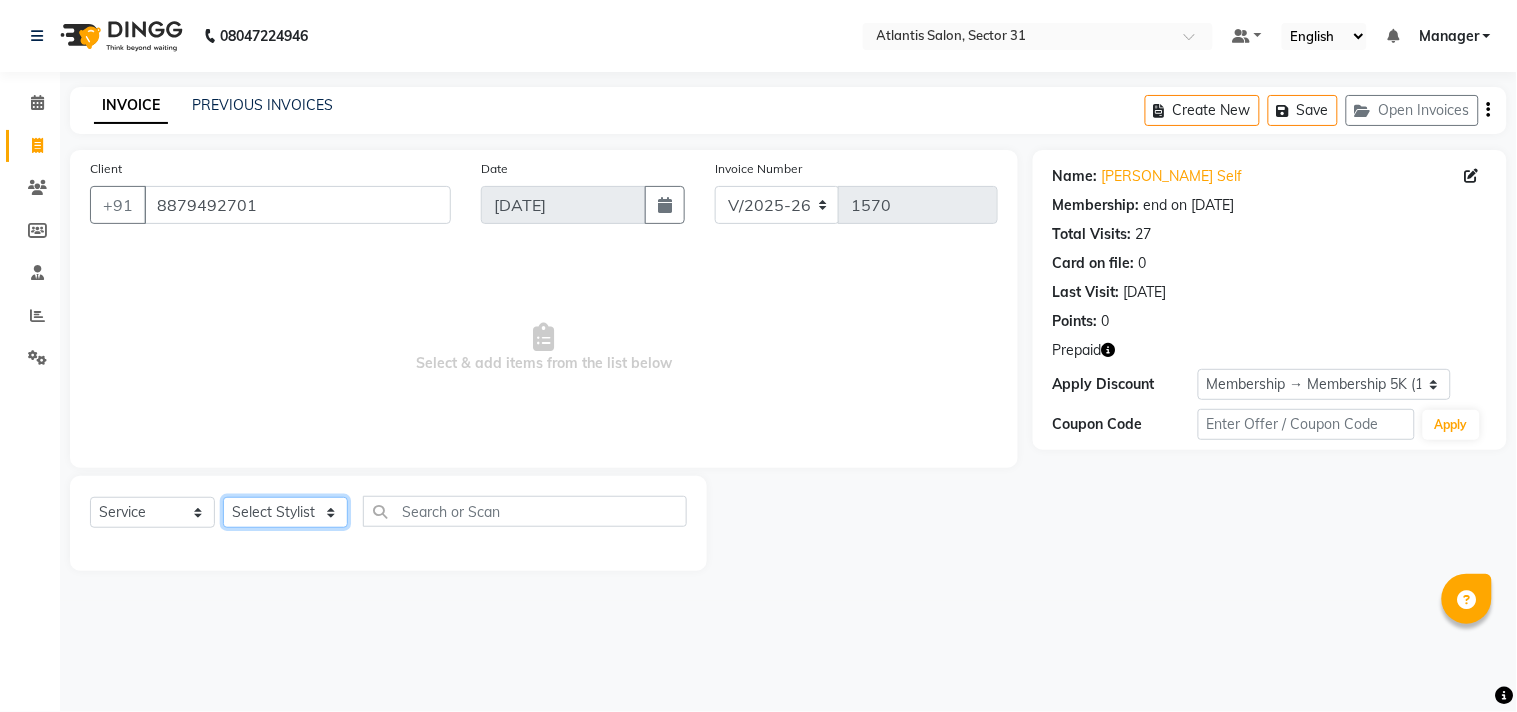 click on "Select Stylist [PERSON_NAME] [PERSON_NAME] Kavita Manager Staff 31 Staff ILD Suraj" 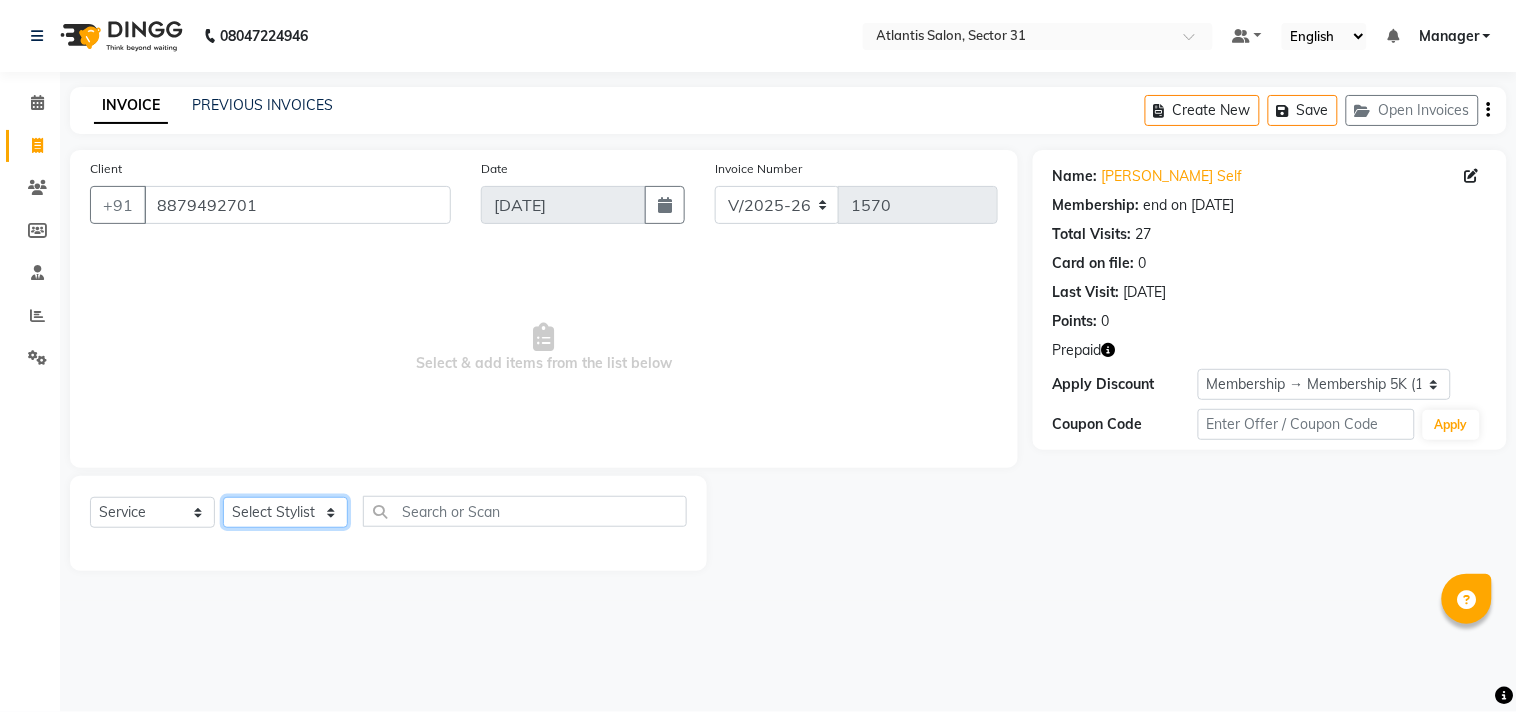 select on "62138" 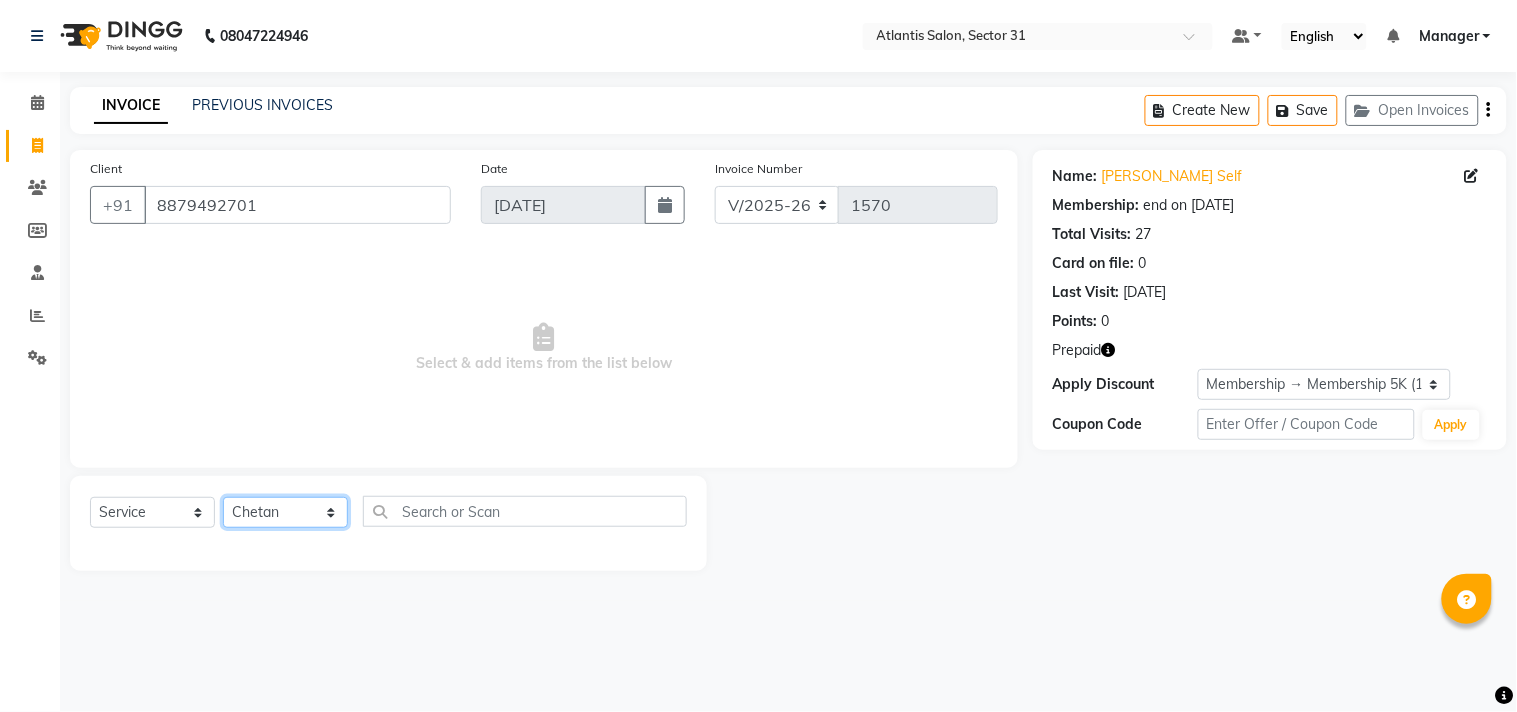 click on "Select Stylist [PERSON_NAME] [PERSON_NAME] Kavita Manager Staff 31 Staff ILD Suraj" 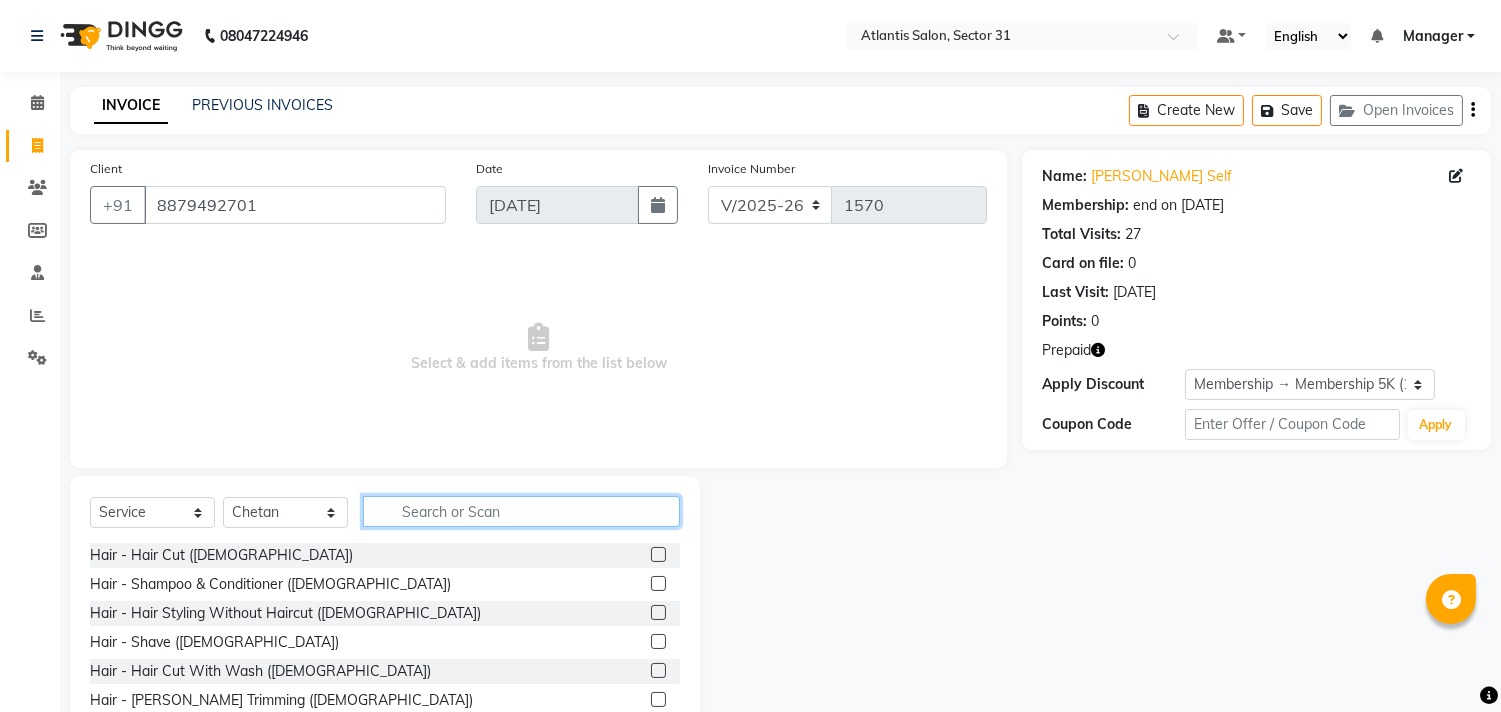 click 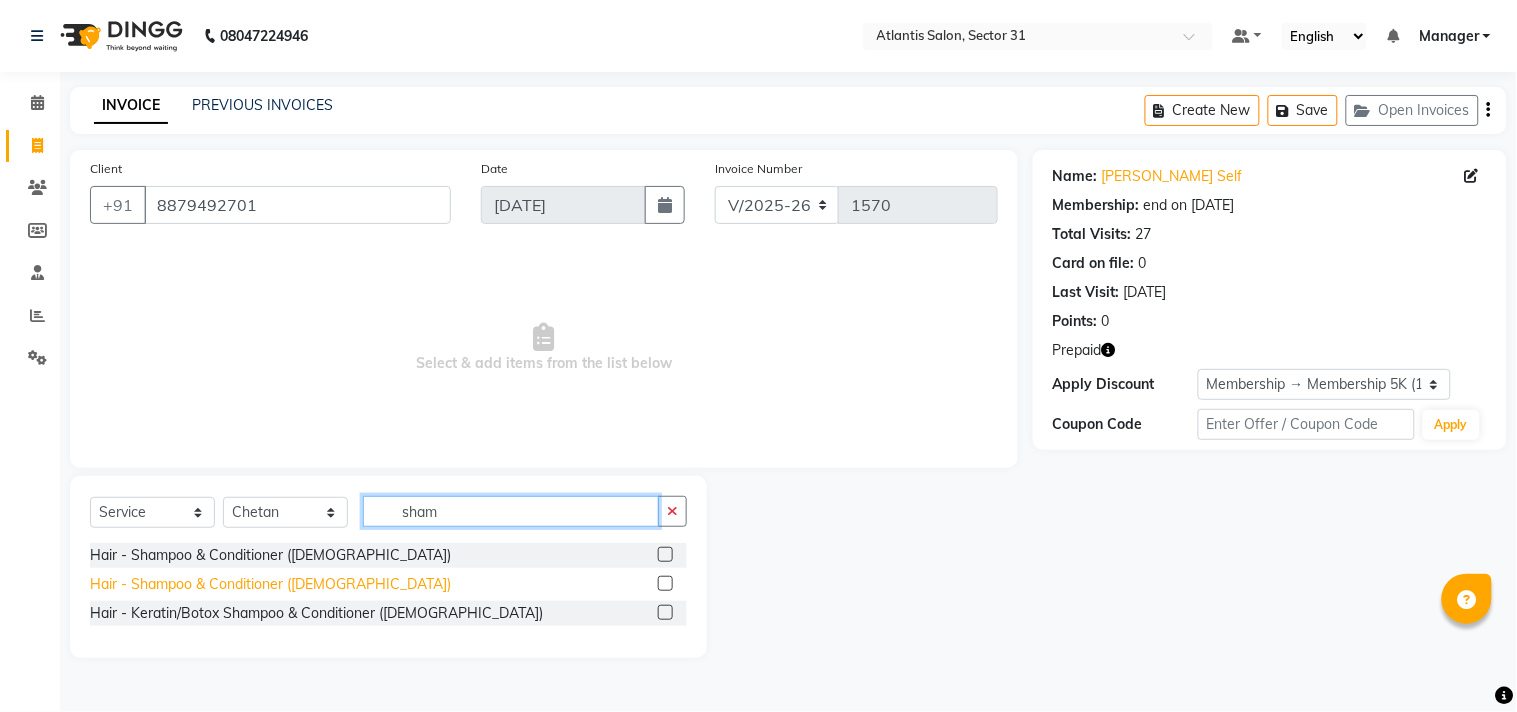 type on "sham" 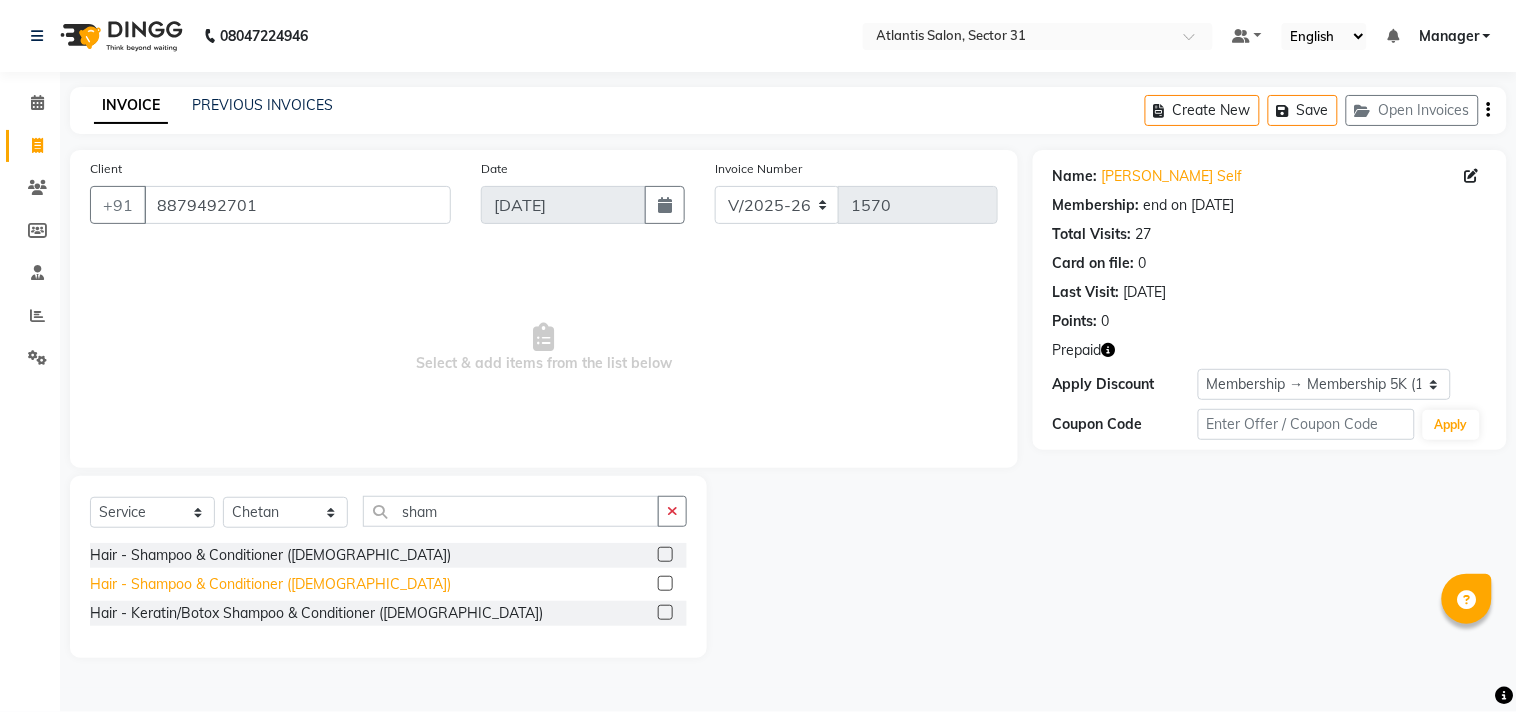 click on "Hair - Shampoo & Conditioner  ([DEMOGRAPHIC_DATA])" 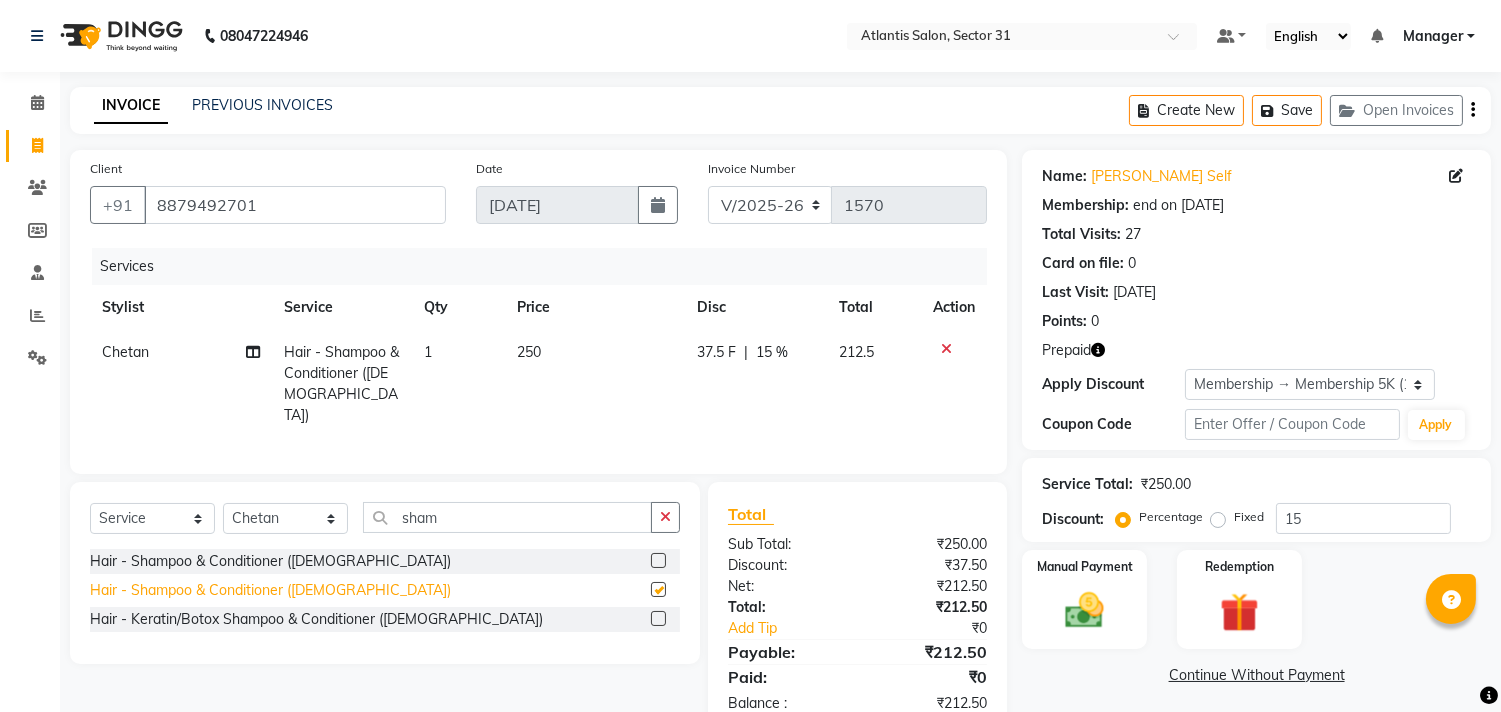 checkbox on "false" 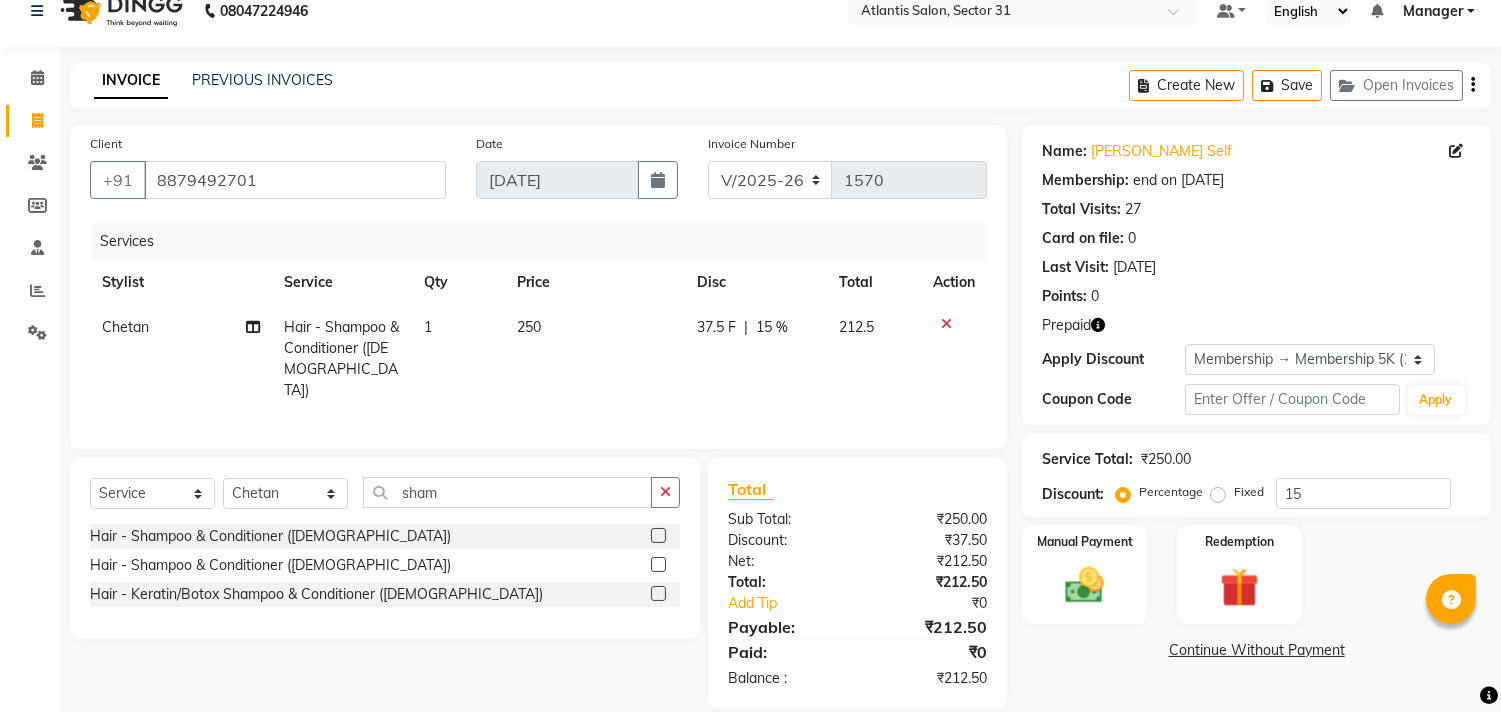 scroll, scrollTop: 47, scrollLeft: 0, axis: vertical 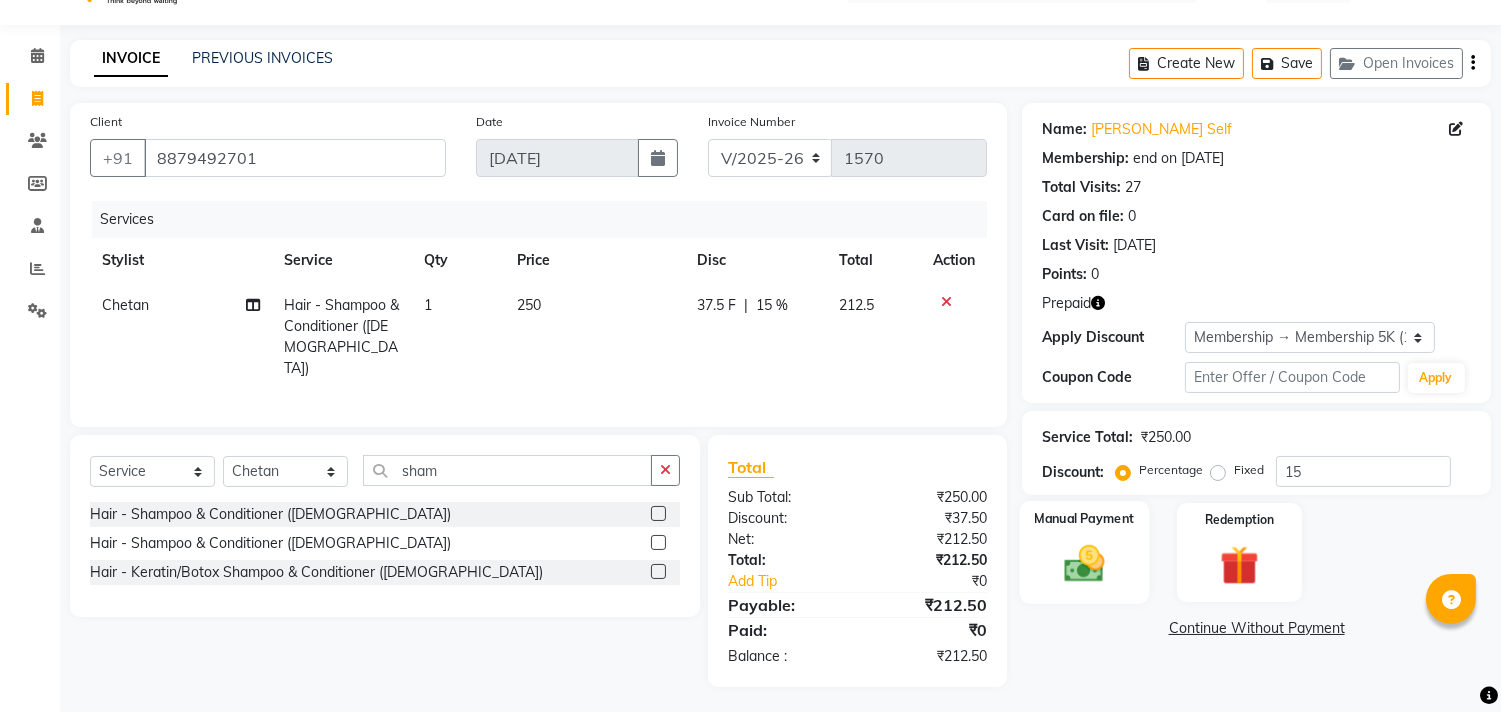 click on "Manual Payment" 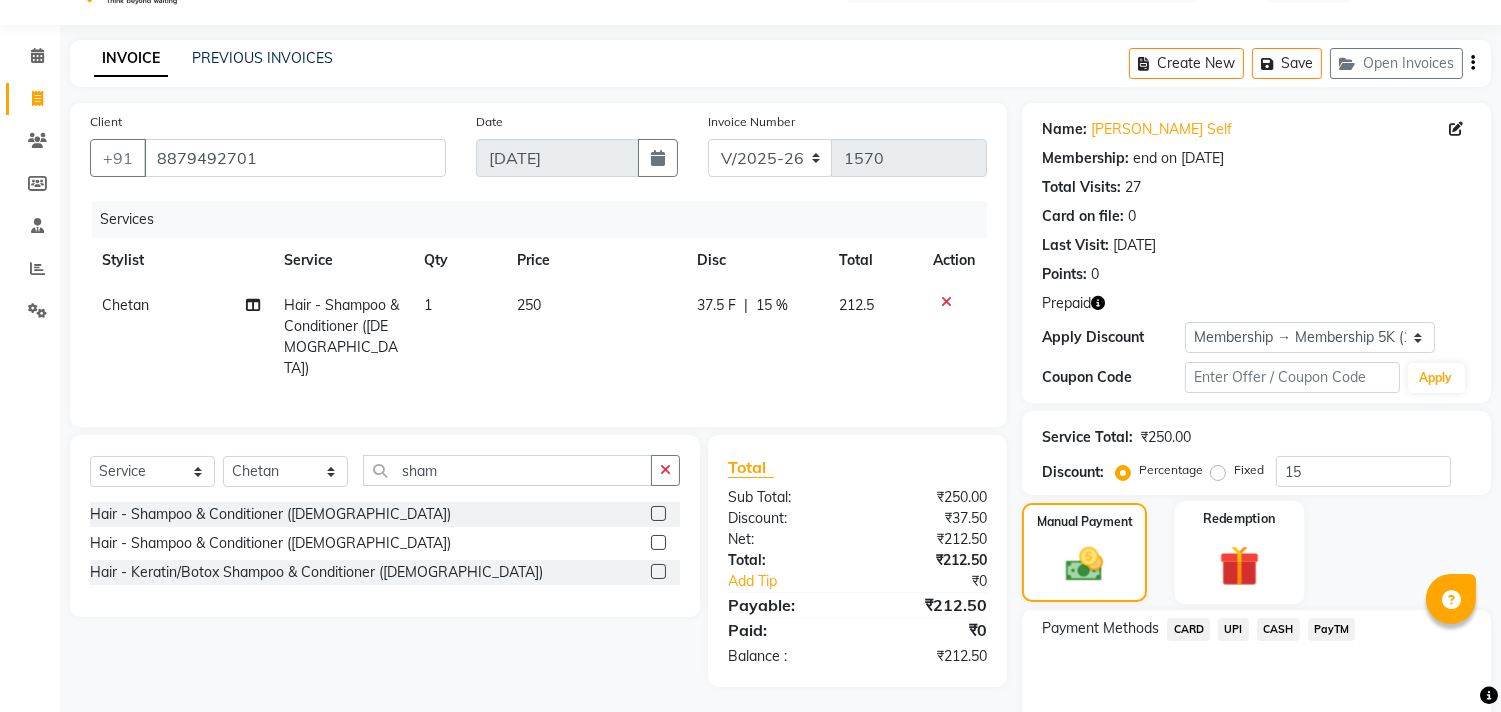 click 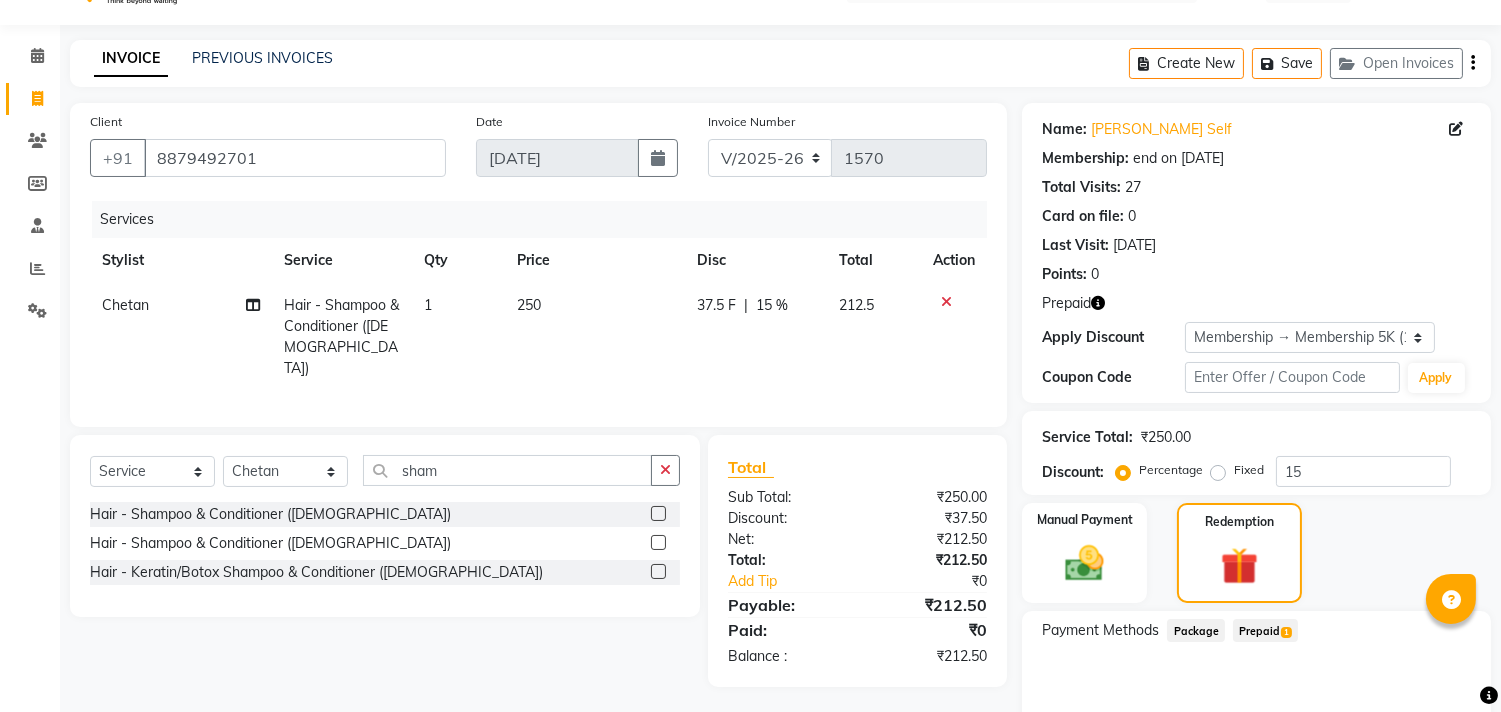 click on "1" 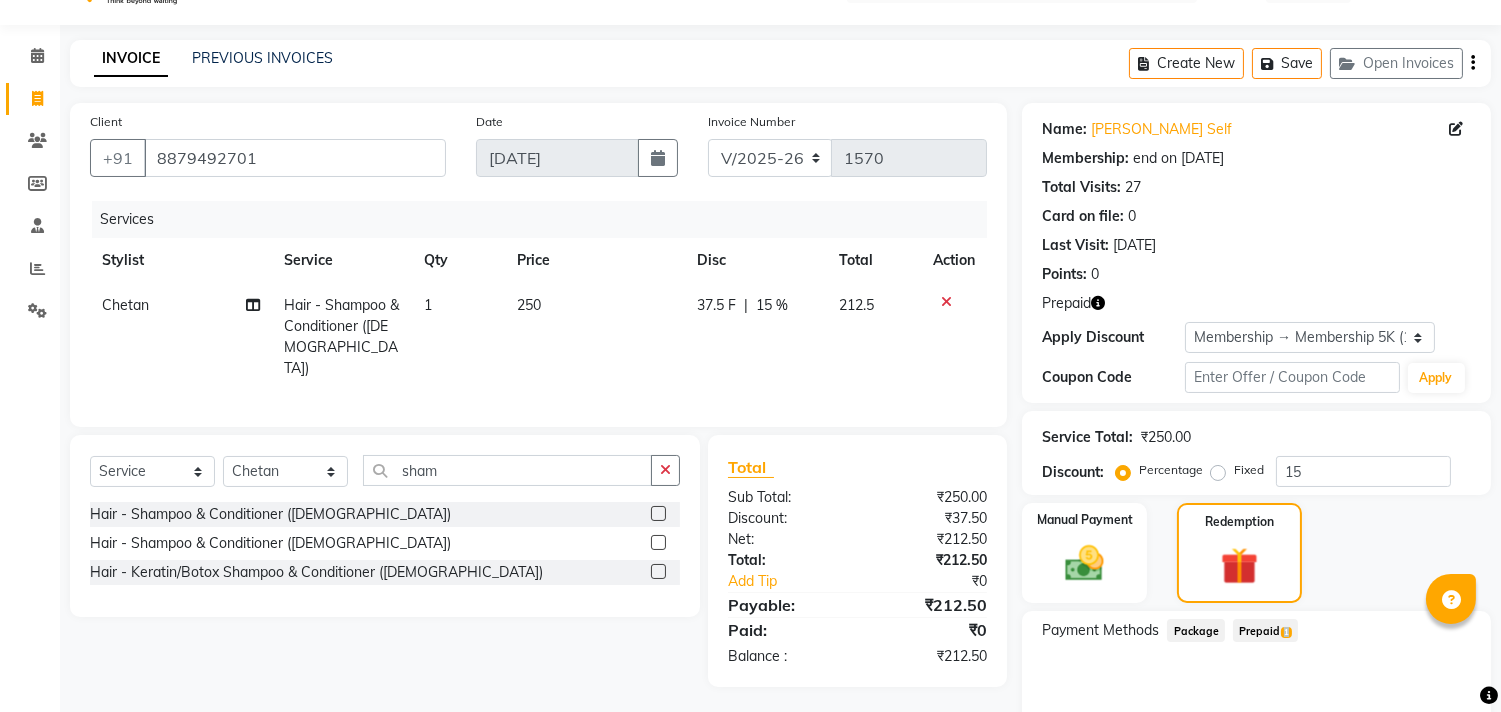 click on "1" 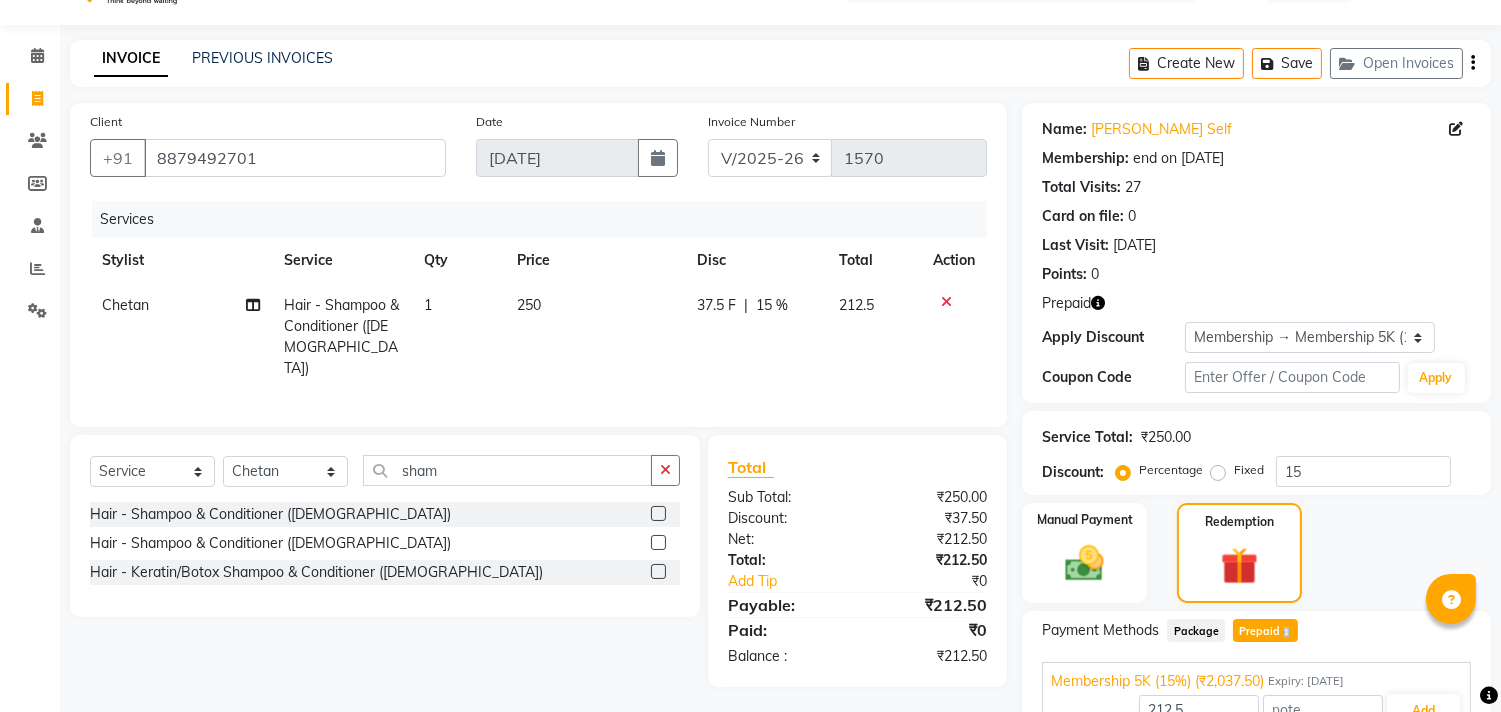 scroll, scrollTop: 152, scrollLeft: 0, axis: vertical 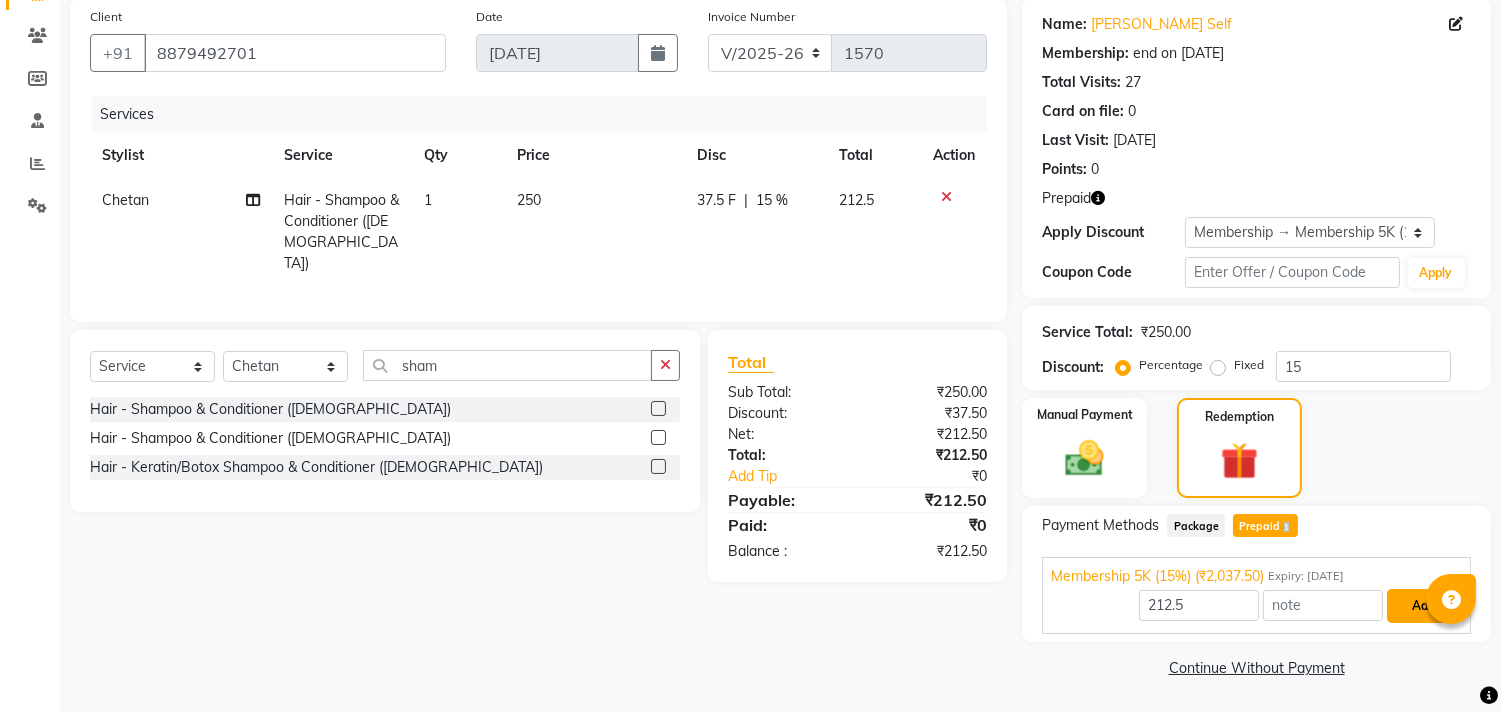 click on "Add" at bounding box center (1423, 606) 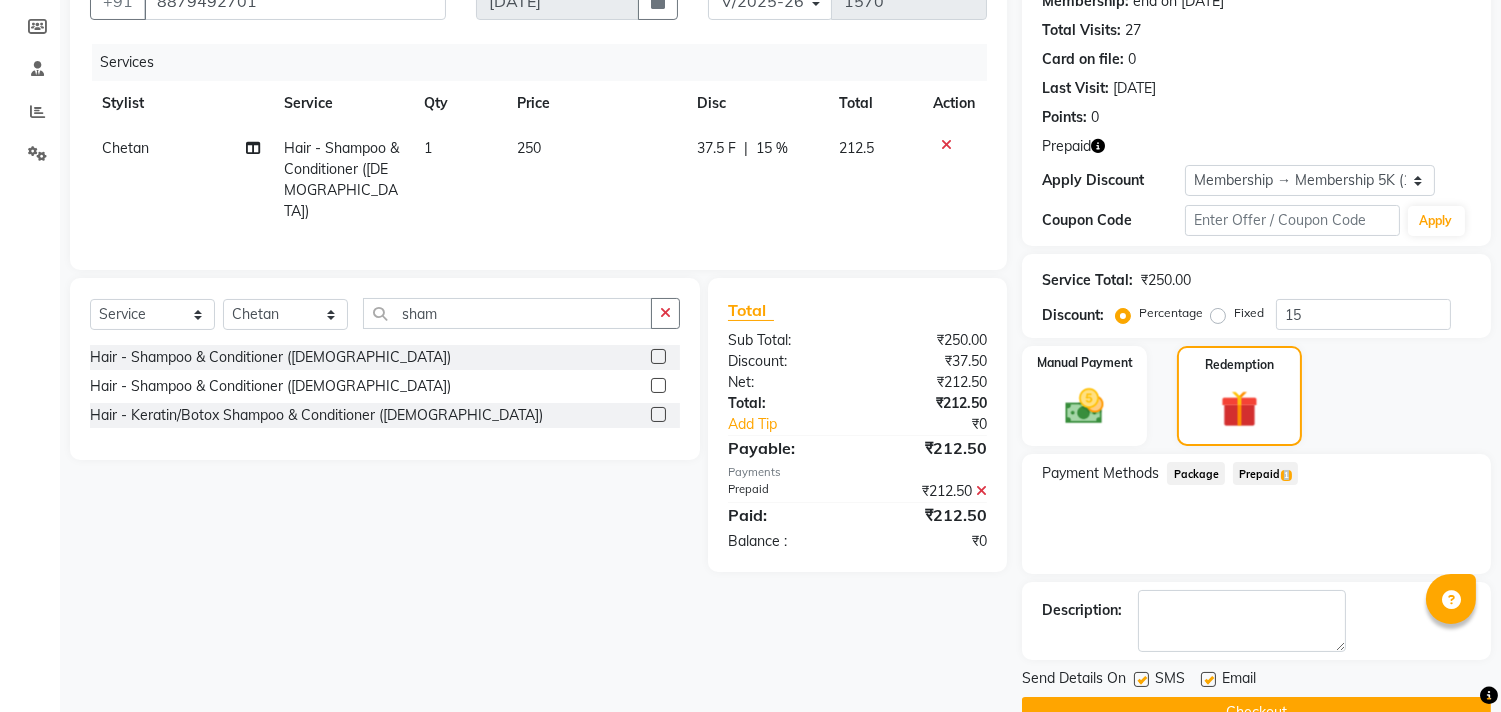 scroll, scrollTop: 248, scrollLeft: 0, axis: vertical 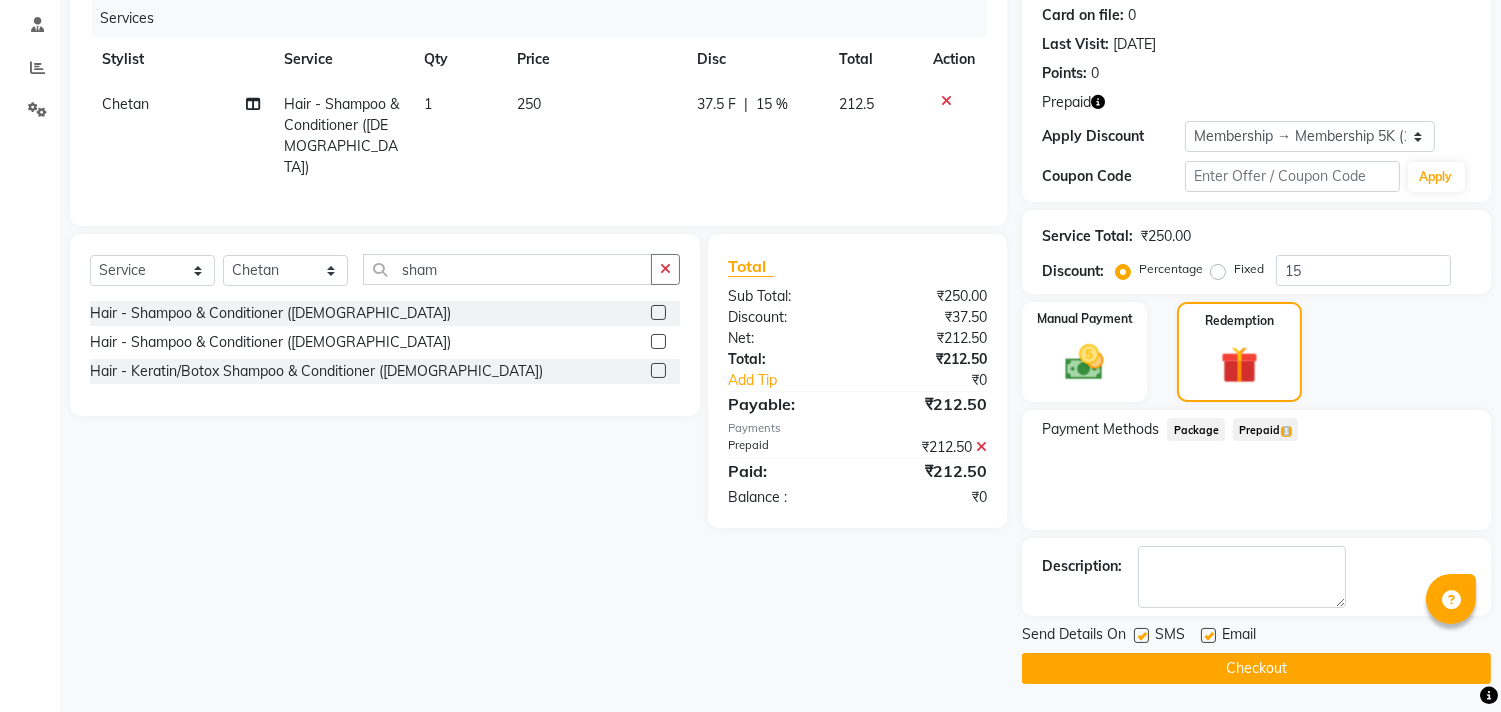 click on "Checkout" 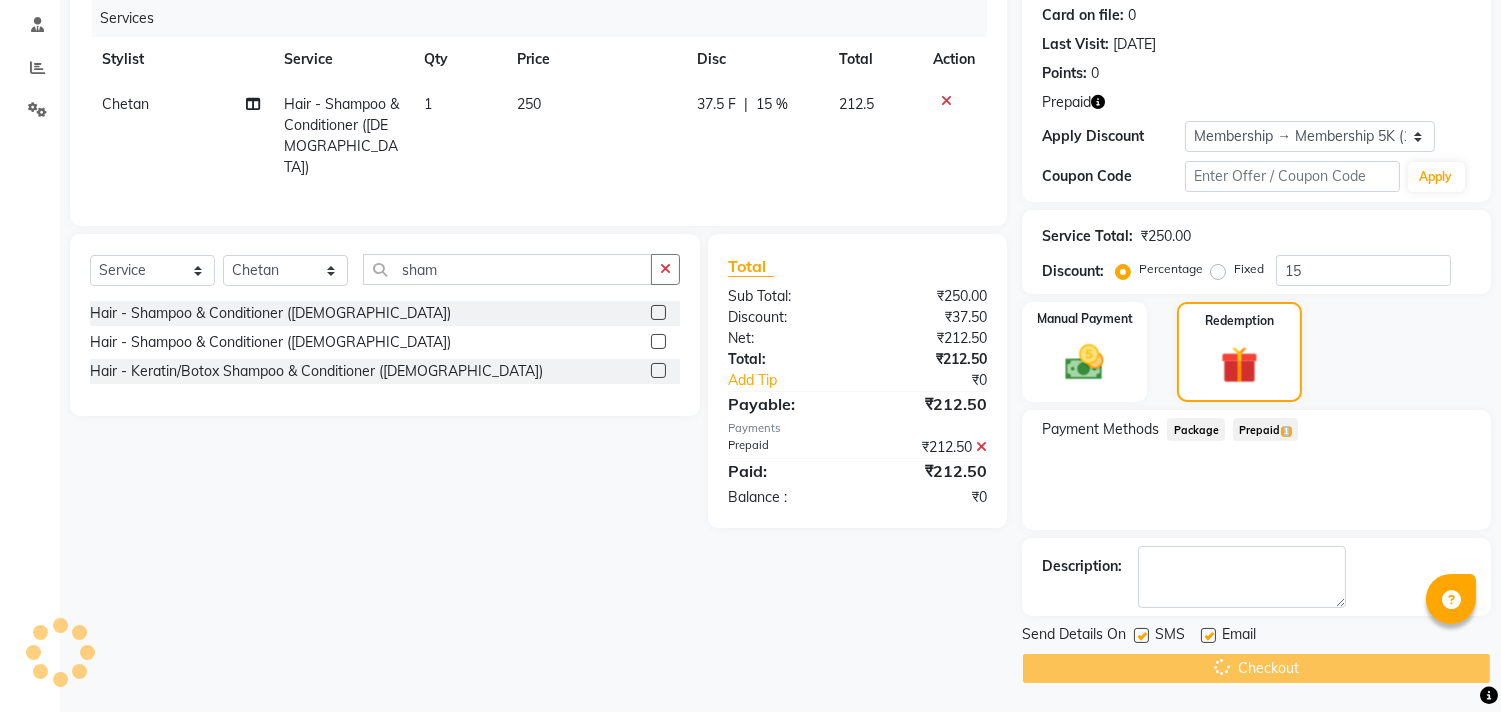 click on "Checkout" 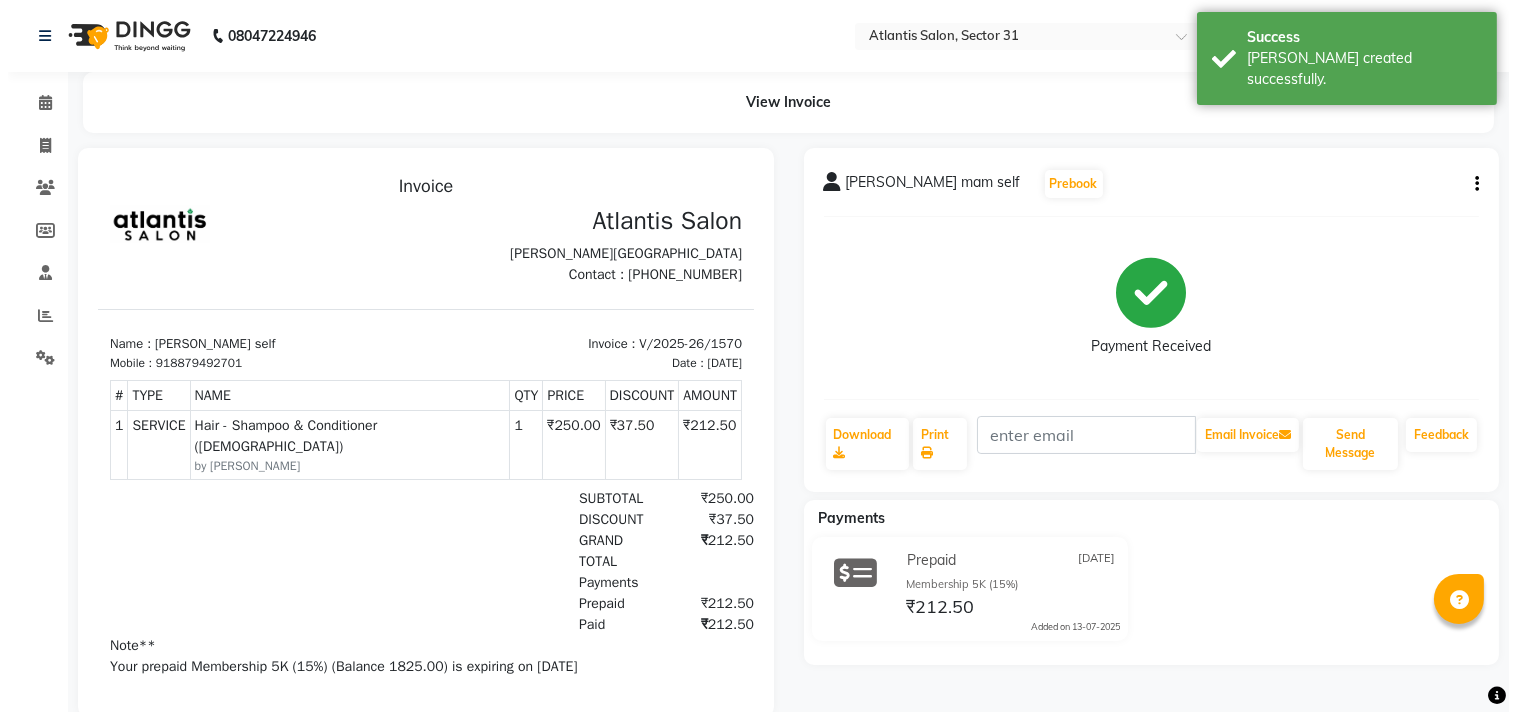 scroll, scrollTop: 0, scrollLeft: 0, axis: both 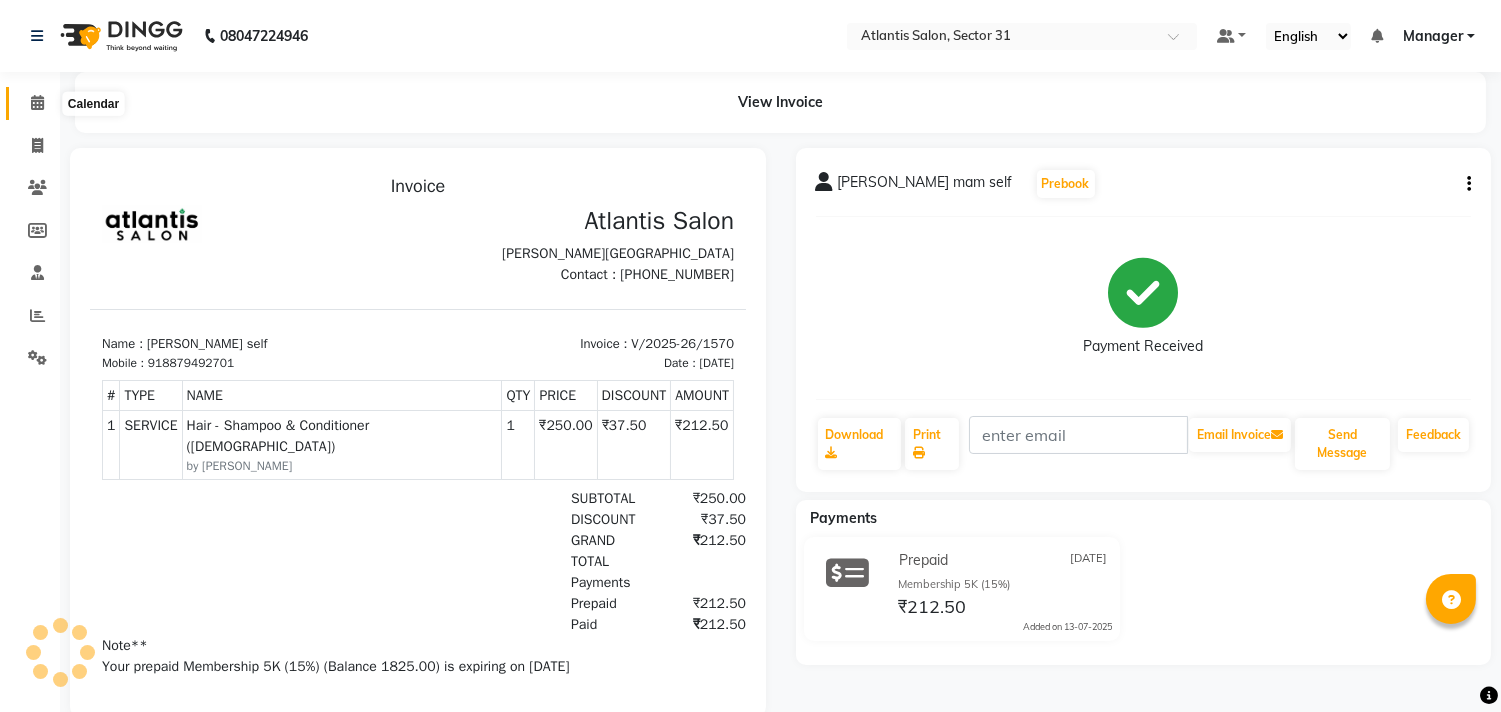click 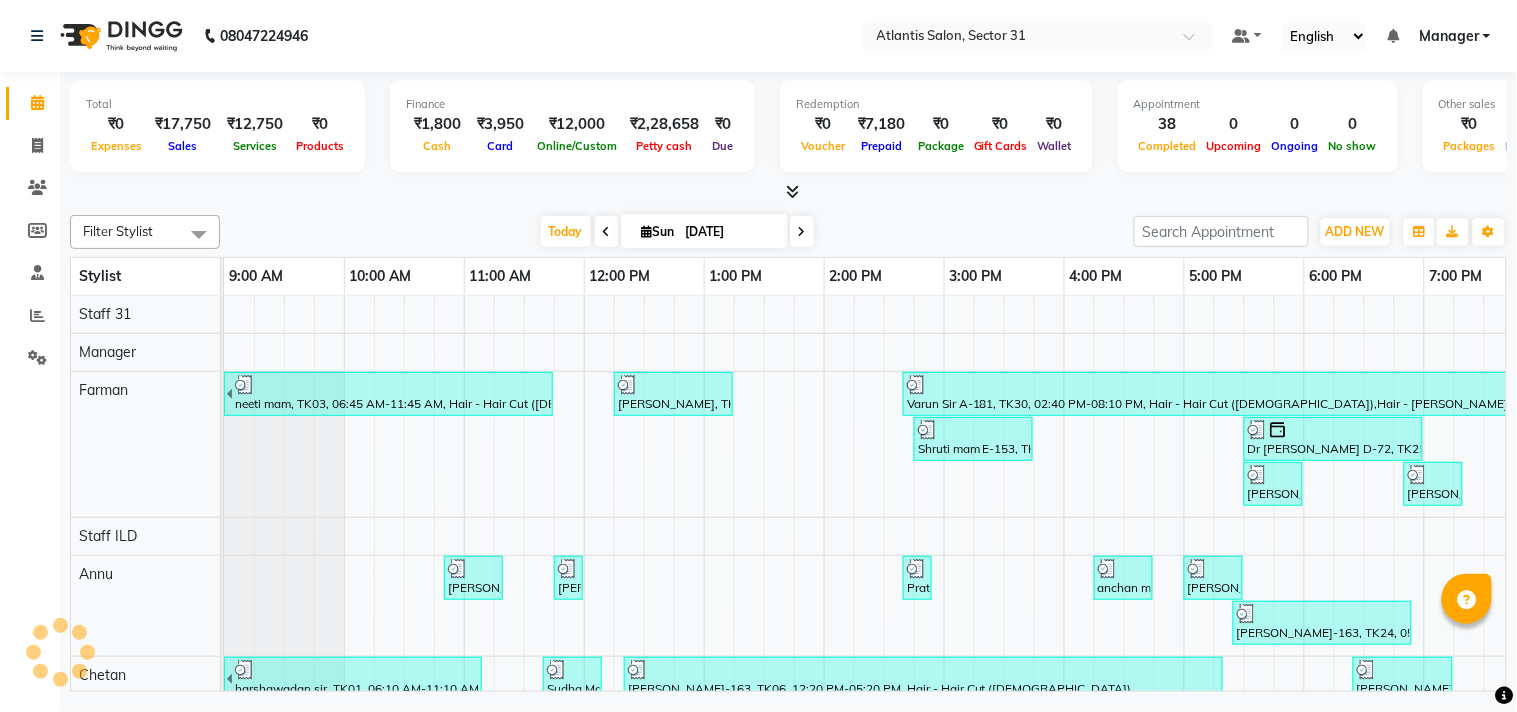 scroll, scrollTop: 0, scrollLeft: 0, axis: both 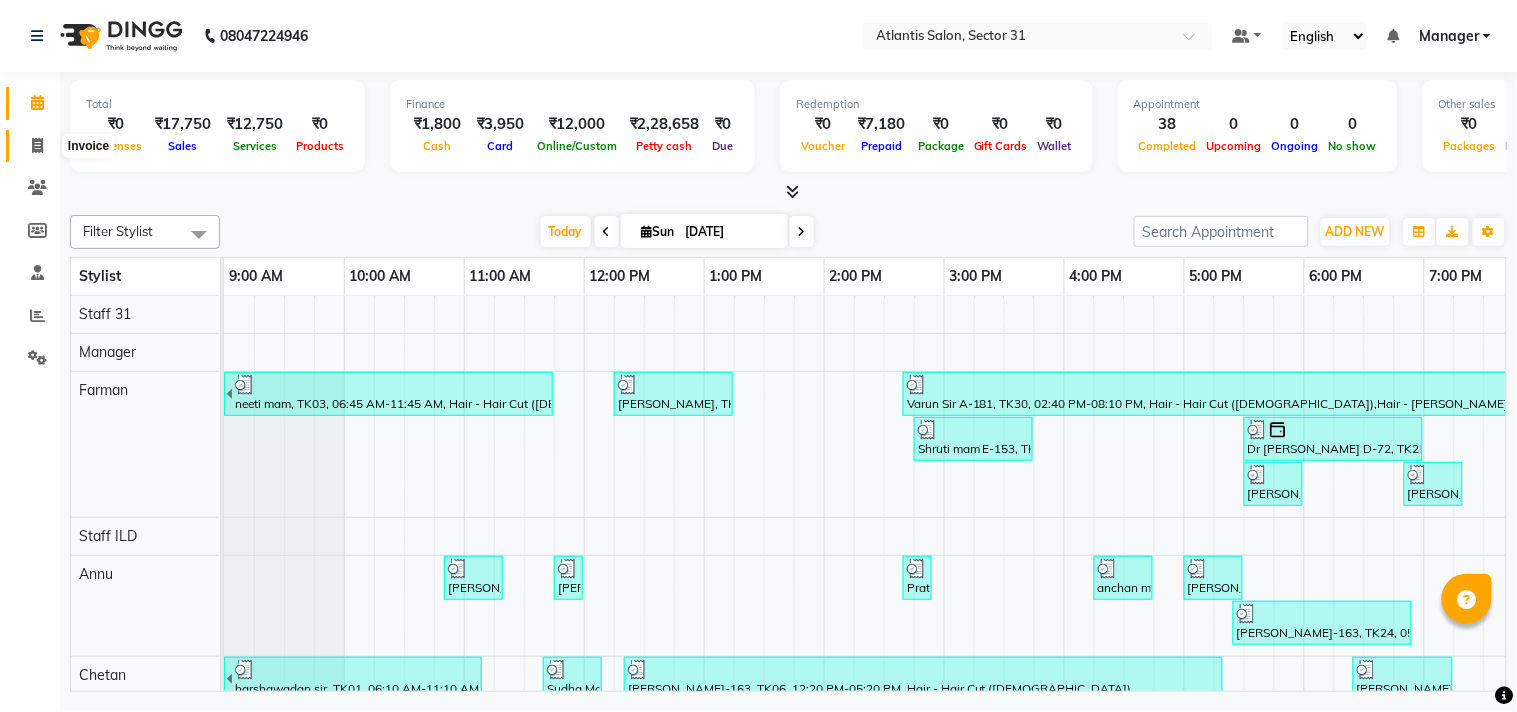 click 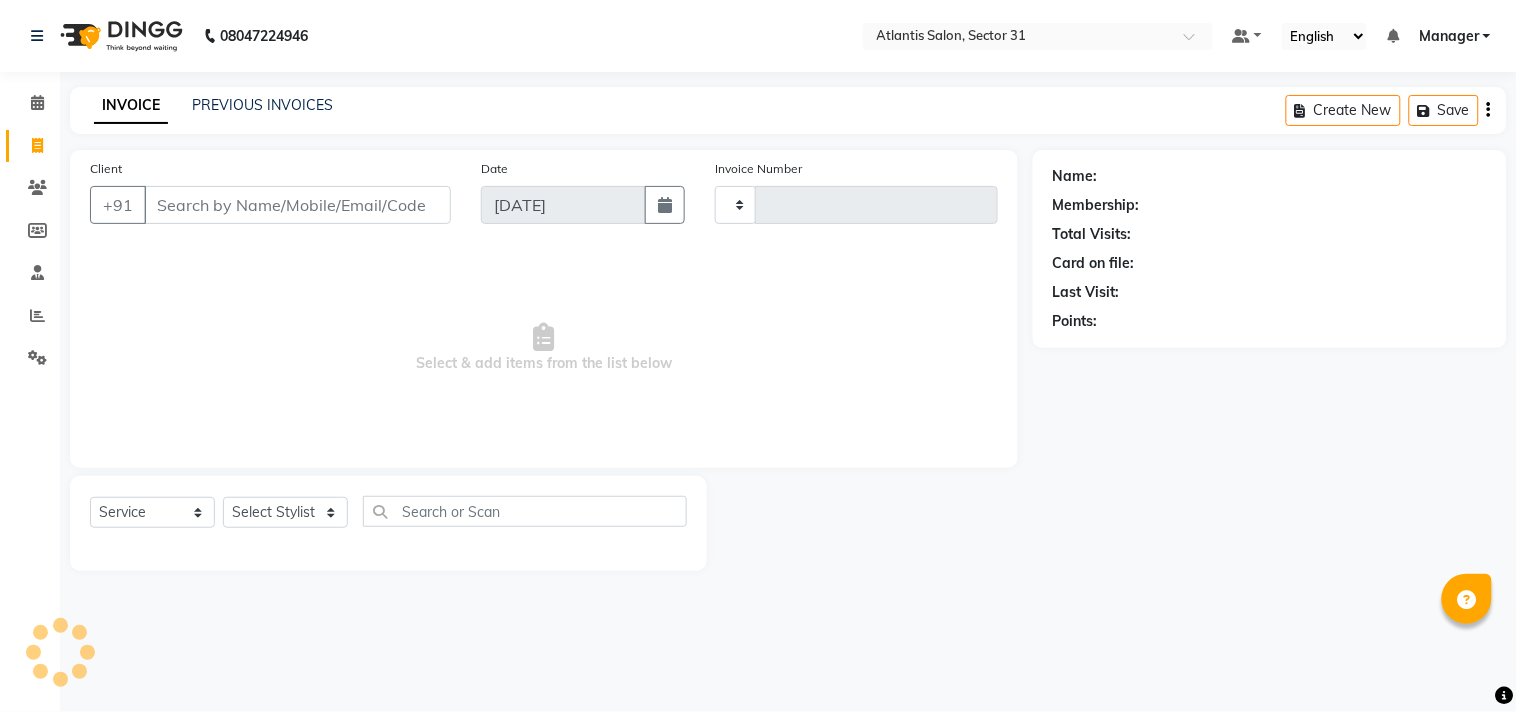 click 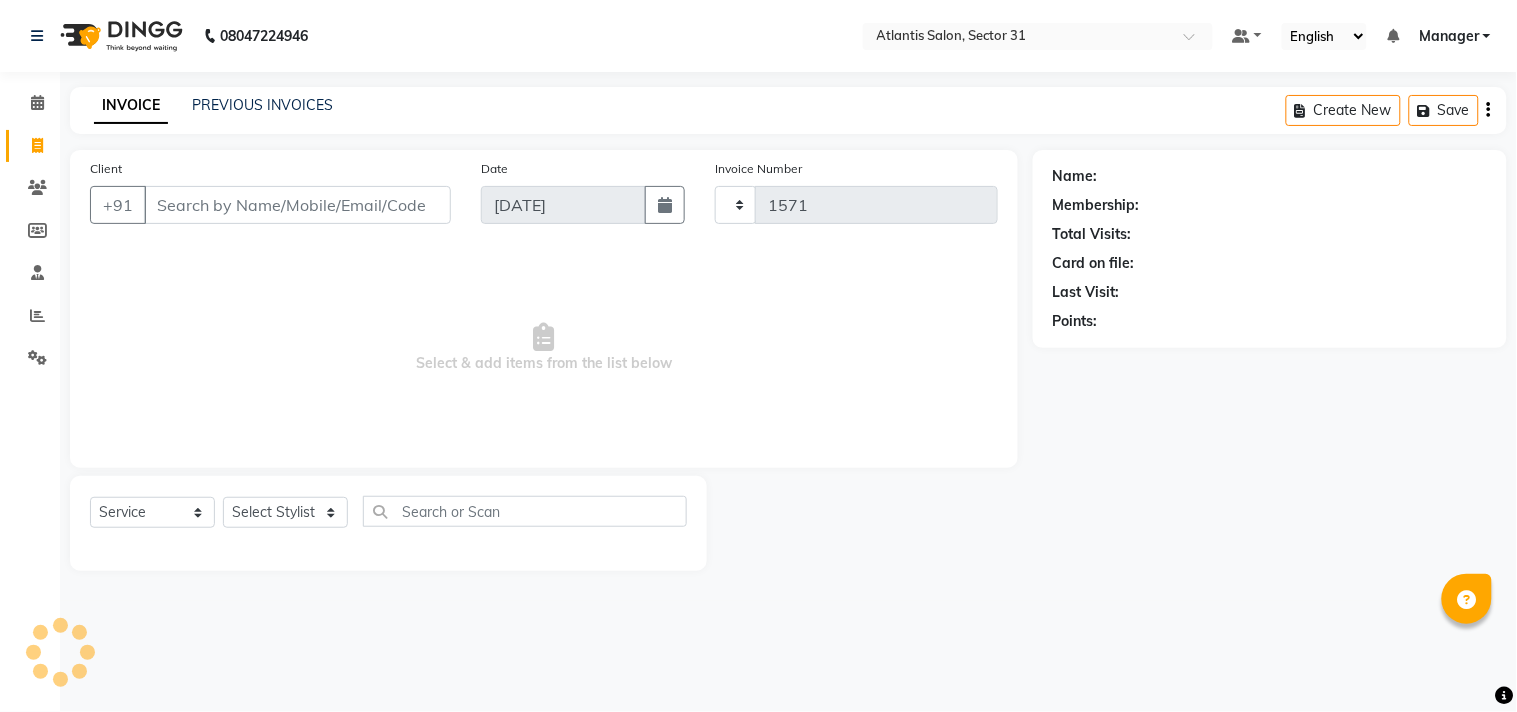 select on "4391" 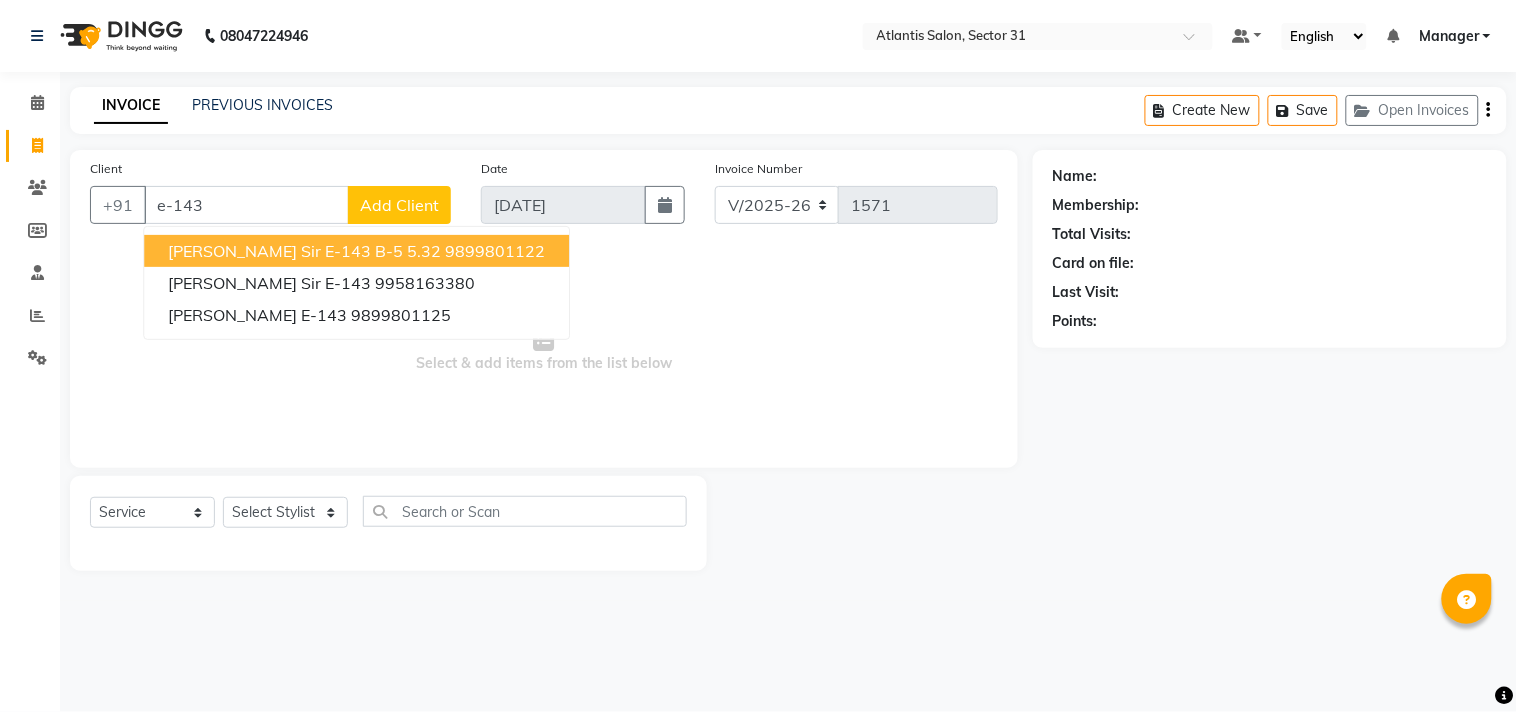 click on "[PERSON_NAME] Sir E-143 B-5  5.32" at bounding box center (304, 251) 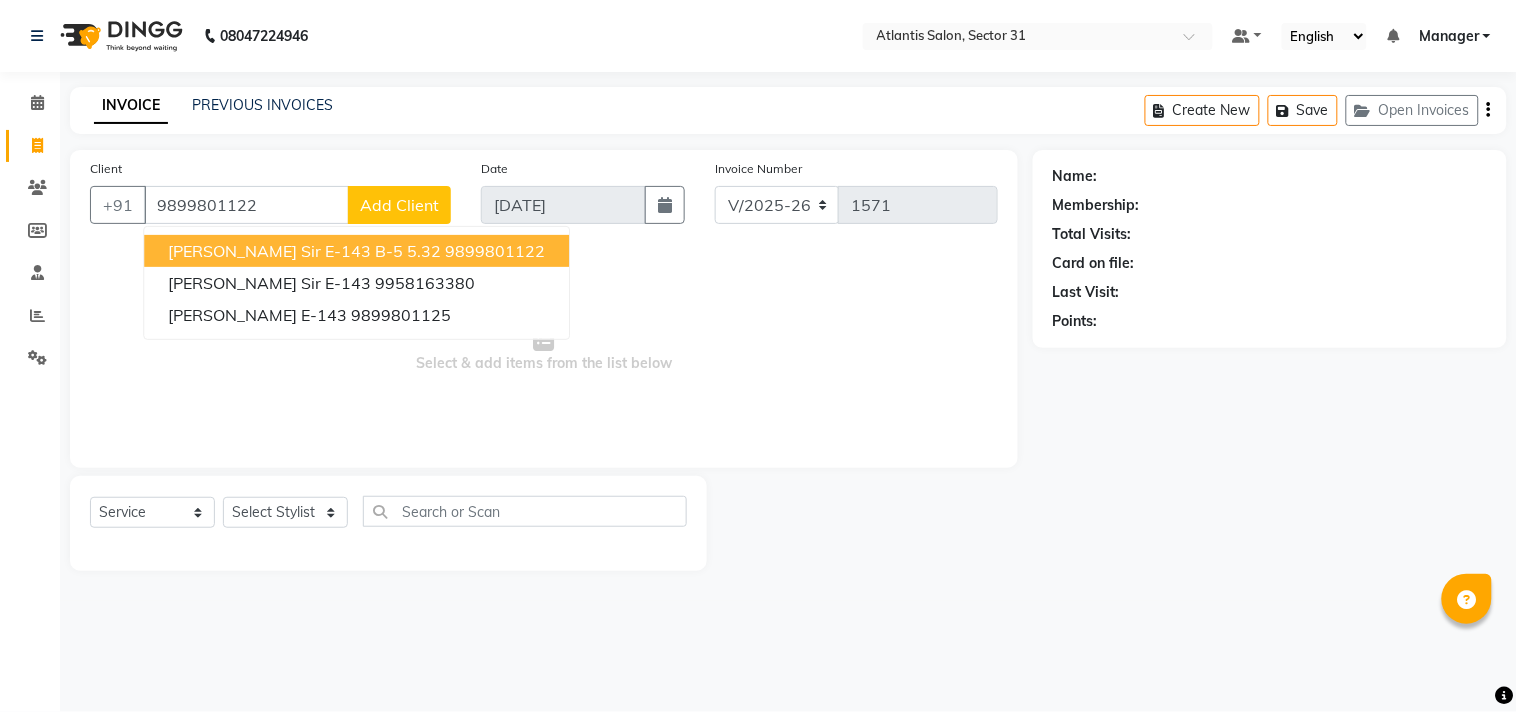 type on "9899801122" 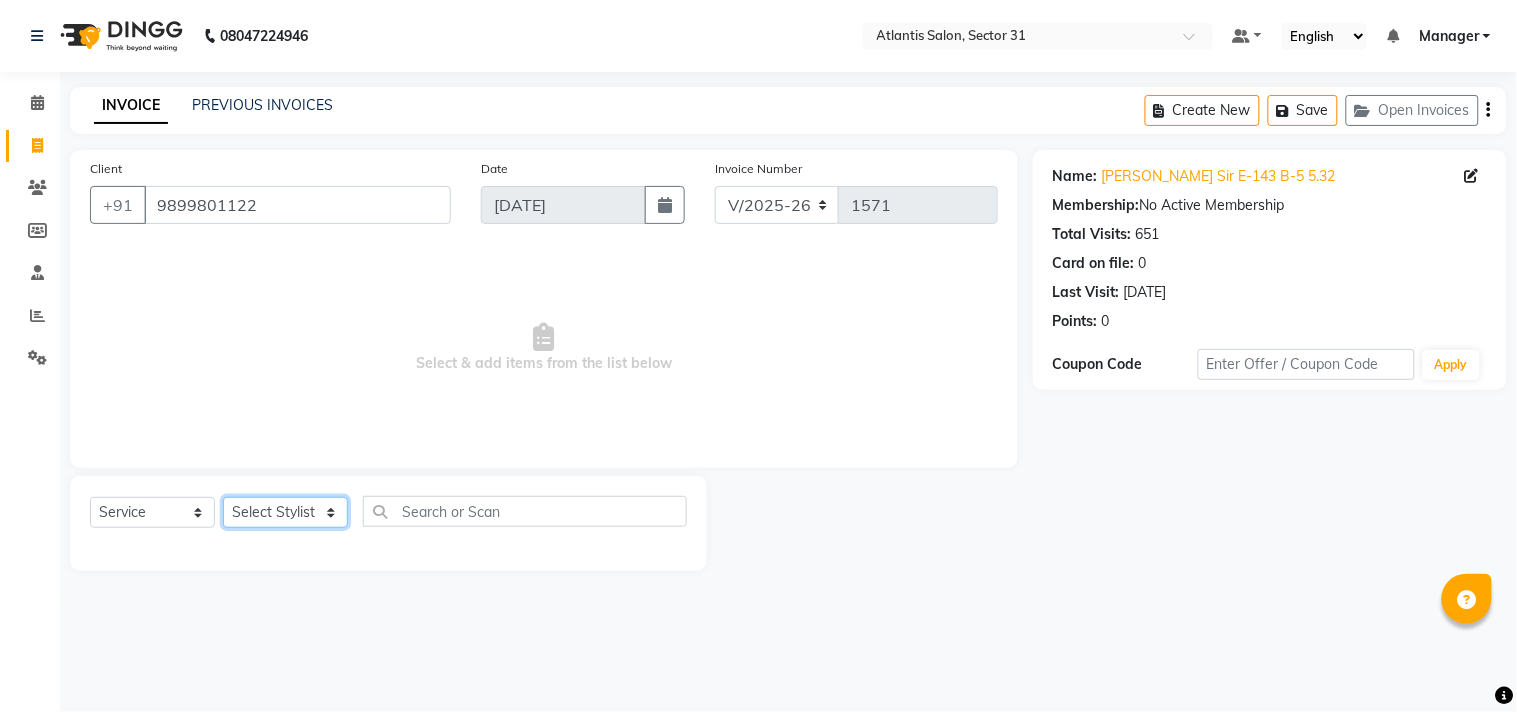 click on "Select Stylist [PERSON_NAME] [PERSON_NAME] Kavita Manager Staff 31 Staff ILD Suraj" 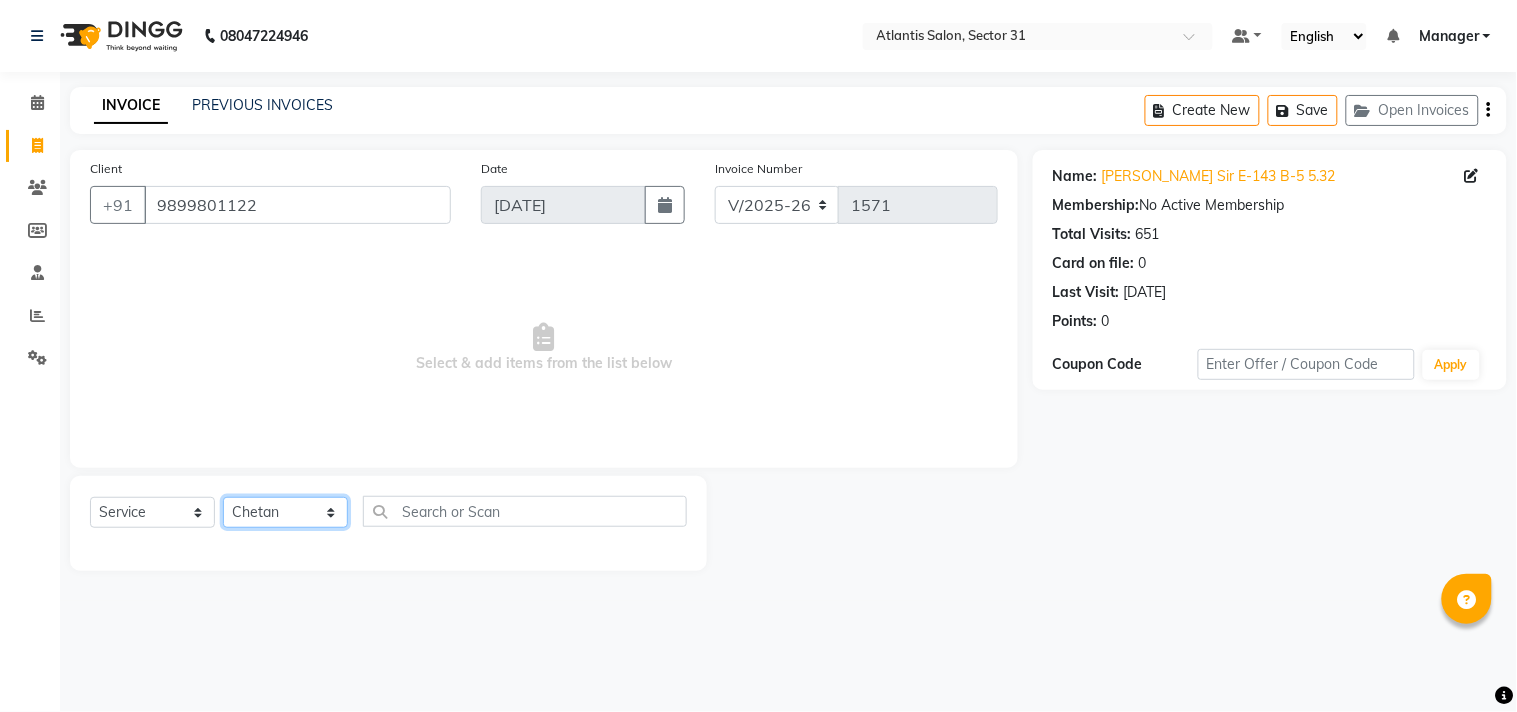 click on "Select Stylist [PERSON_NAME] [PERSON_NAME] Kavita Manager Staff 31 Staff ILD Suraj" 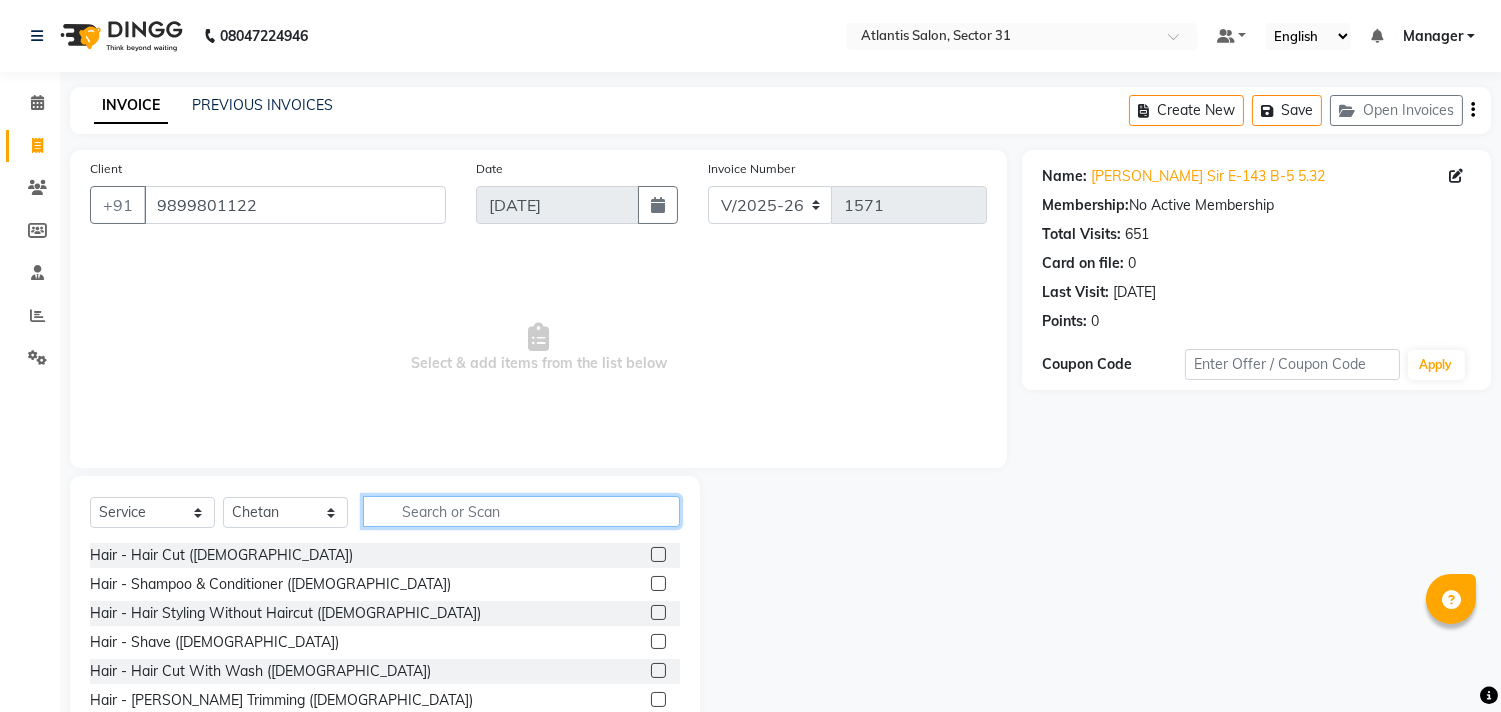 click 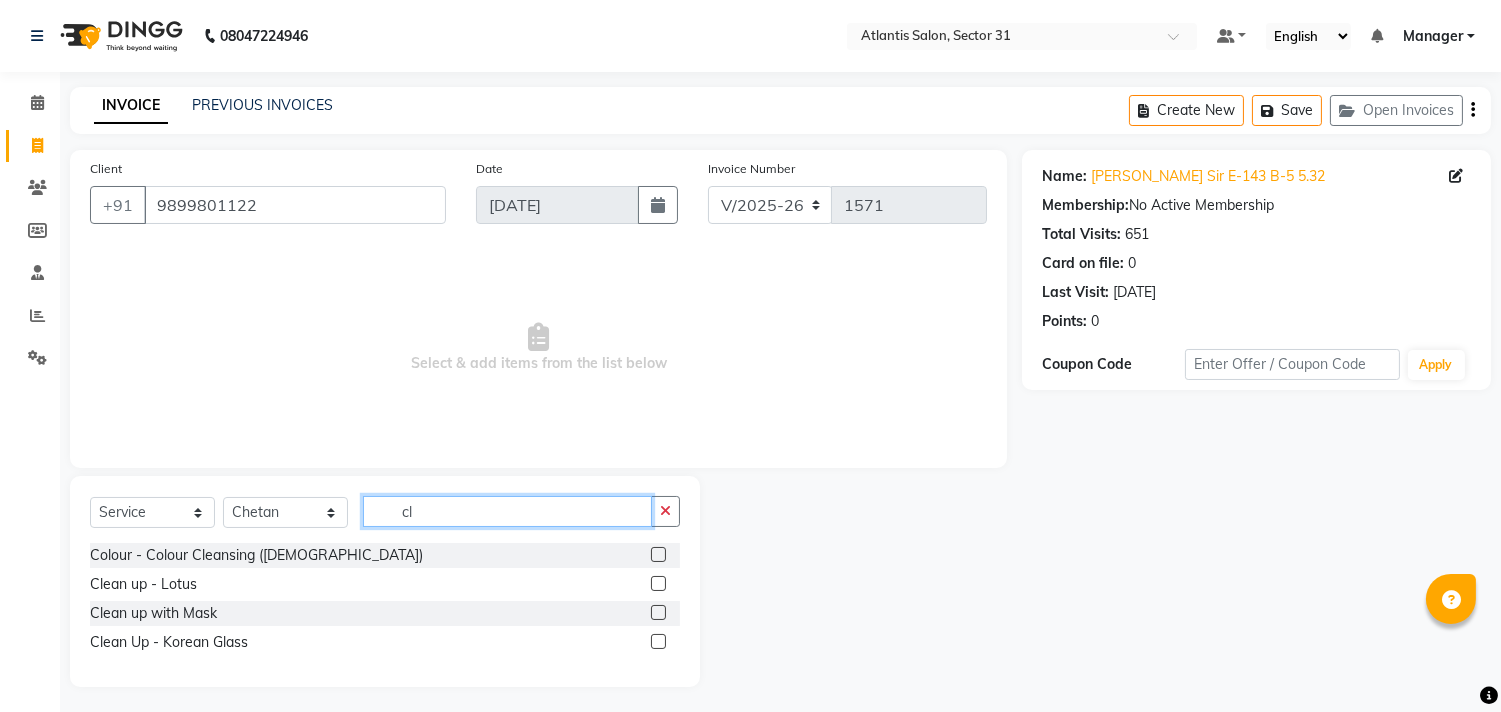 type on "c" 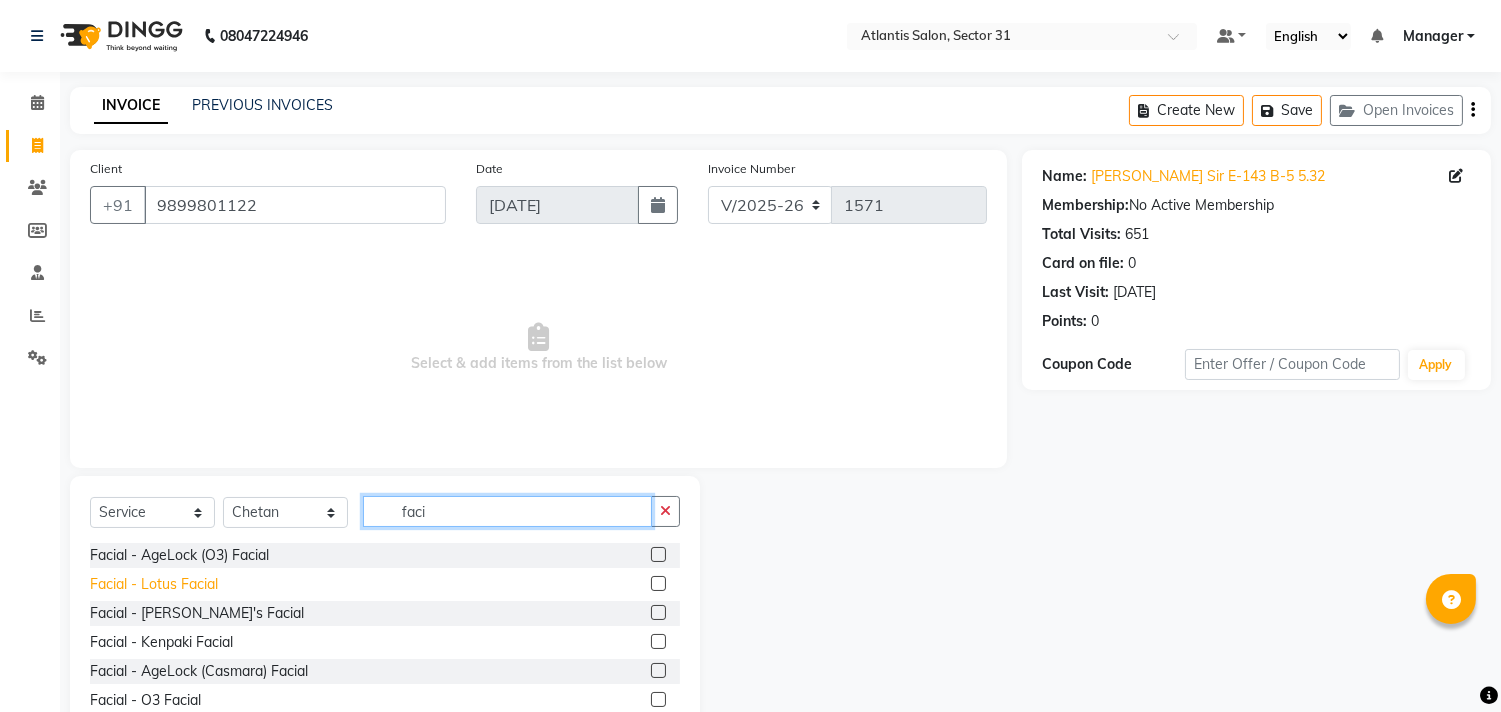 type on "faci" 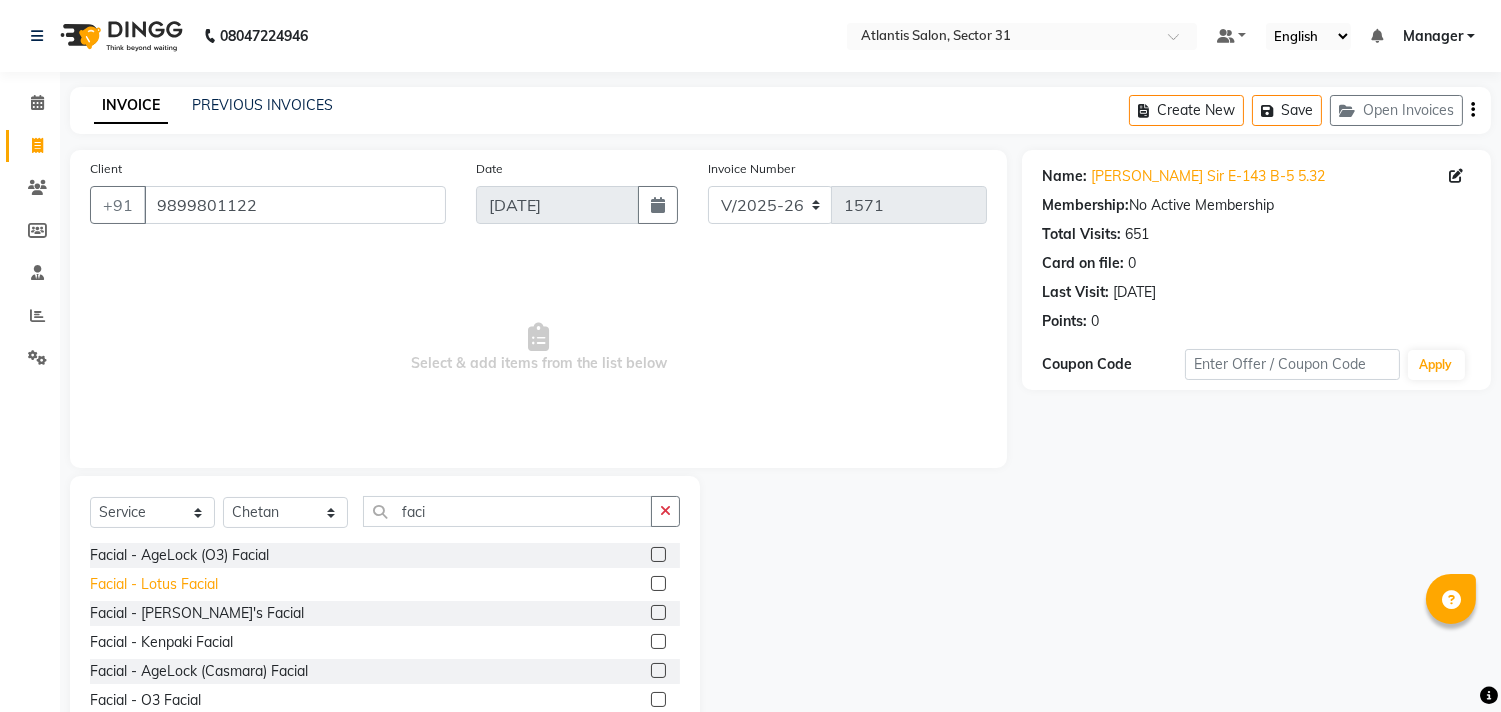 click on "Facial - Lotus Facial" 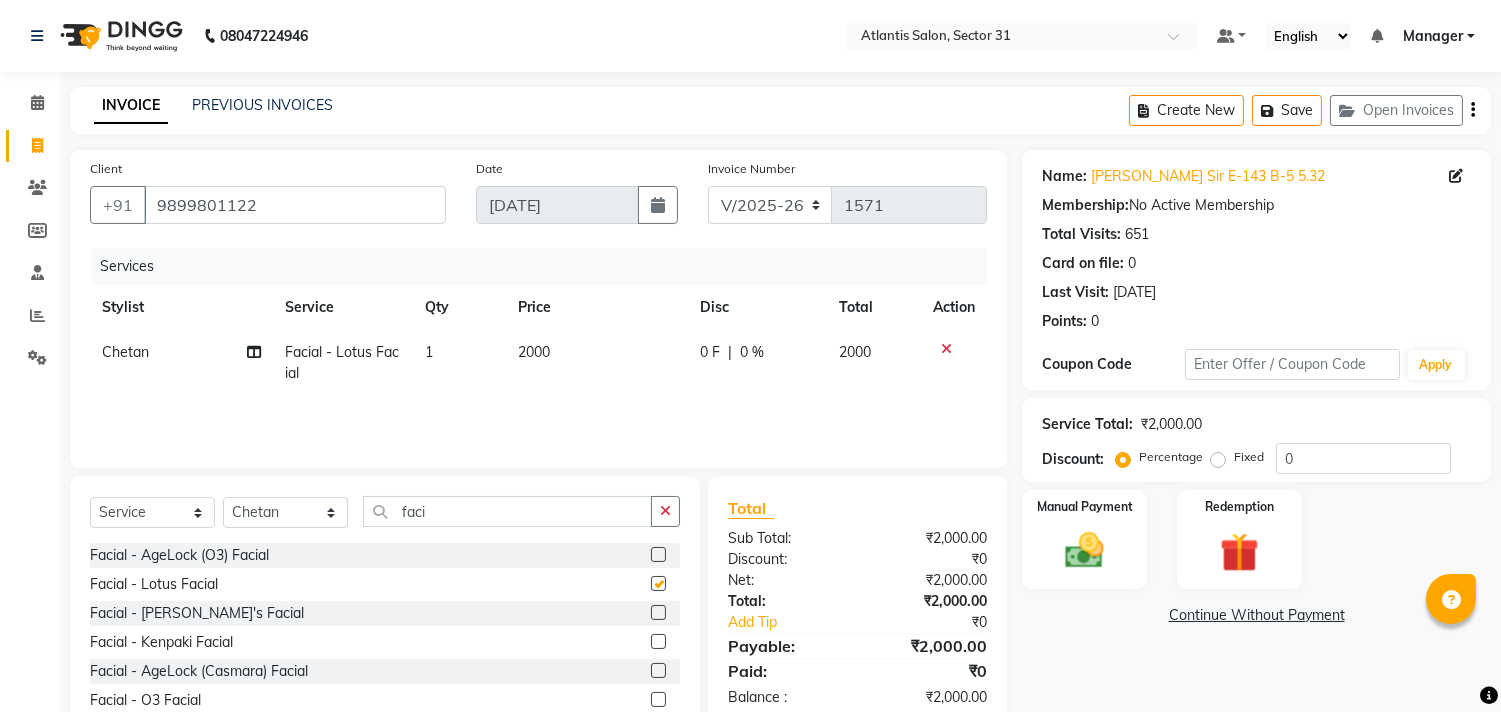 checkbox on "false" 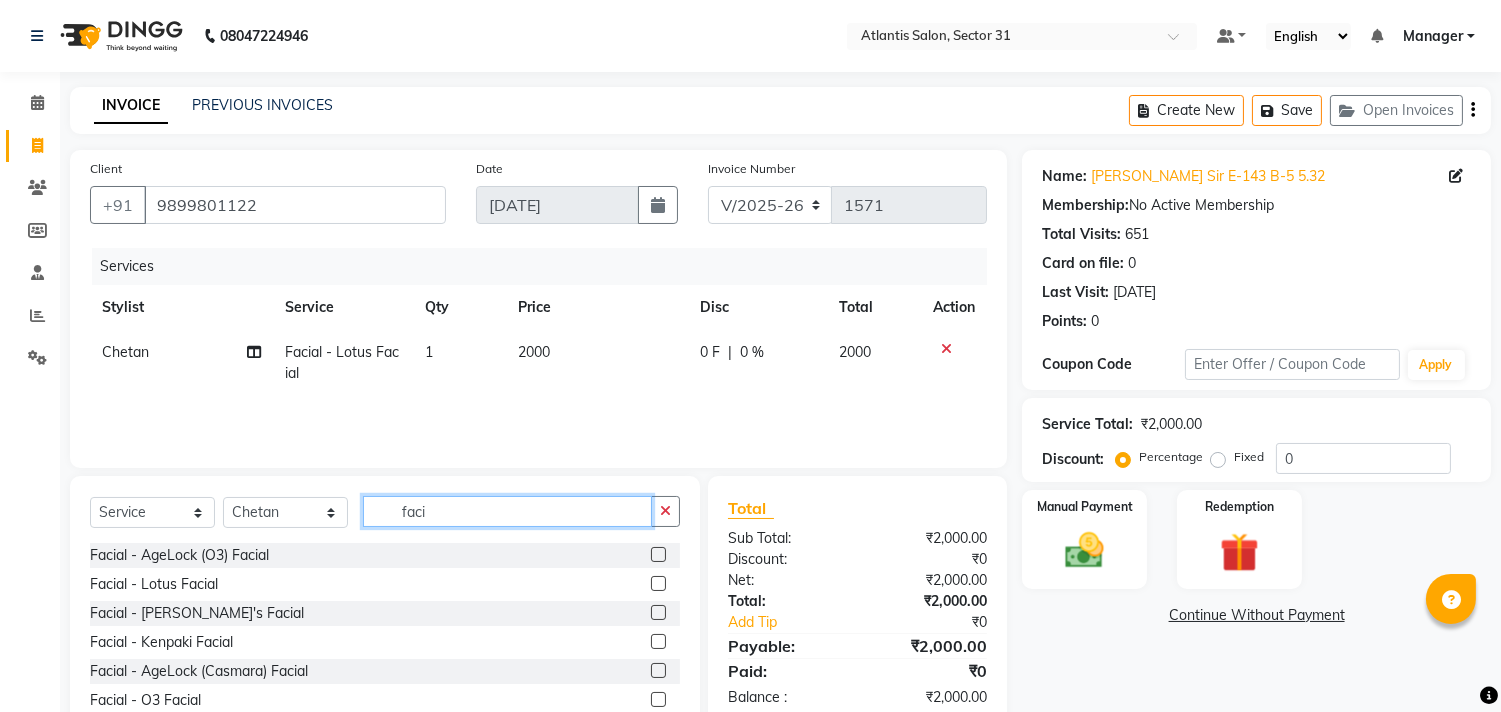 click on "faci" 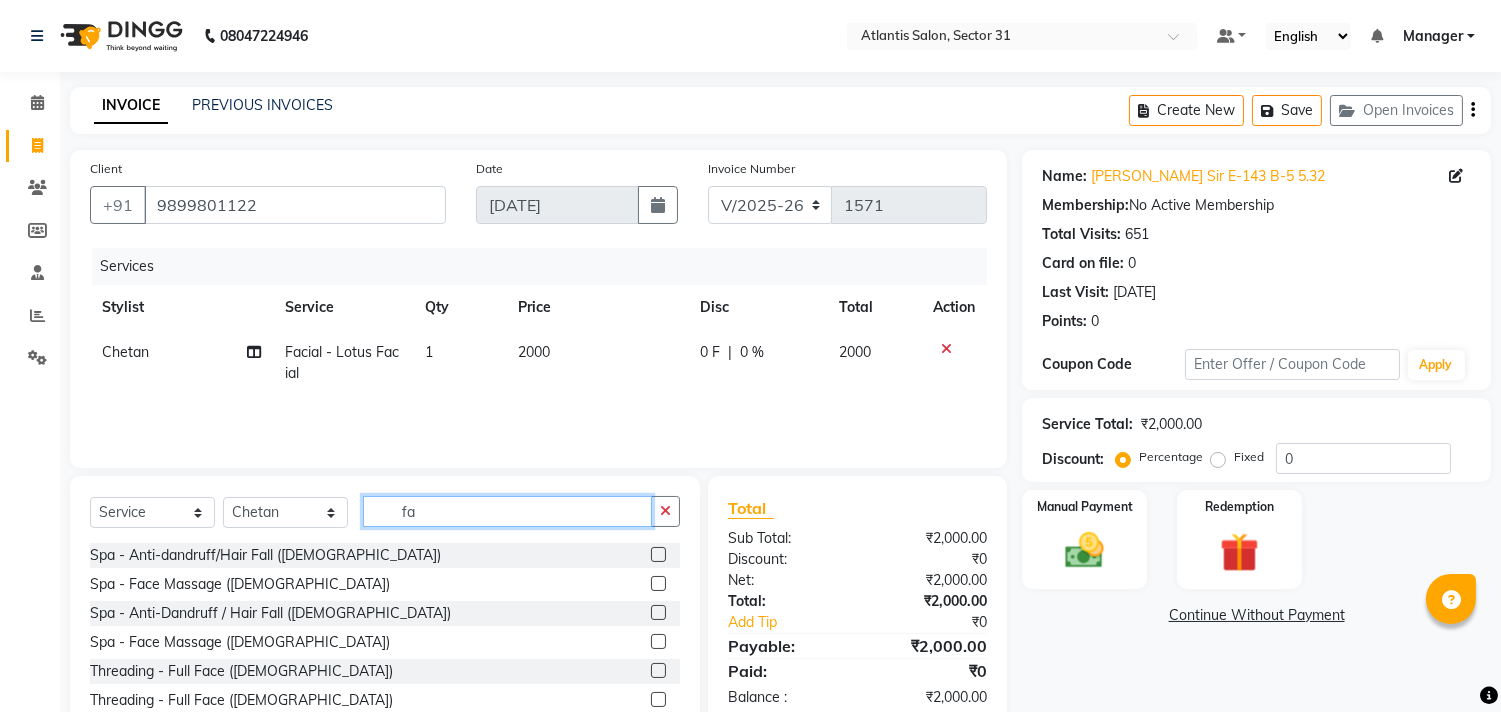 type on "f" 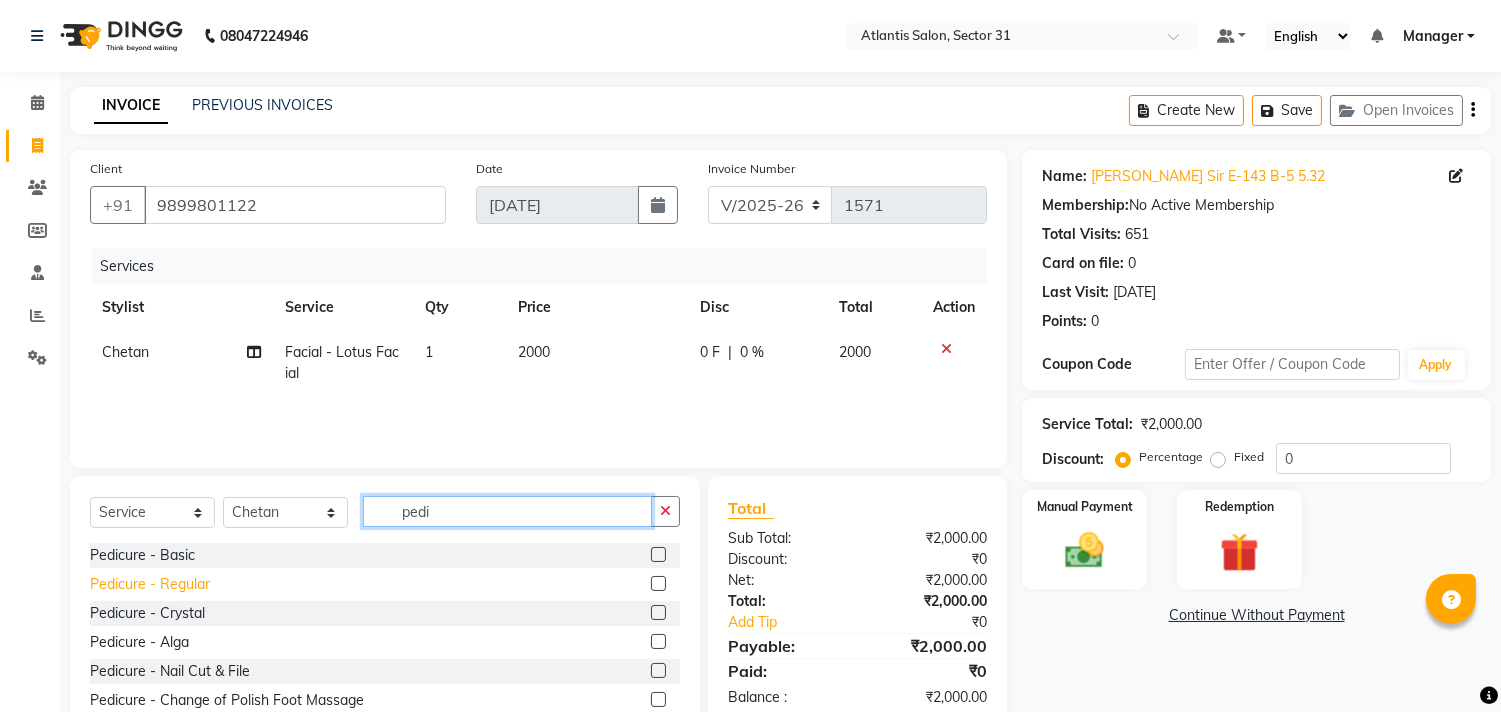type on "pedi" 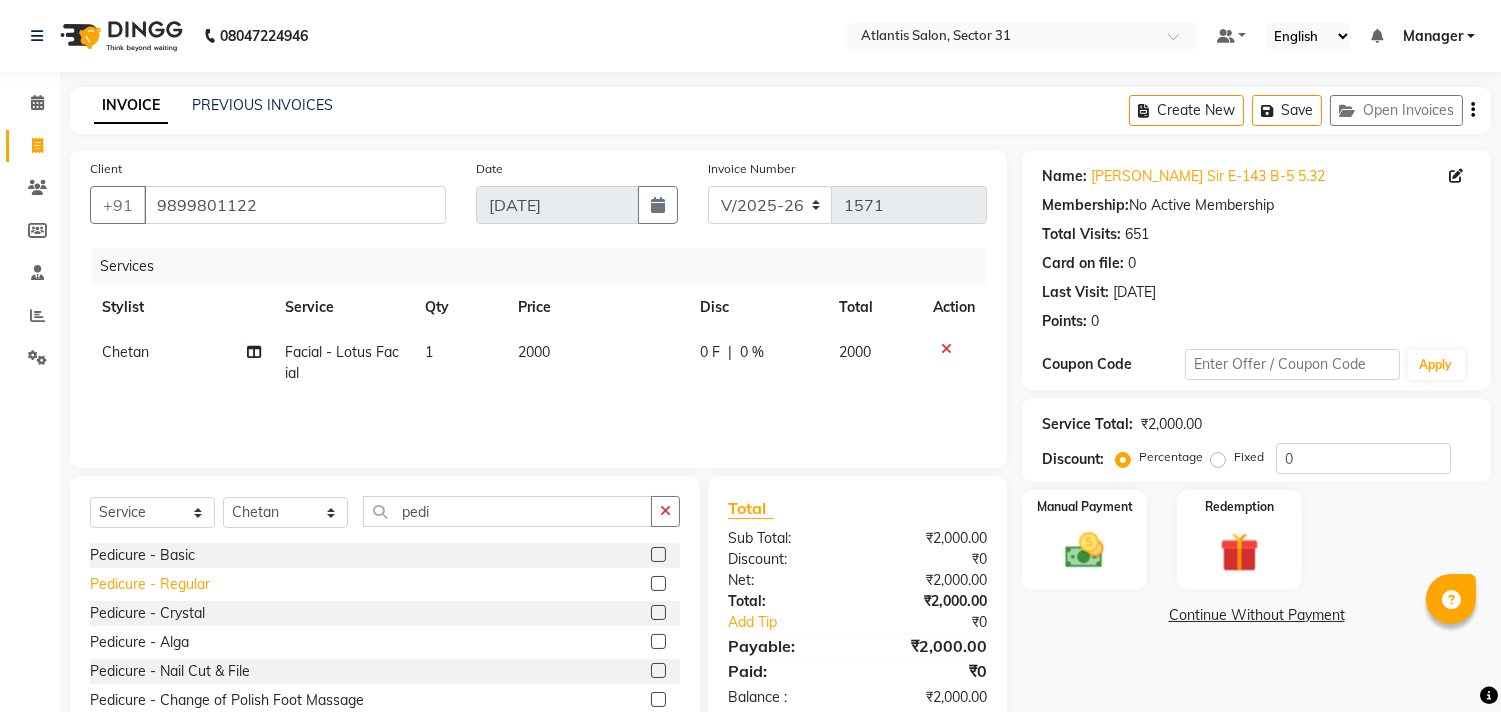 click on "Pedicure - Regular" 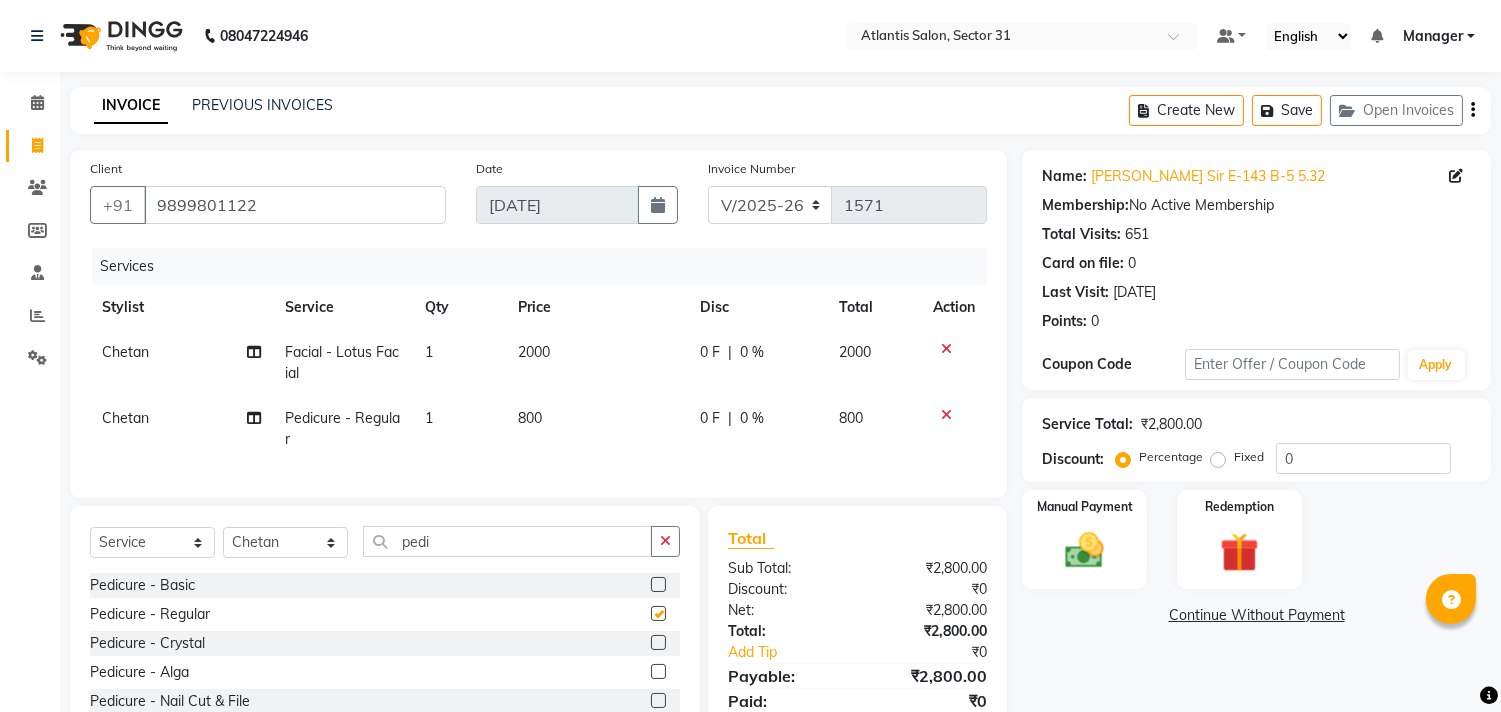 checkbox on "false" 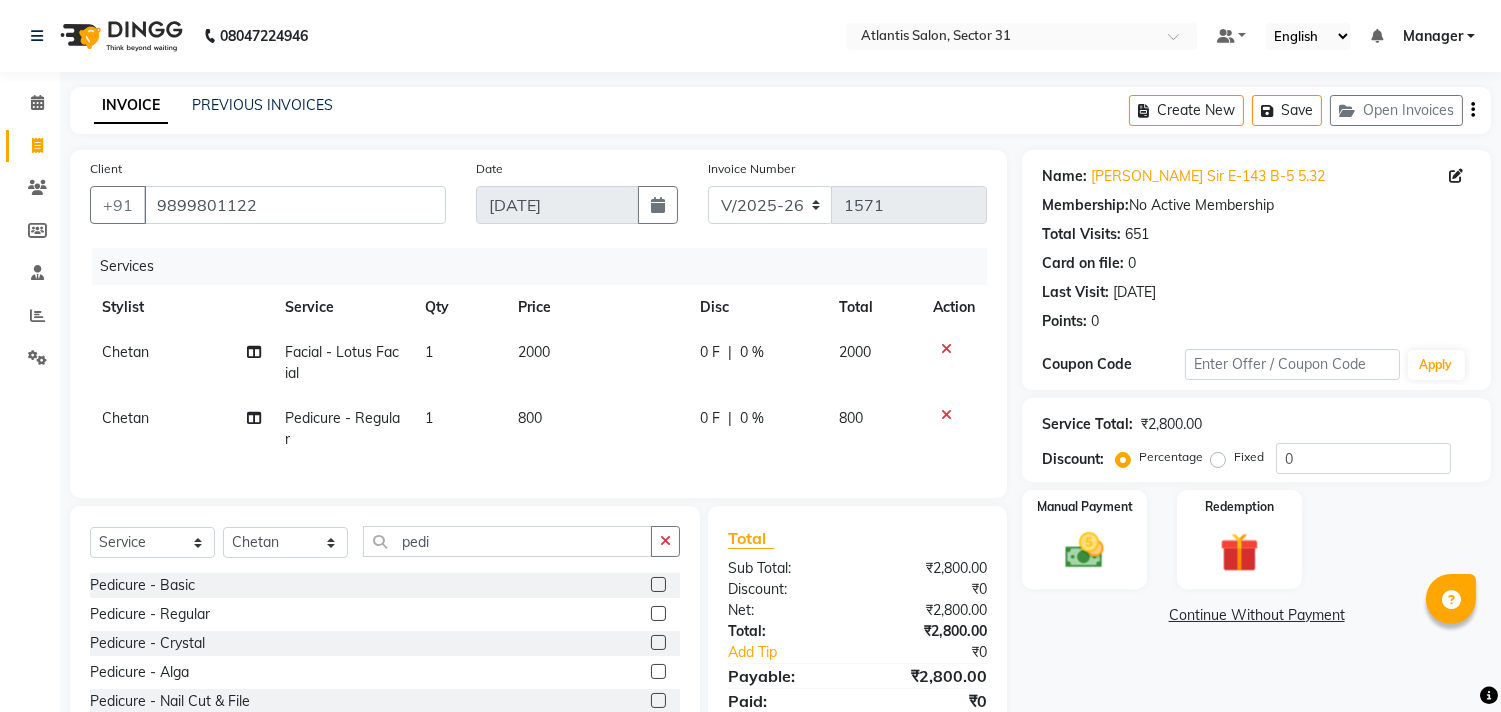 click on "800" 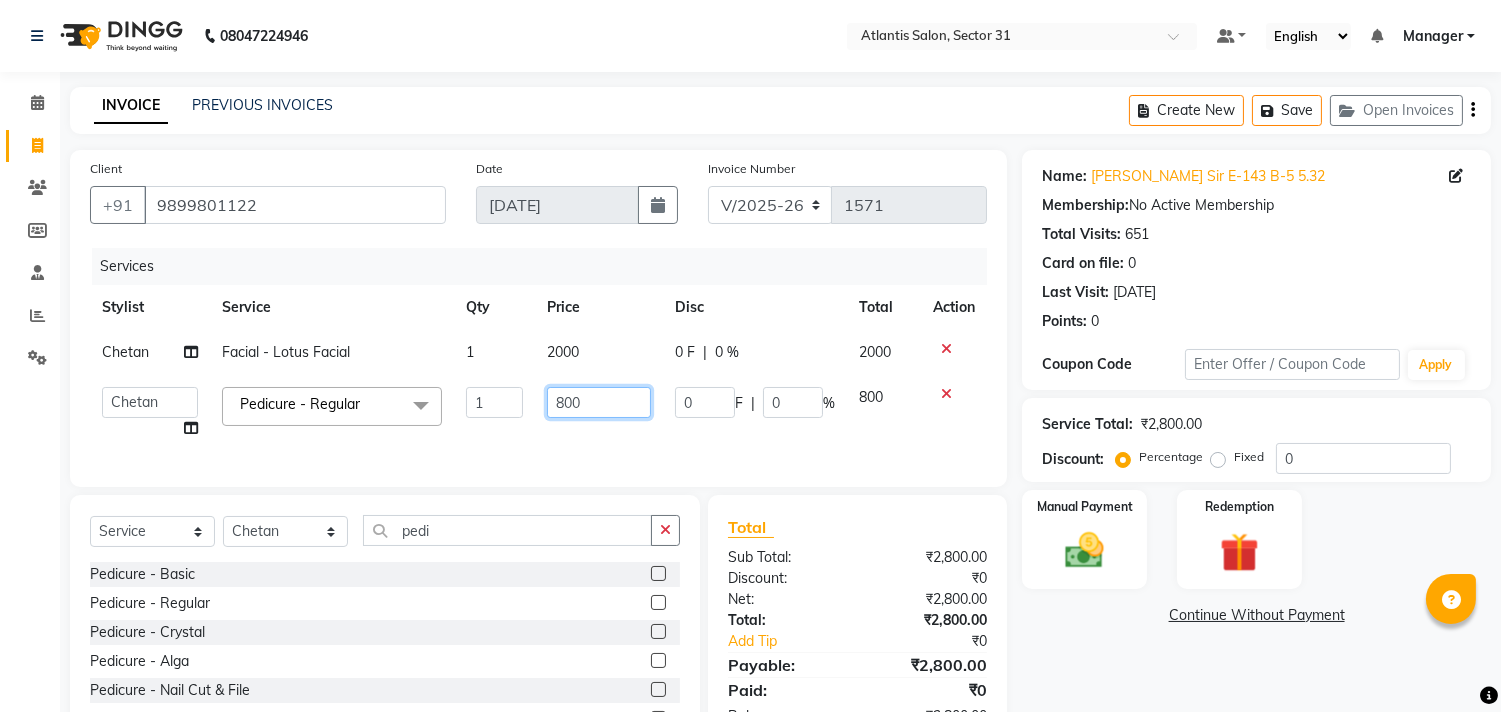 click on "800" 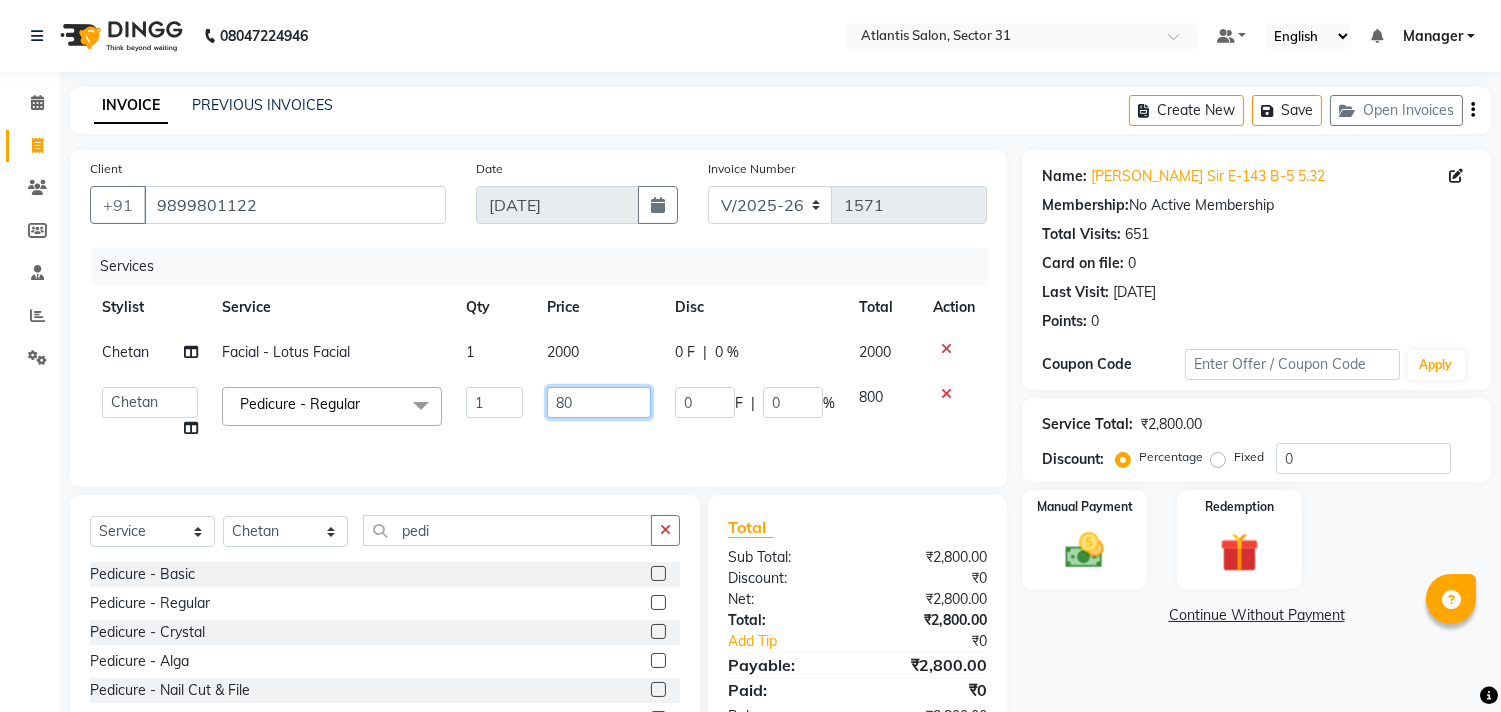 type on "8" 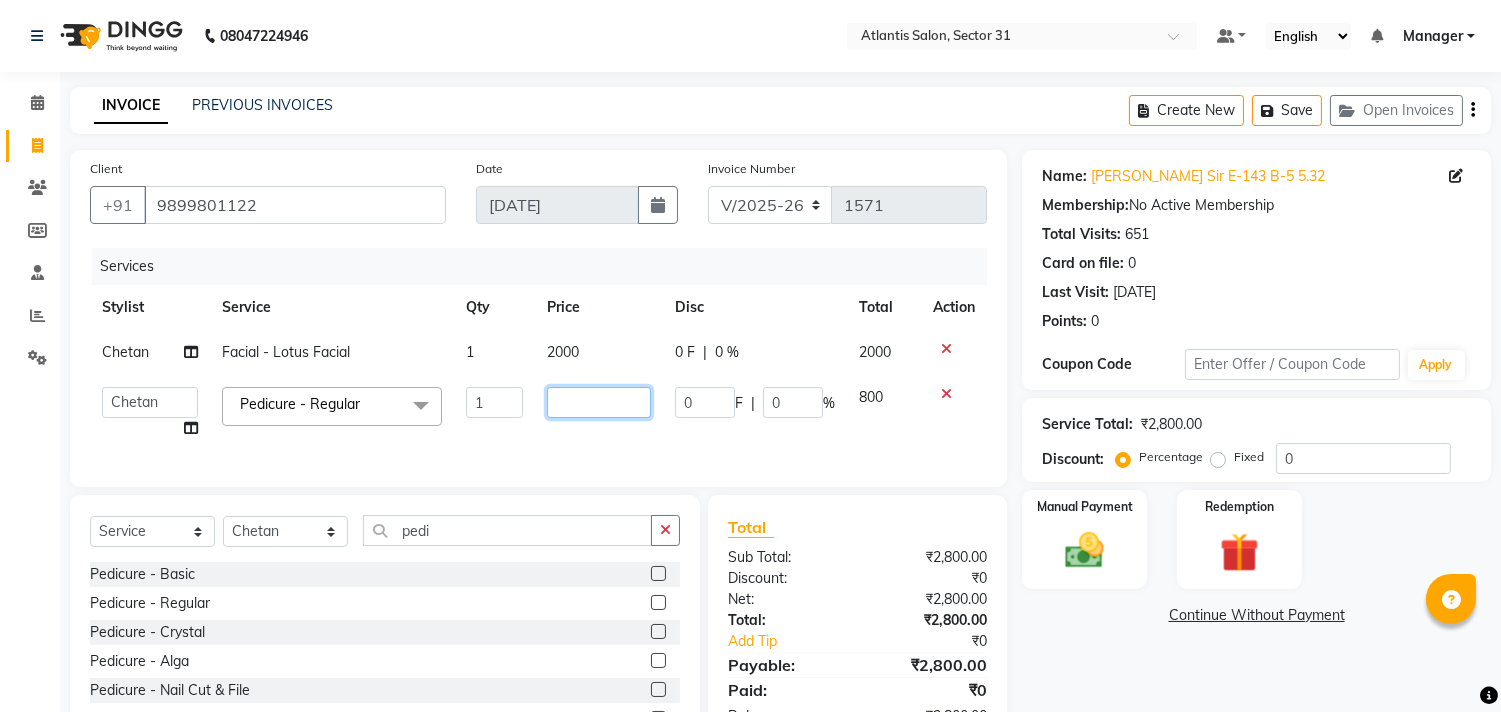 type on "1" 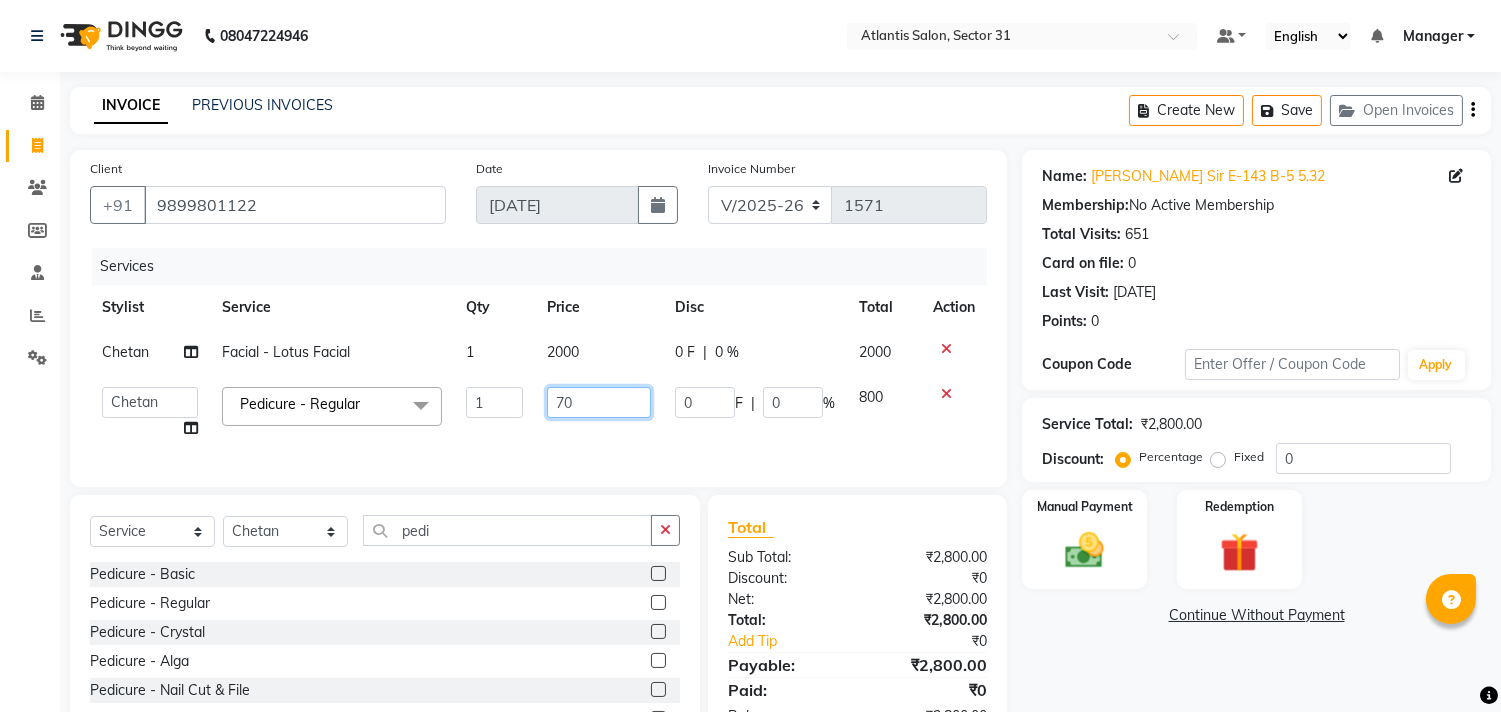 type on "700" 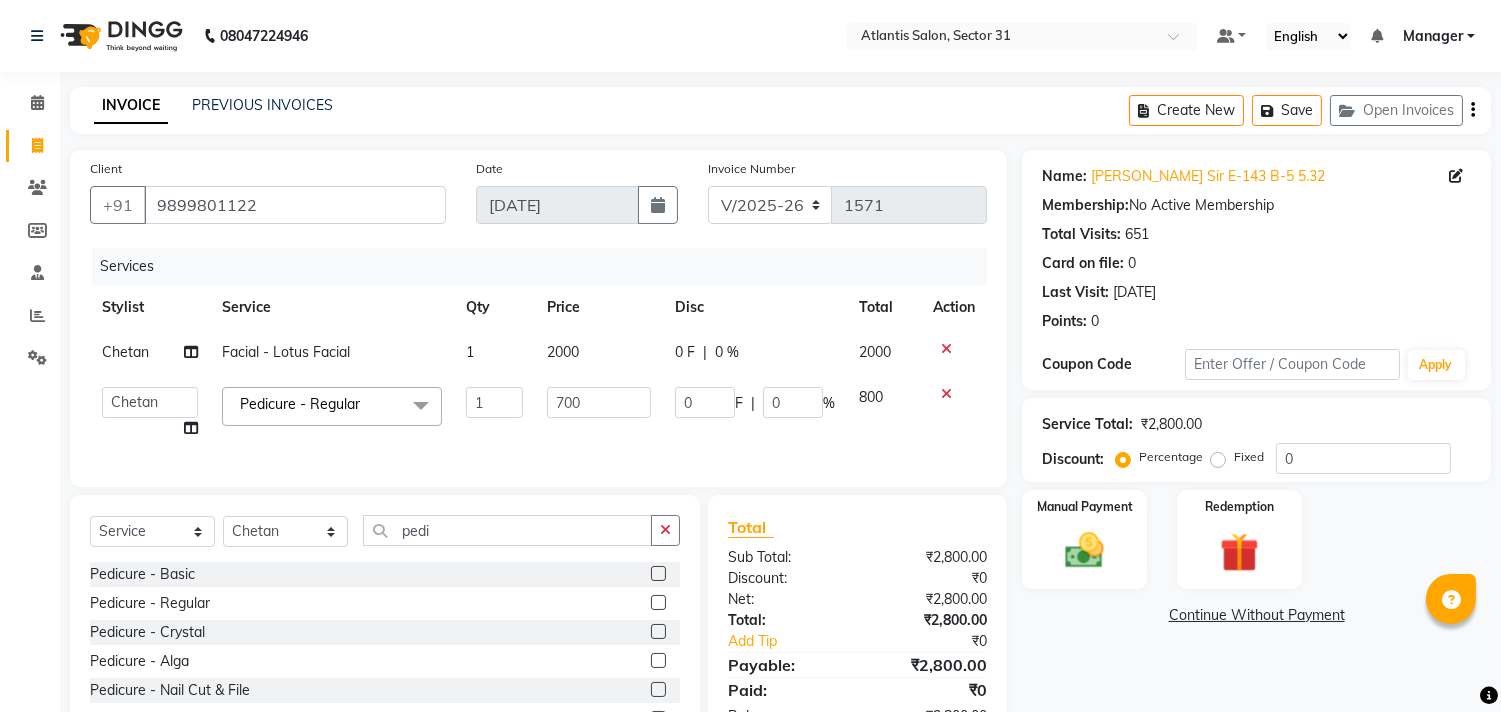 click on "700" 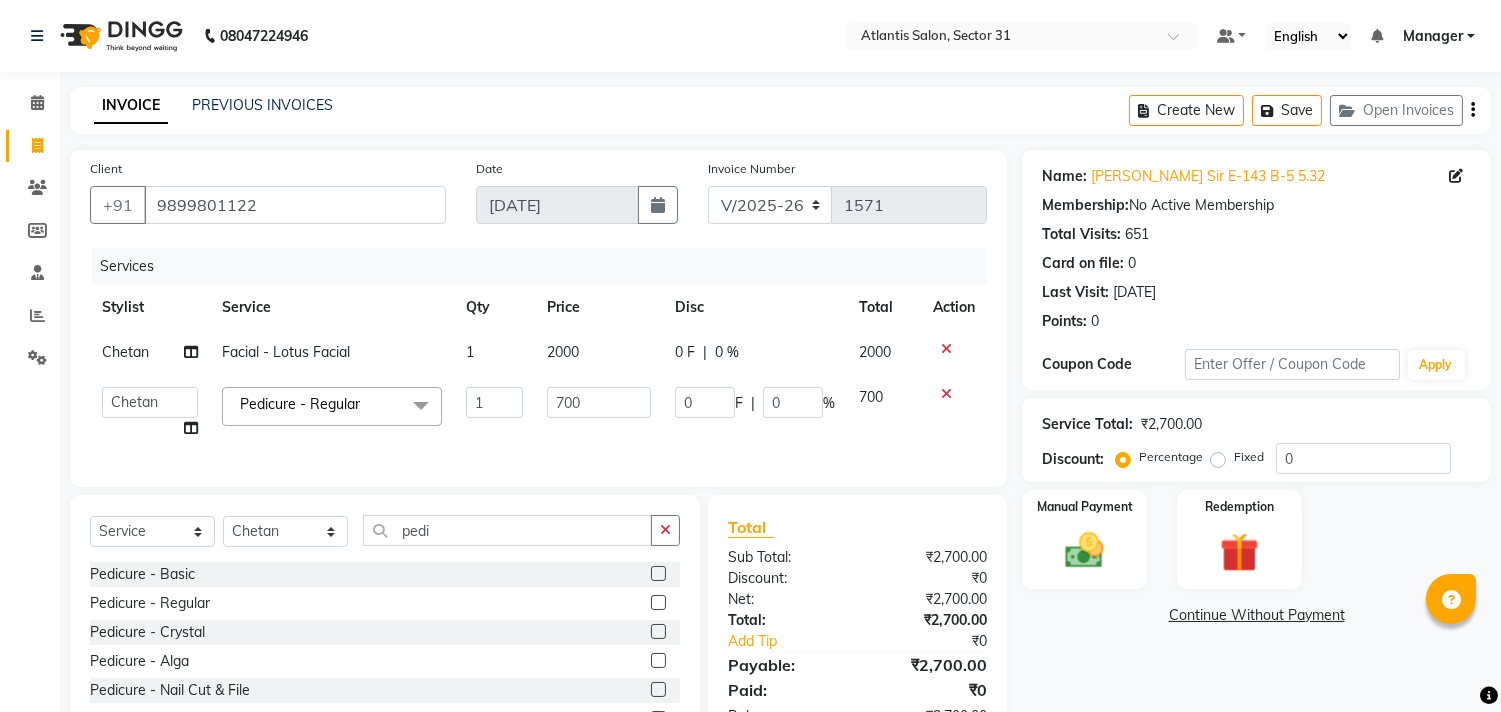 click on "700" 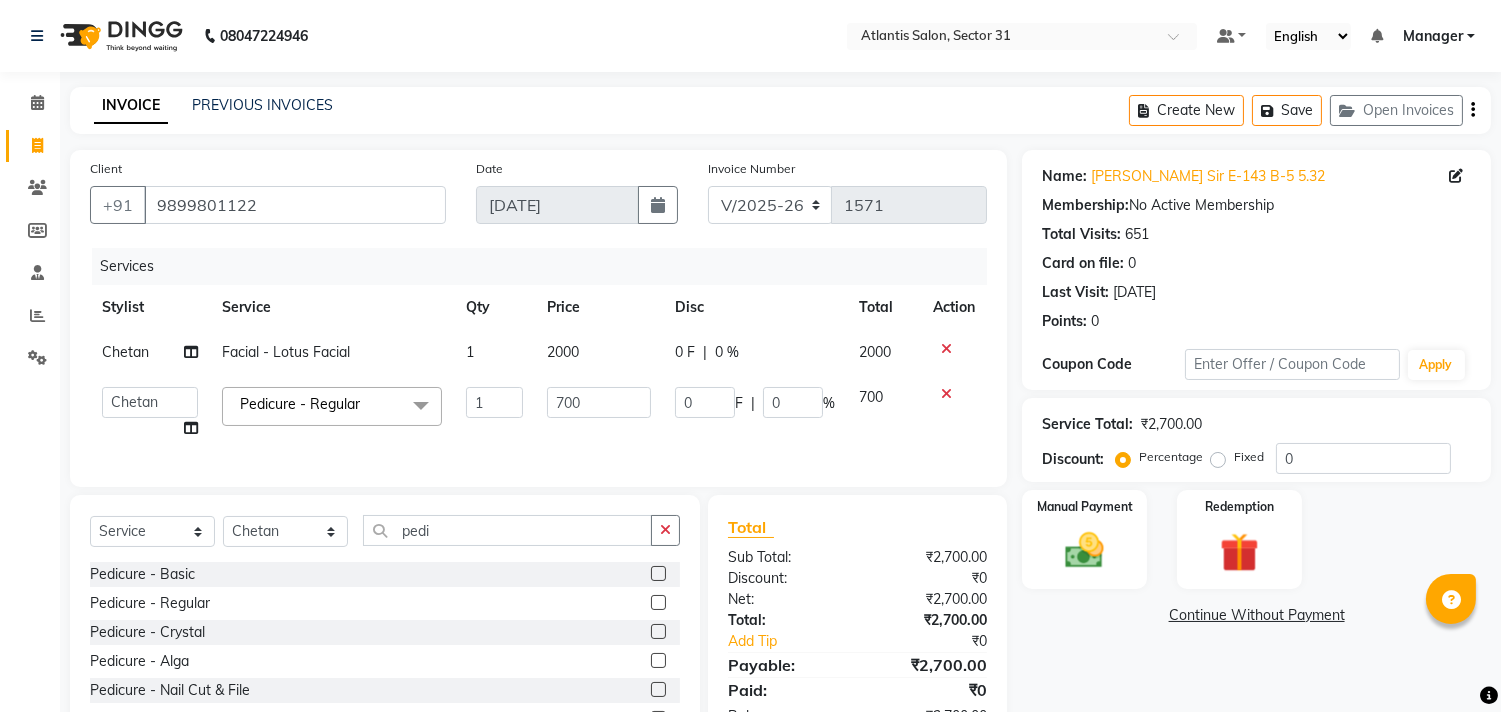 click on "2000" 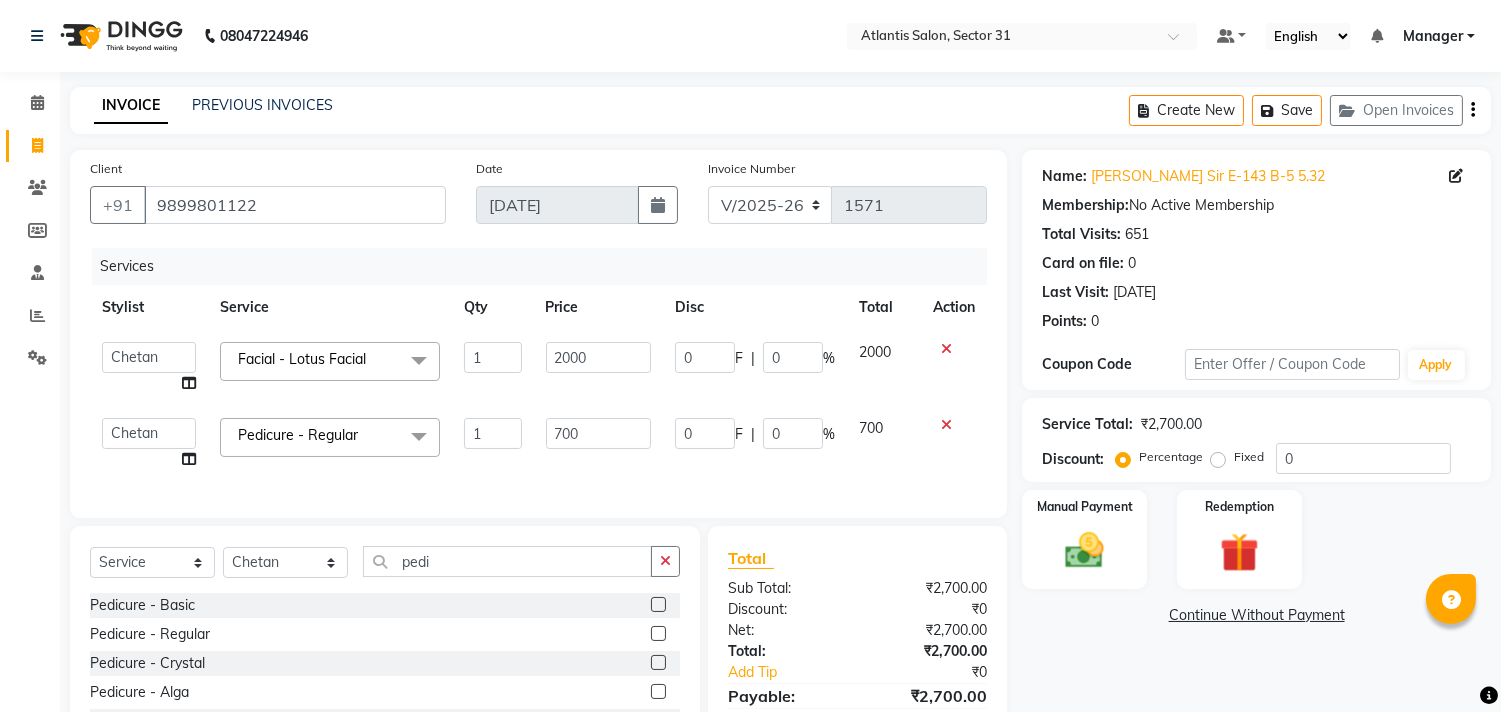 click on "2000" 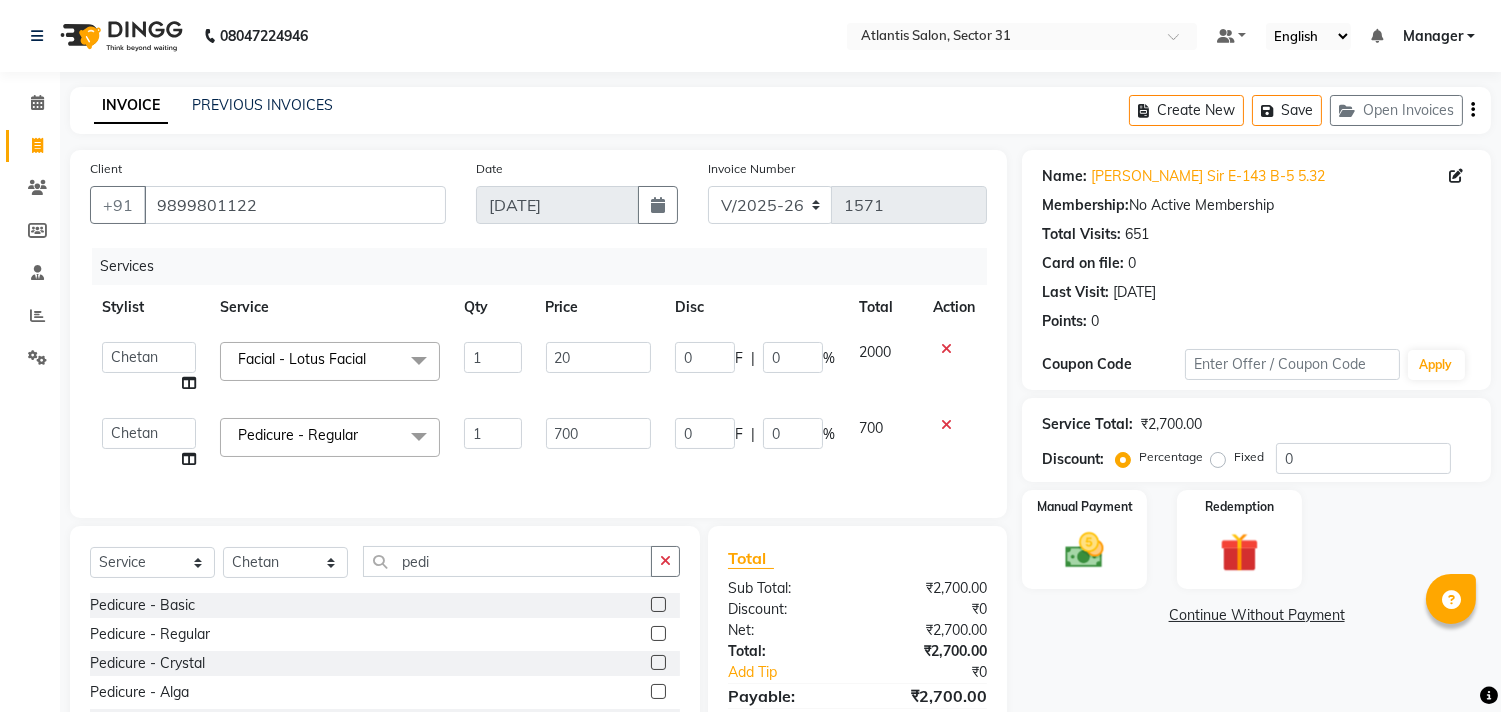 type on "2" 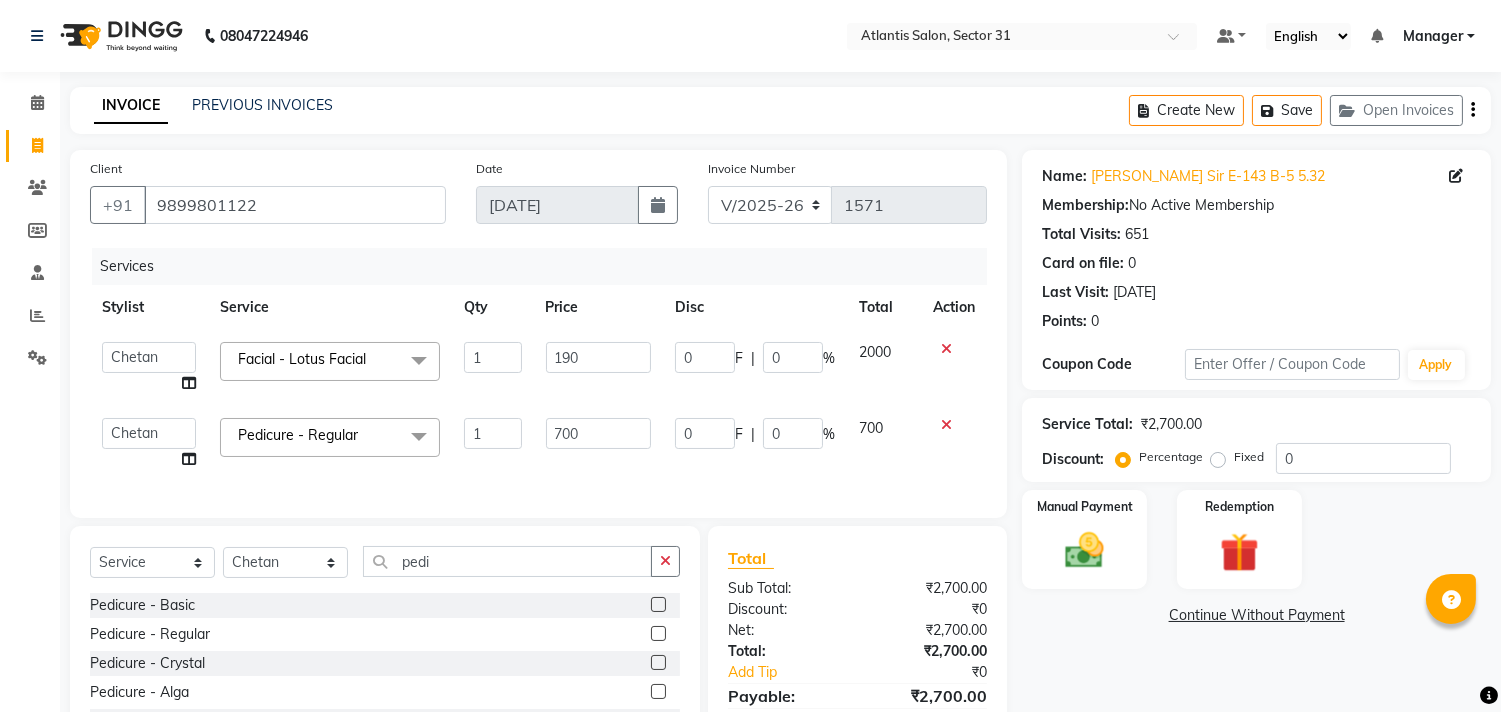 type on "1900" 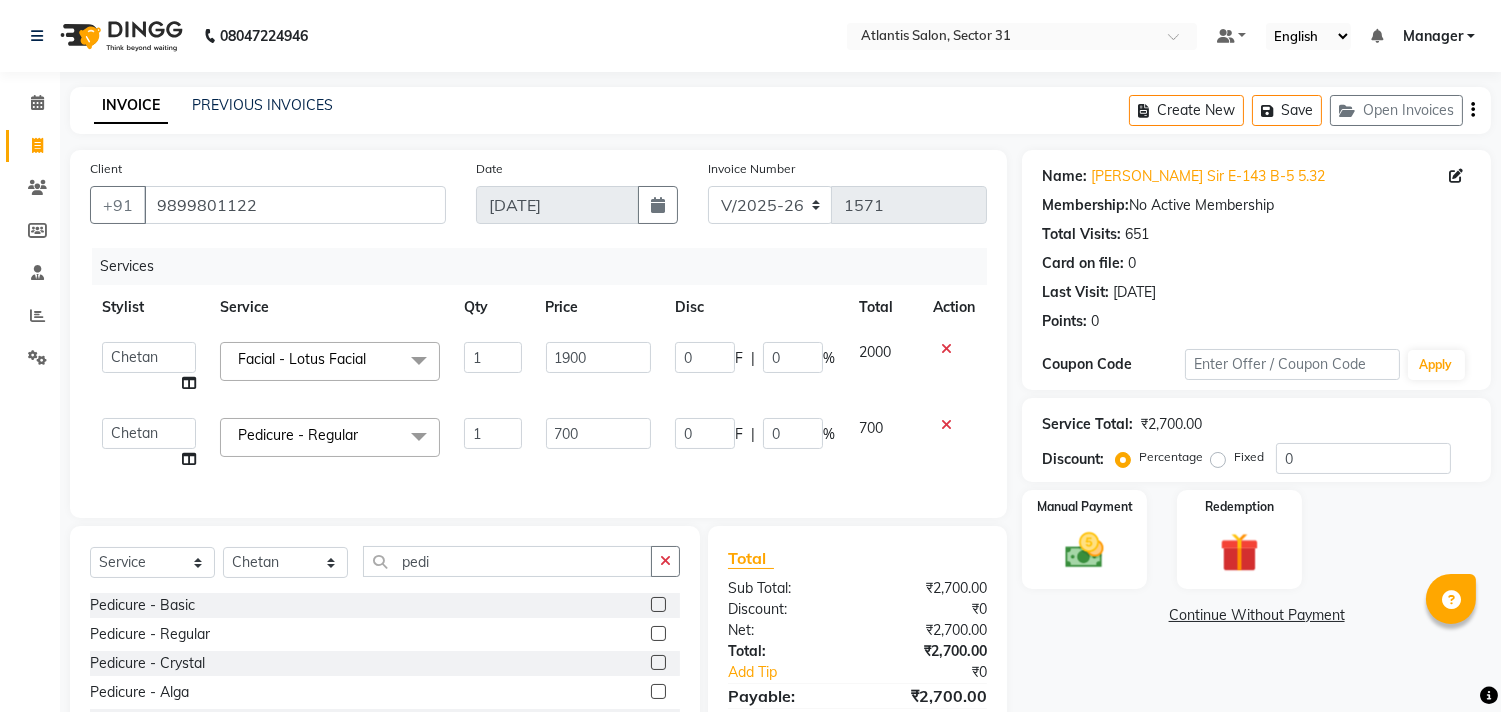click on "Alka    Annu   [PERSON_NAME]   Kavita   Manager   Staff 31   Staff ILD   Suraj  Facial - Lotus Facial  x Hair - Hair Cut ([DEMOGRAPHIC_DATA]) Hair - Shampoo & Conditioner ([DEMOGRAPHIC_DATA]) Hair - Hair Styling Without Haircut ([DEMOGRAPHIC_DATA]) Hair - Shave ([DEMOGRAPHIC_DATA]) Hair - Hair Cut With Wash ([DEMOGRAPHIC_DATA]) Hair - [PERSON_NAME] Trimming ([DEMOGRAPHIC_DATA]) Colour - Hair Colour (Matrix) ([DEMOGRAPHIC_DATA]) Colour - Hair Colour (Majirel) ([DEMOGRAPHIC_DATA]) Colour - [PERSON_NAME] Colour ([DEMOGRAPHIC_DATA]) Colour - Highlights ([DEMOGRAPHIC_DATA]) Colour - Touch-up (Matrix) ([DEMOGRAPHIC_DATA]) Colour - Touch-up (Majirel) ([DEMOGRAPHIC_DATA]) Colour - Colour Cleansing ([DEMOGRAPHIC_DATA]) Colour - Highlights (Crown) ([DEMOGRAPHIC_DATA]) Colour - Highlights (Full Head) ([DEMOGRAPHIC_DATA]) Colour - Global Colour ([DEMOGRAPHIC_DATA]) Colour - Balayage / Ombre ([DEMOGRAPHIC_DATA]) Colour - Funky Colour (Per Streak) ([DEMOGRAPHIC_DATA]) Colour - Highlights (Per Spreak) ([DEMOGRAPHIC_DATA]) Colour - Hair Colour (Inoa) ([DEMOGRAPHIC_DATA]) Colour - Touch-up (Inoa) ([DEMOGRAPHIC_DATA]) Colour - Moustache Colour Spa - Loreal Hair Spa ([DEMOGRAPHIC_DATA]) Spa - Anti-dandruff/Hair Fall ([DEMOGRAPHIC_DATA]) Spa - Macadamia Pro ([DEMOGRAPHIC_DATA]) Spa - Head Massage  ([DEMOGRAPHIC_DATA]) Spa - Face Massage ([DEMOGRAPHIC_DATA]) Spa - Bio Top ([DEMOGRAPHIC_DATA])" 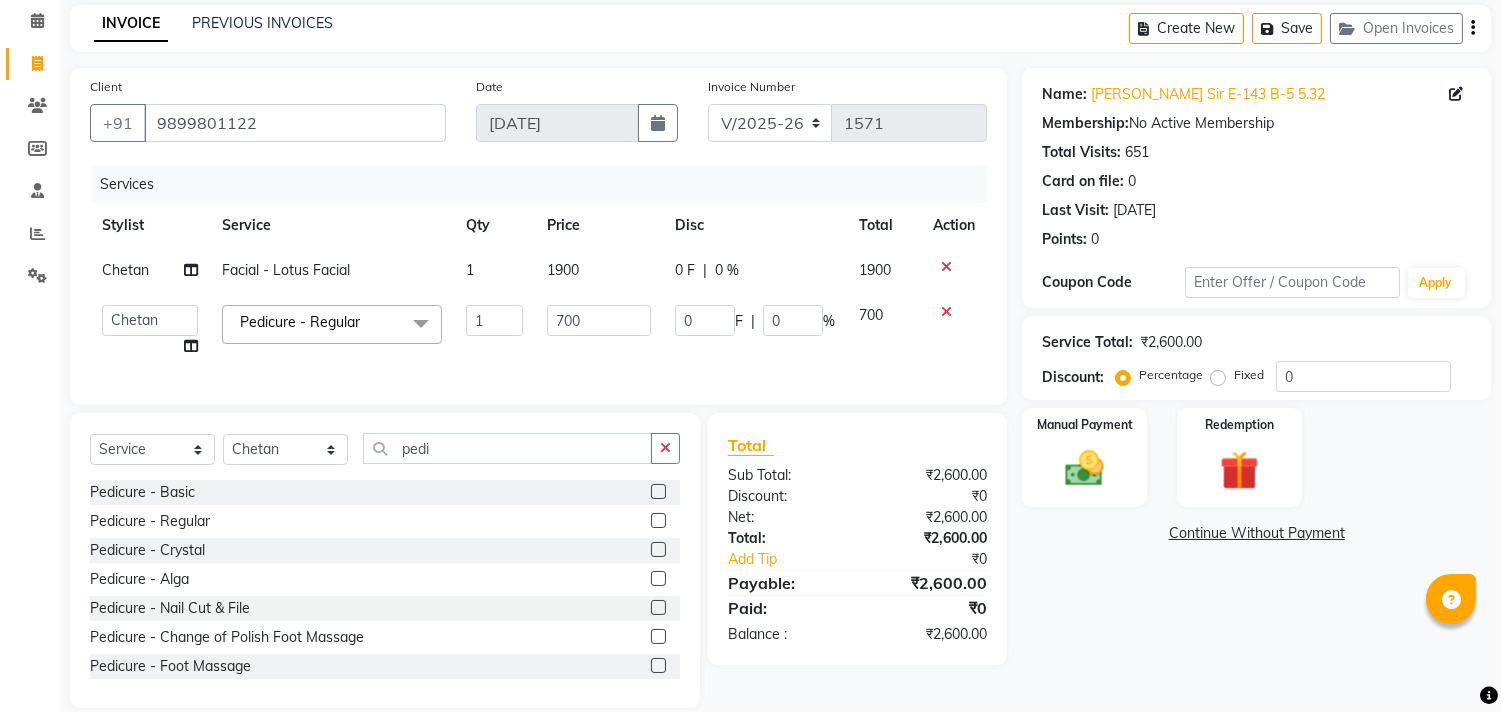 scroll, scrollTop: 124, scrollLeft: 0, axis: vertical 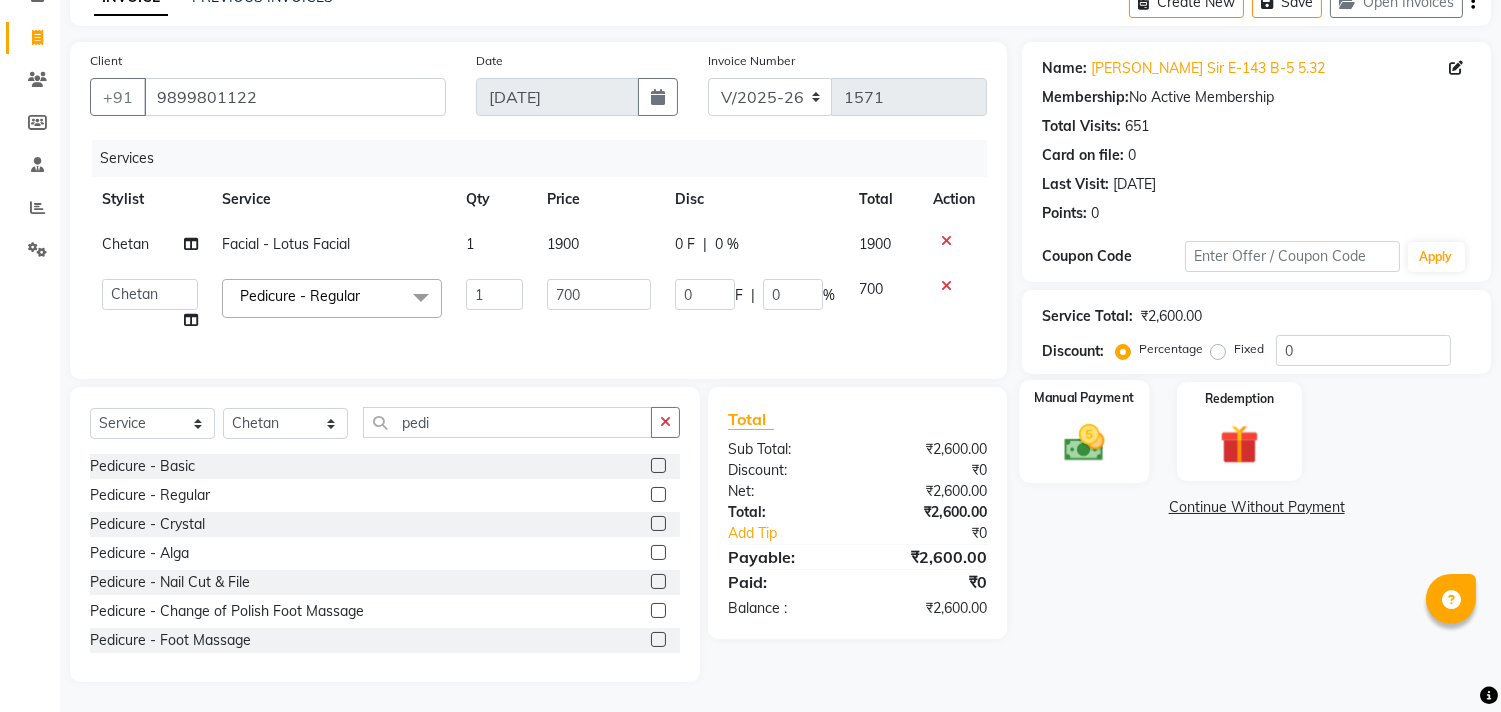 click 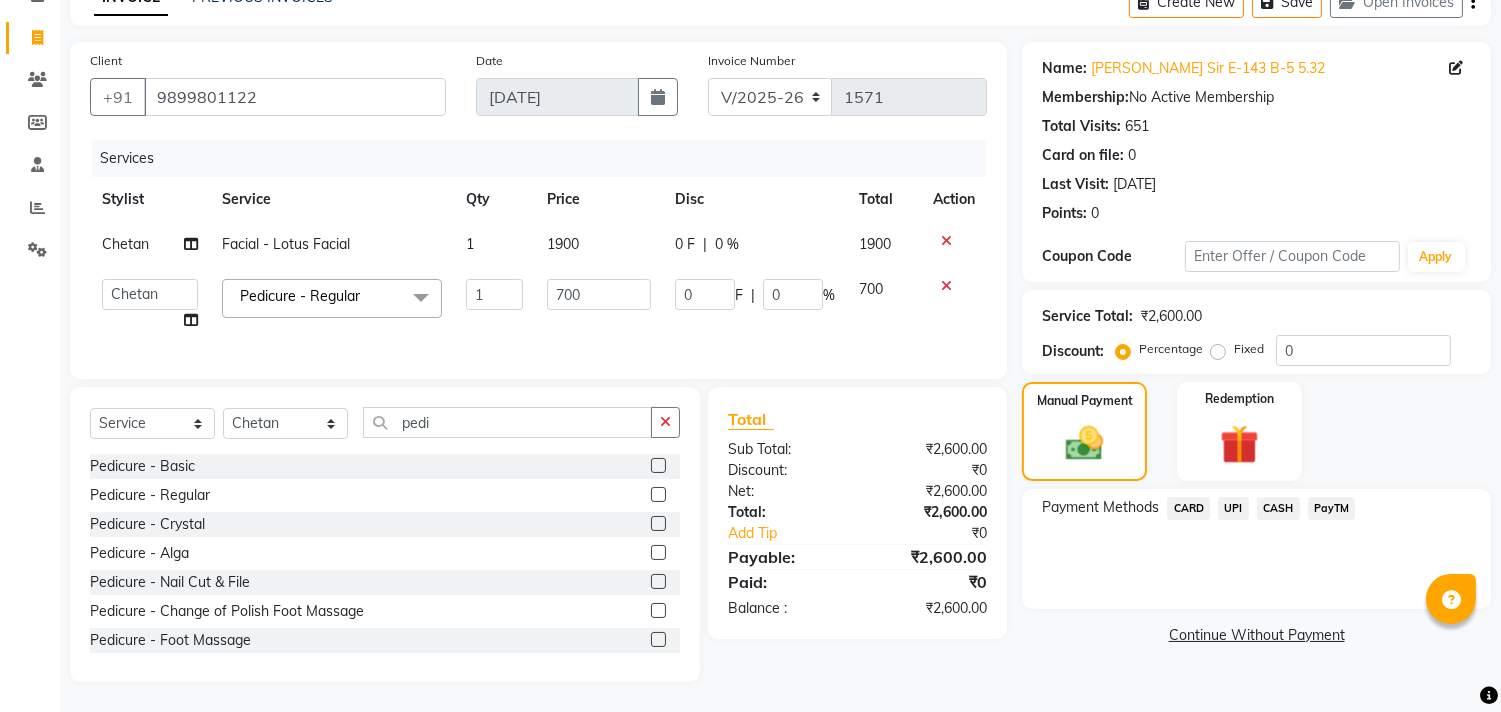 click on "UPI" 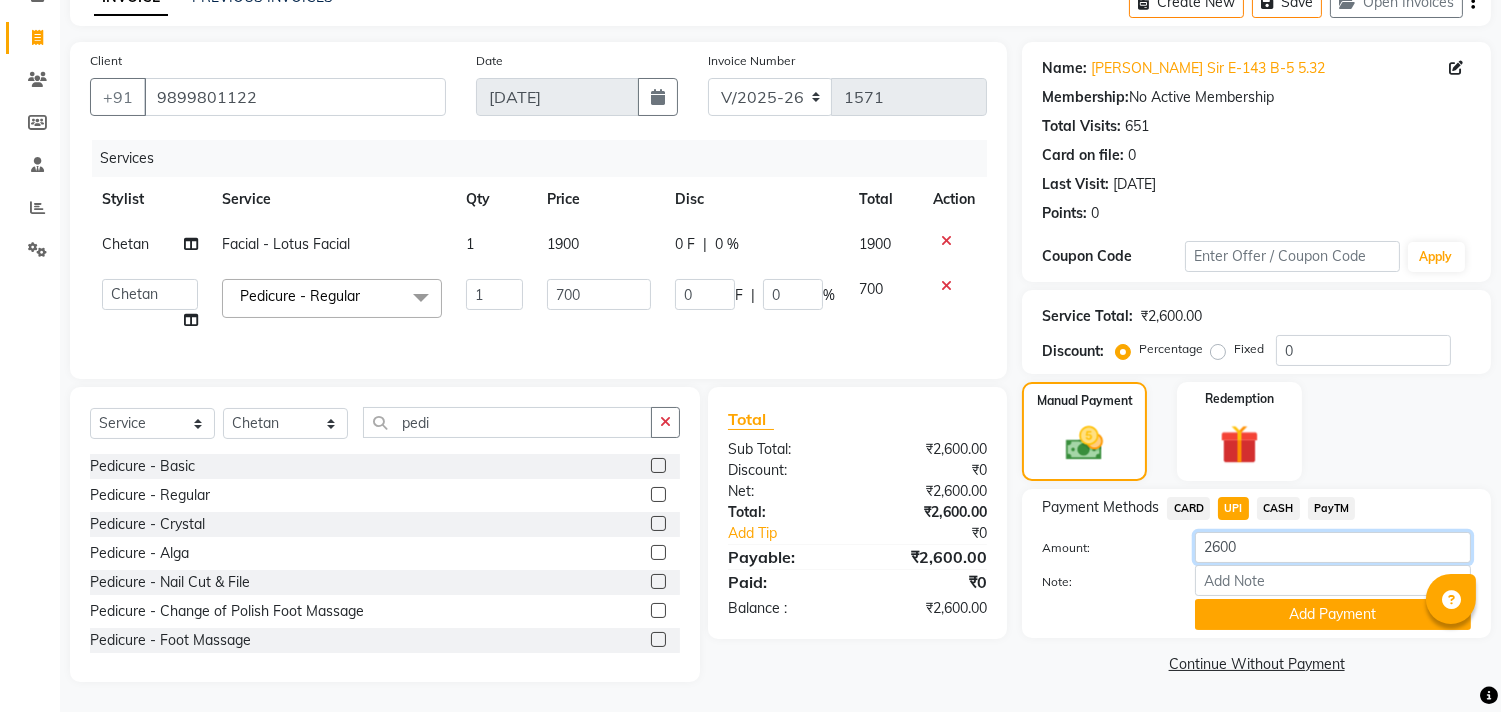 click on "2600" 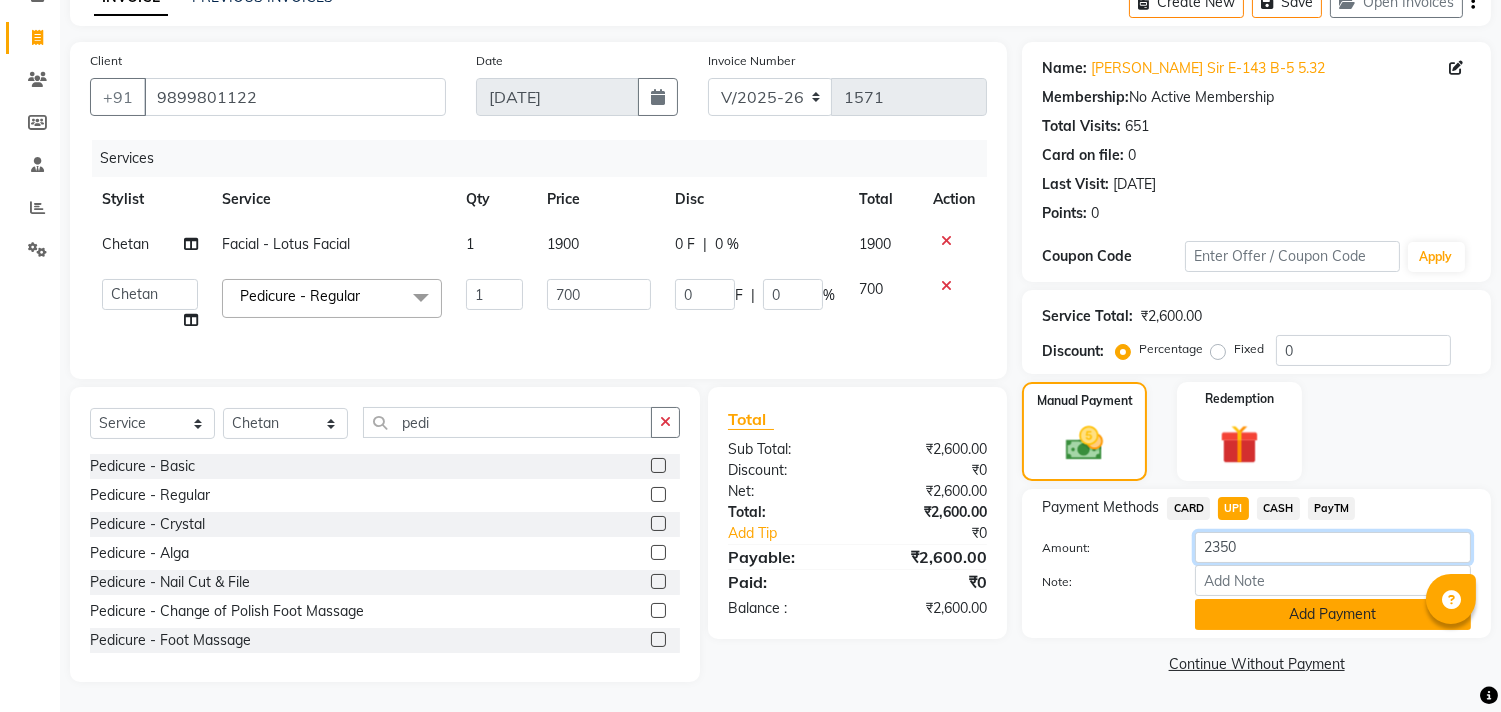 type on "2350" 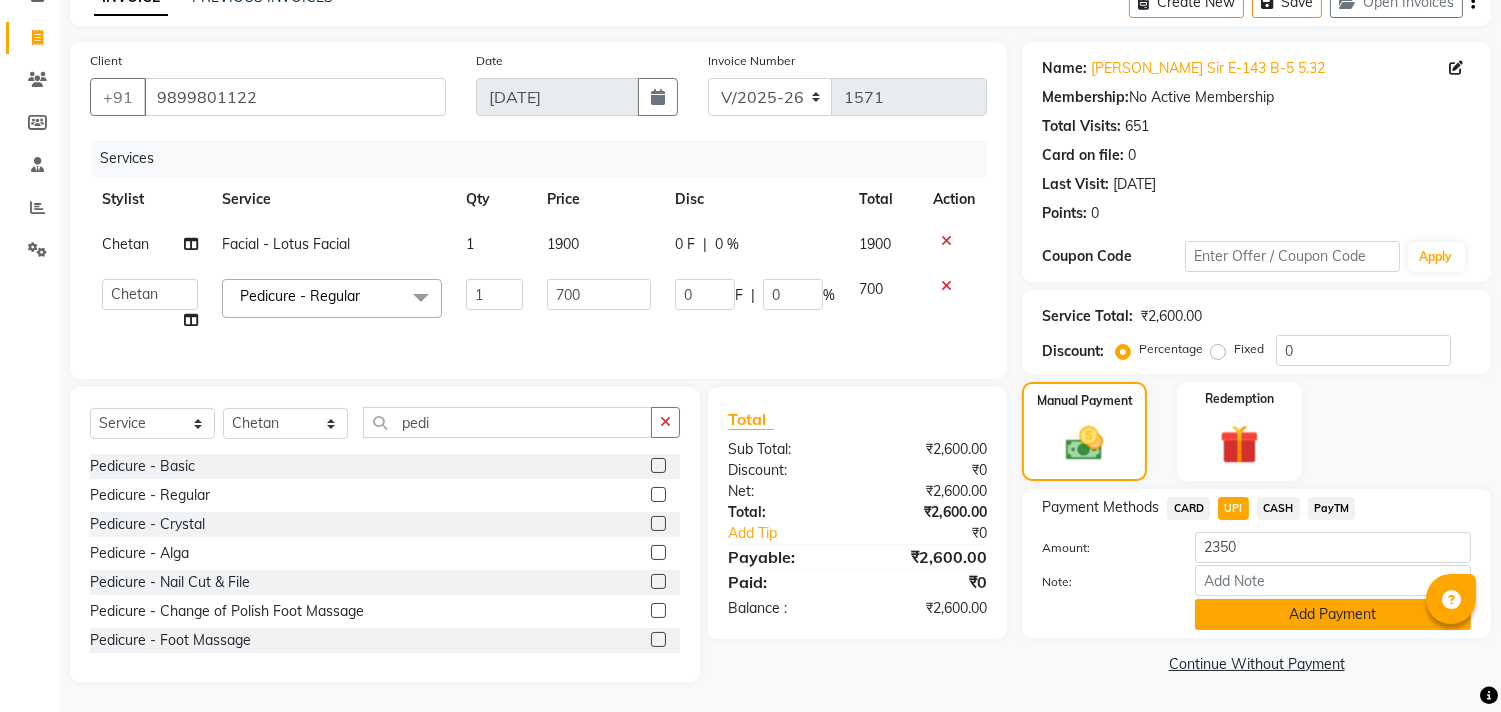 click on "Add Payment" 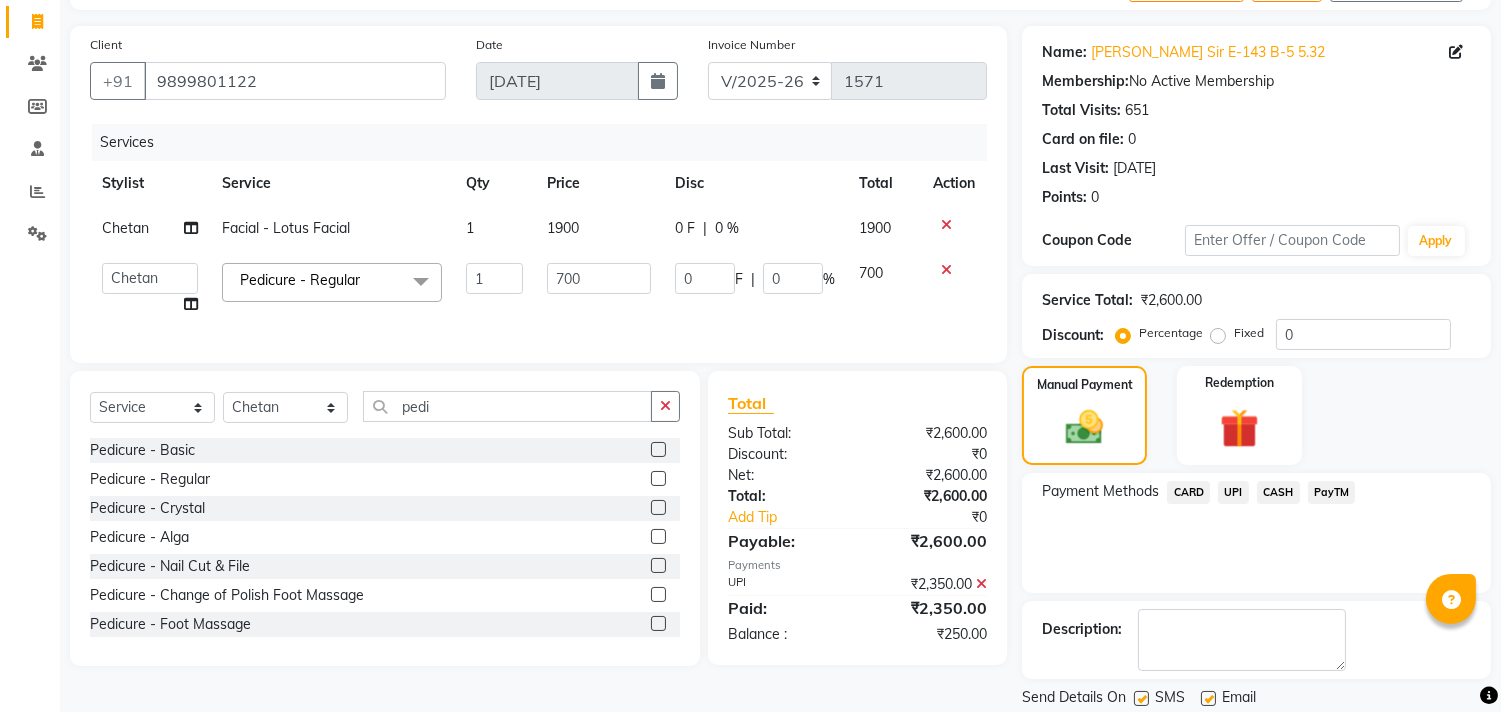 scroll, scrollTop: 187, scrollLeft: 0, axis: vertical 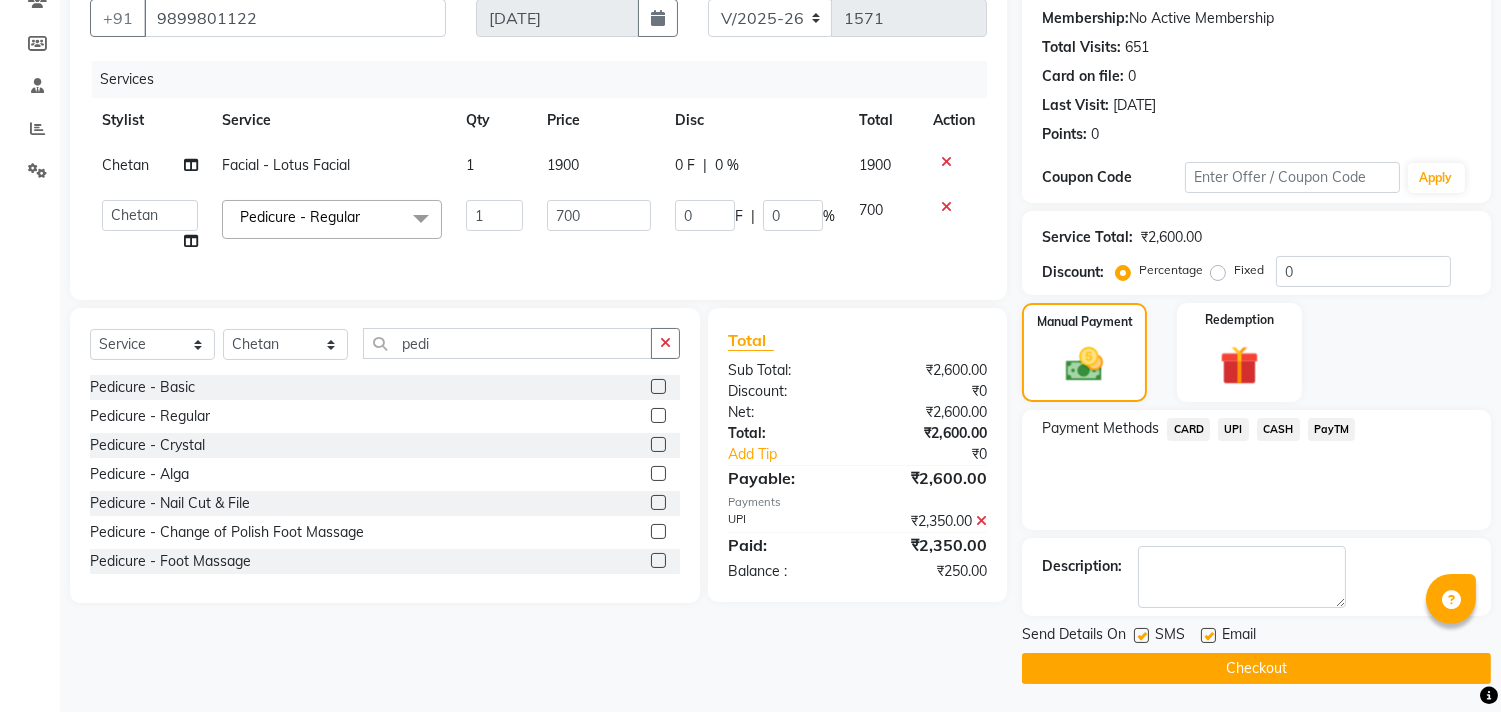 click on "CASH" 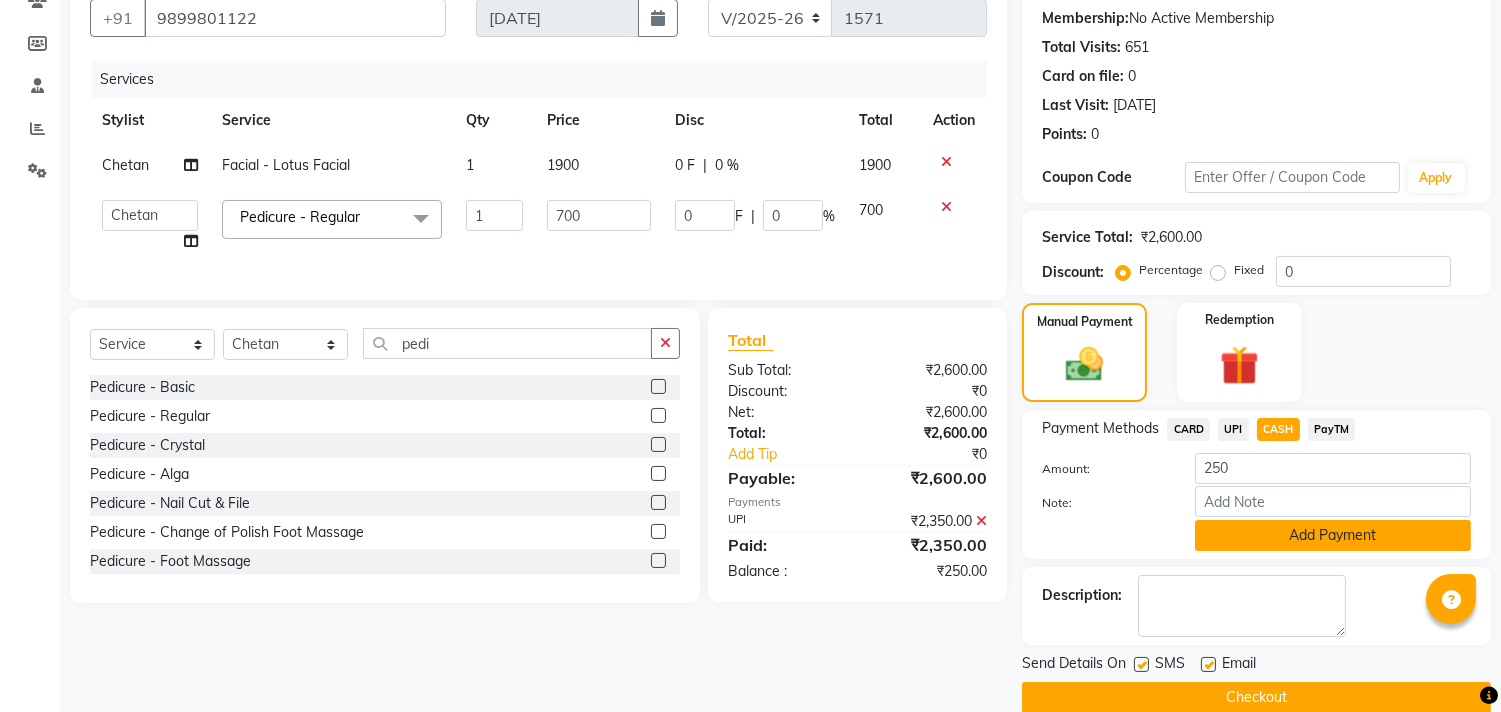 click on "Add Payment" 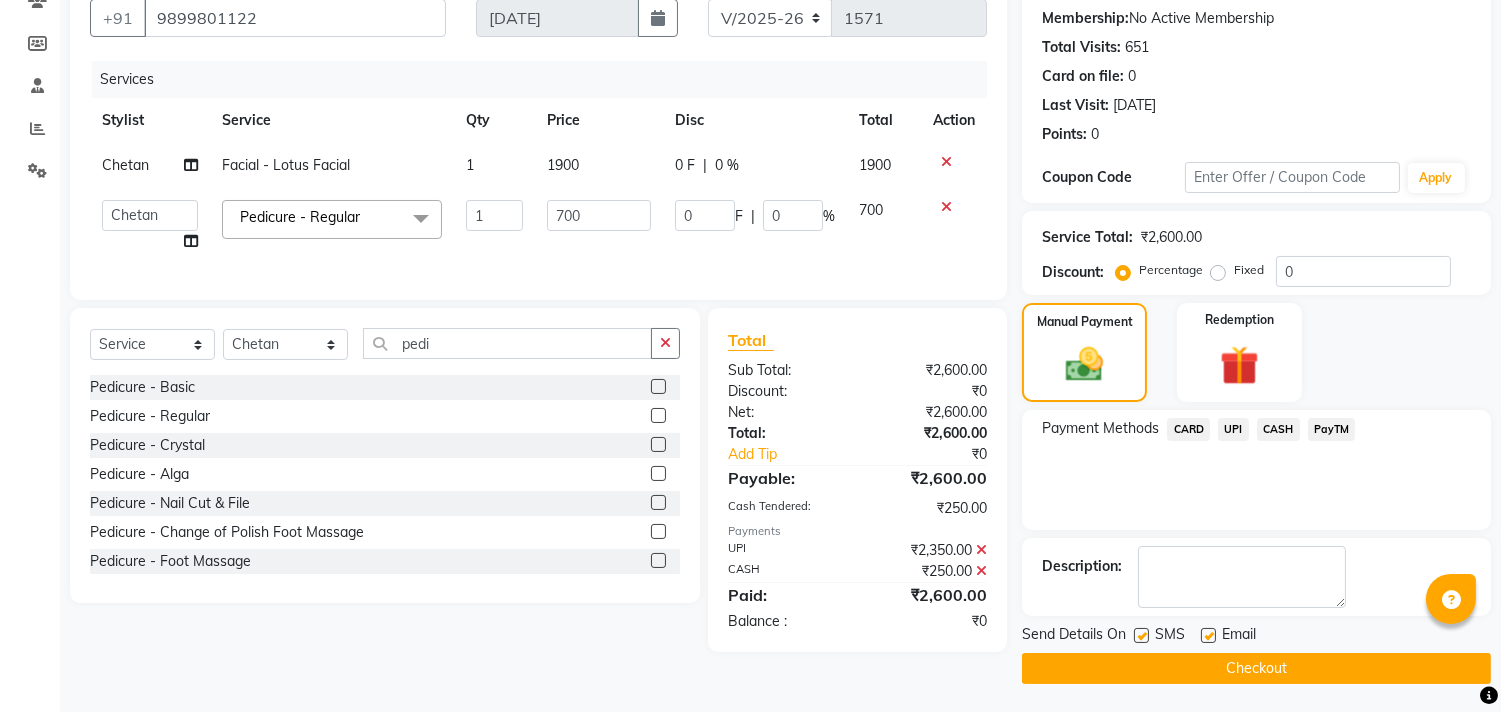 click on "Checkout" 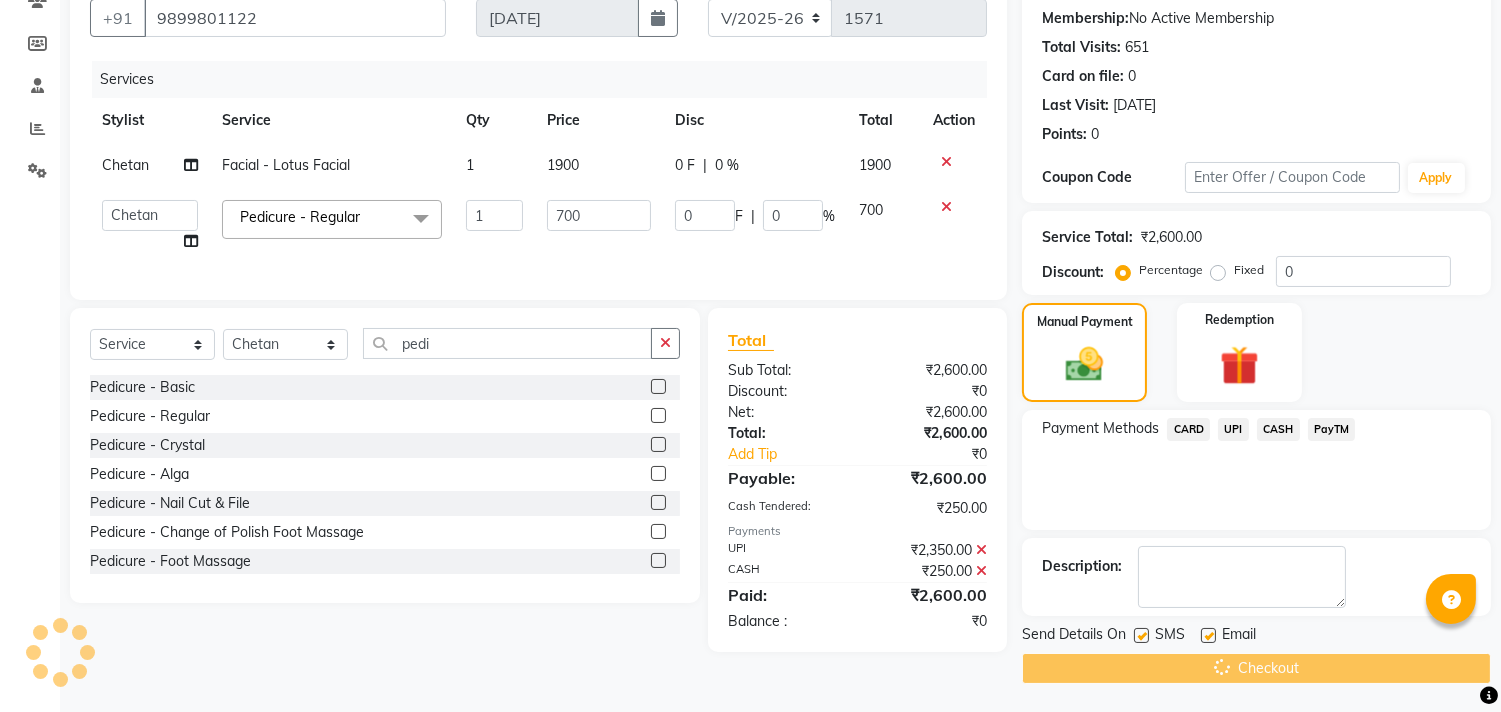 click on "Checkout" 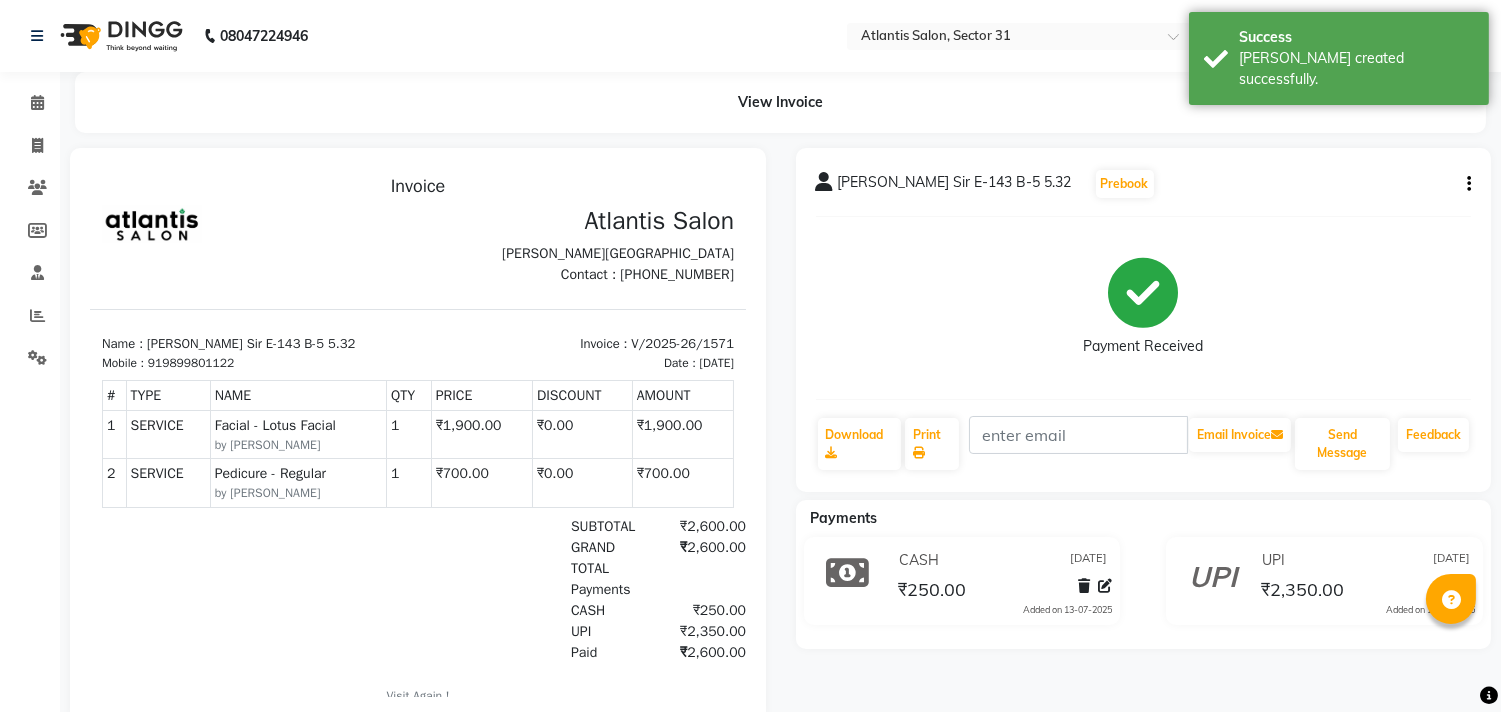 scroll, scrollTop: 0, scrollLeft: 0, axis: both 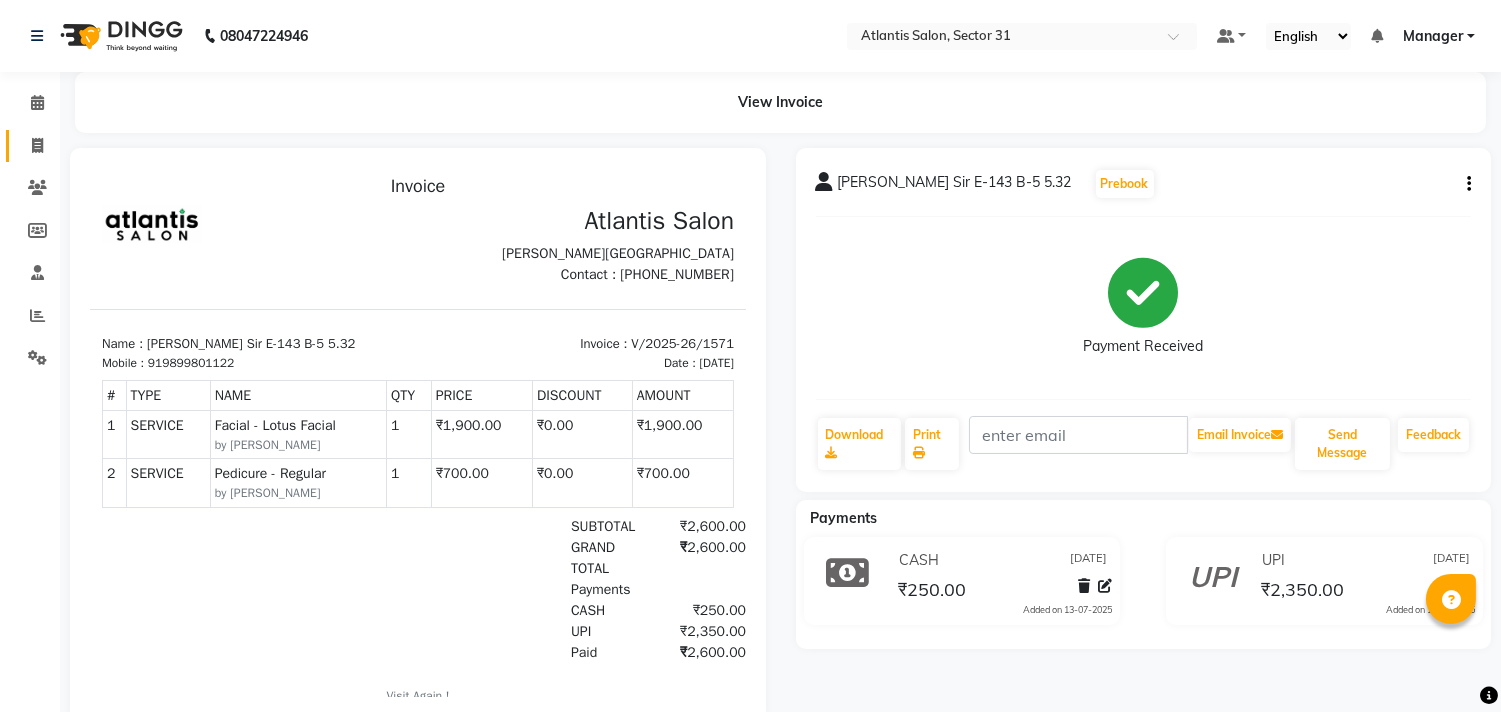 click on "Invoice" 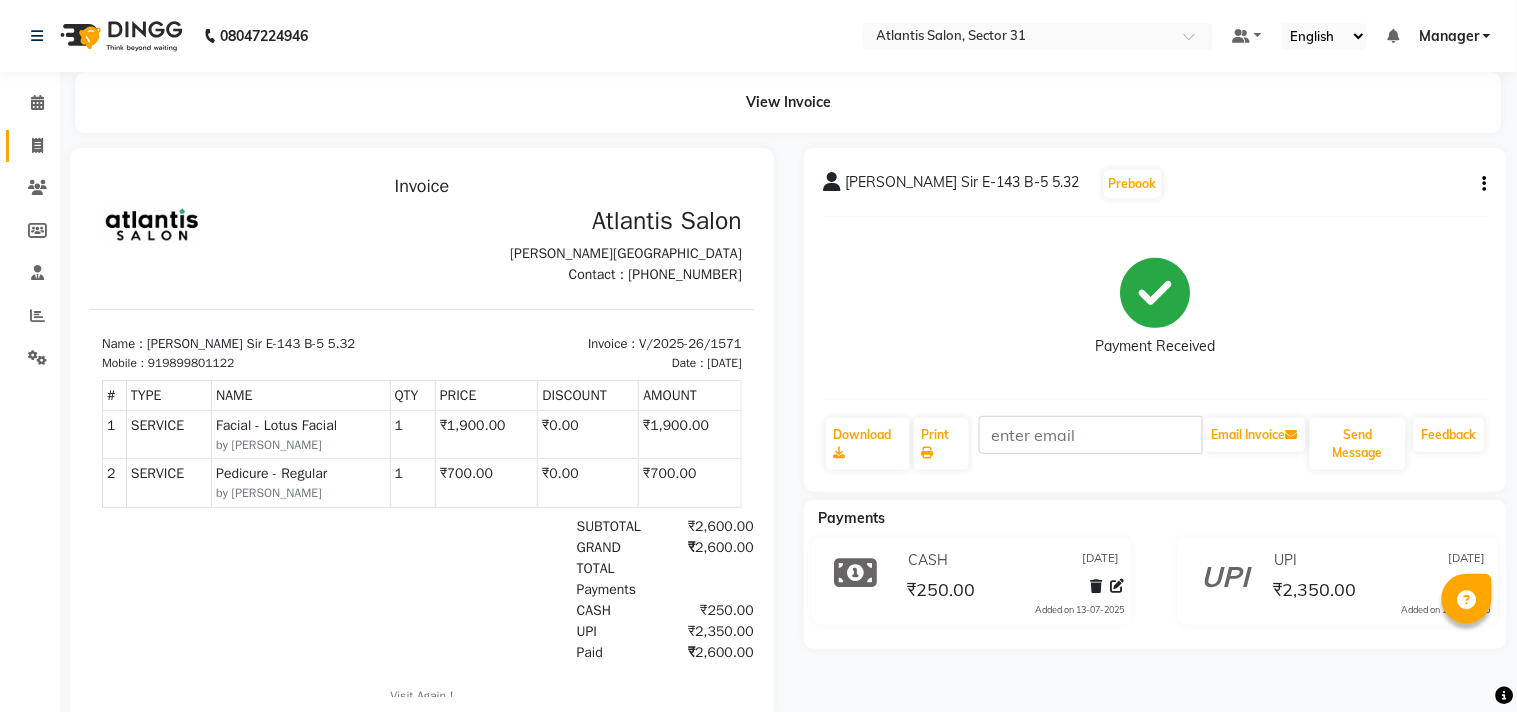 click on "Invoice" 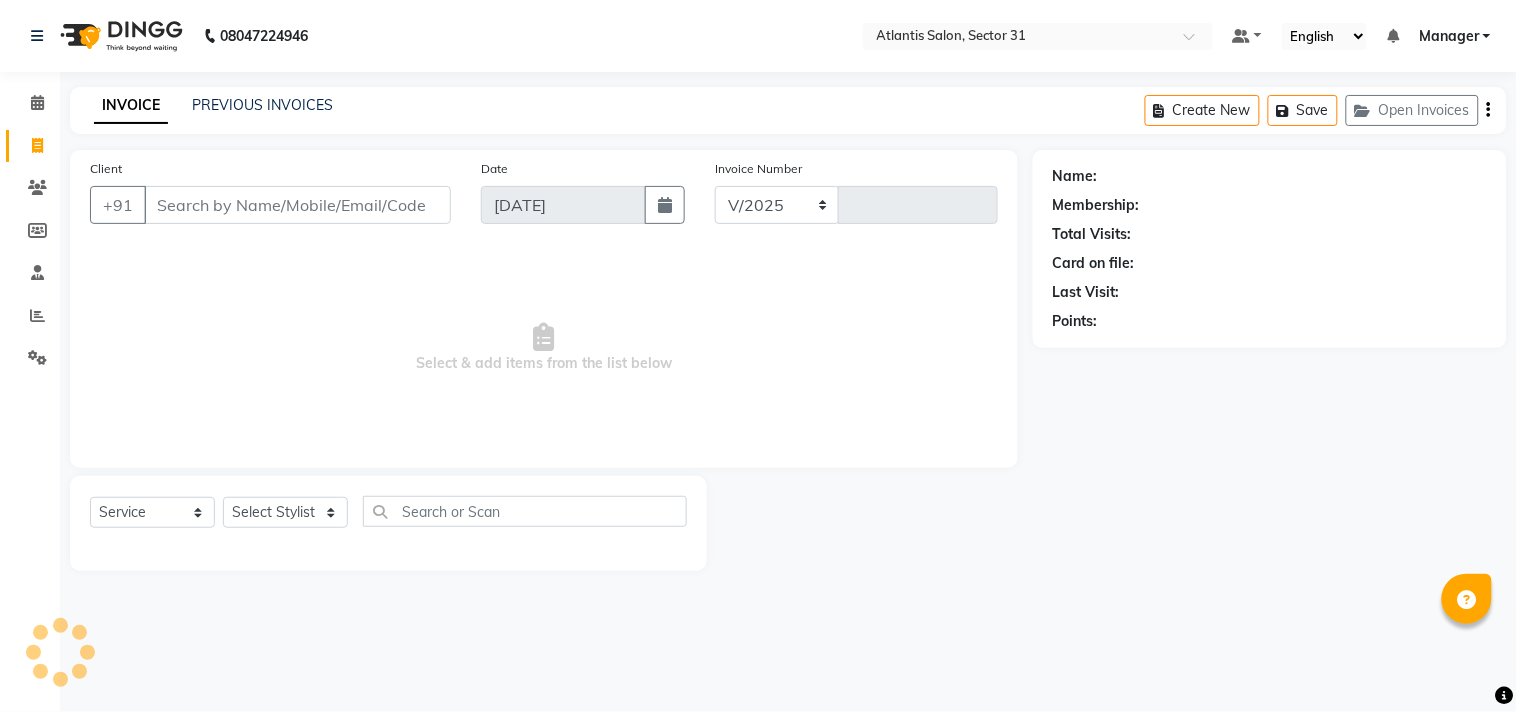 select on "4391" 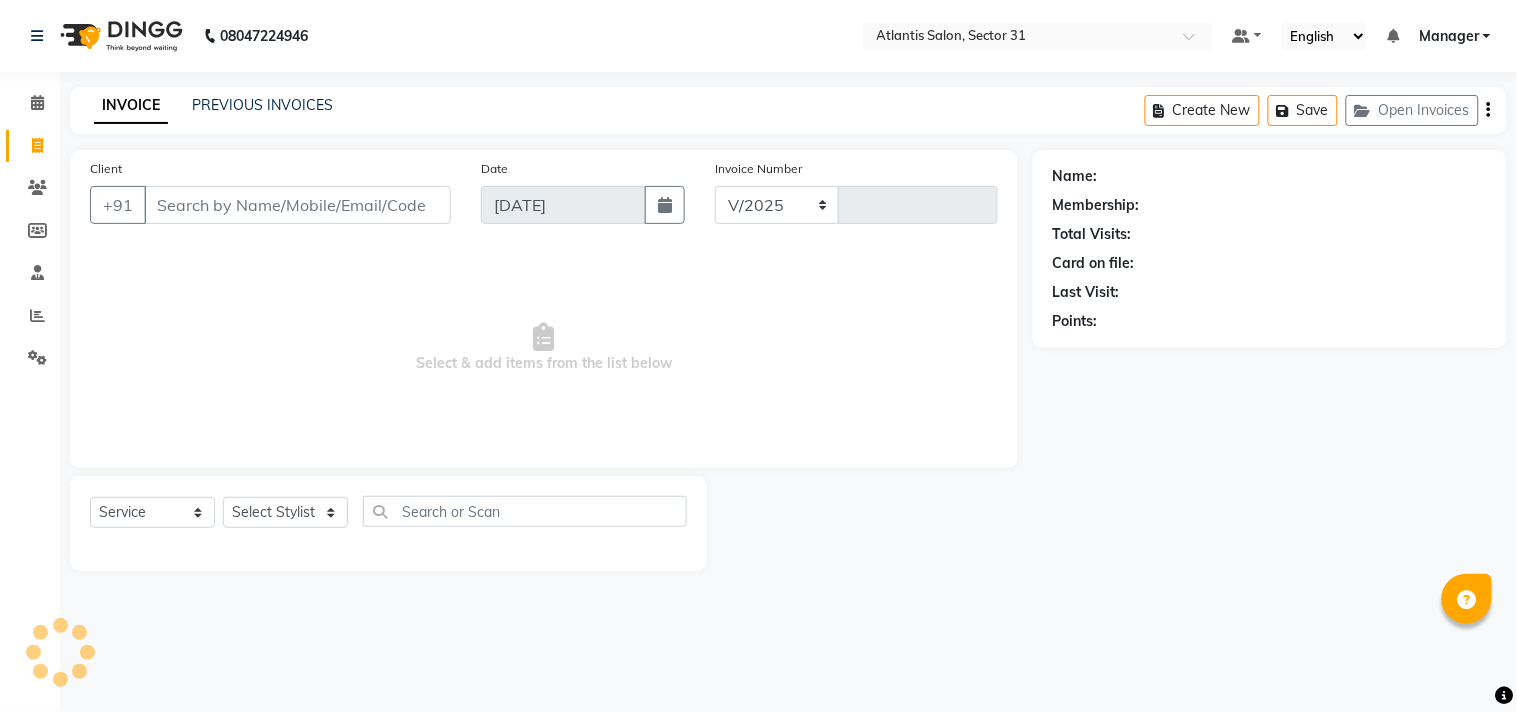 type on "1572" 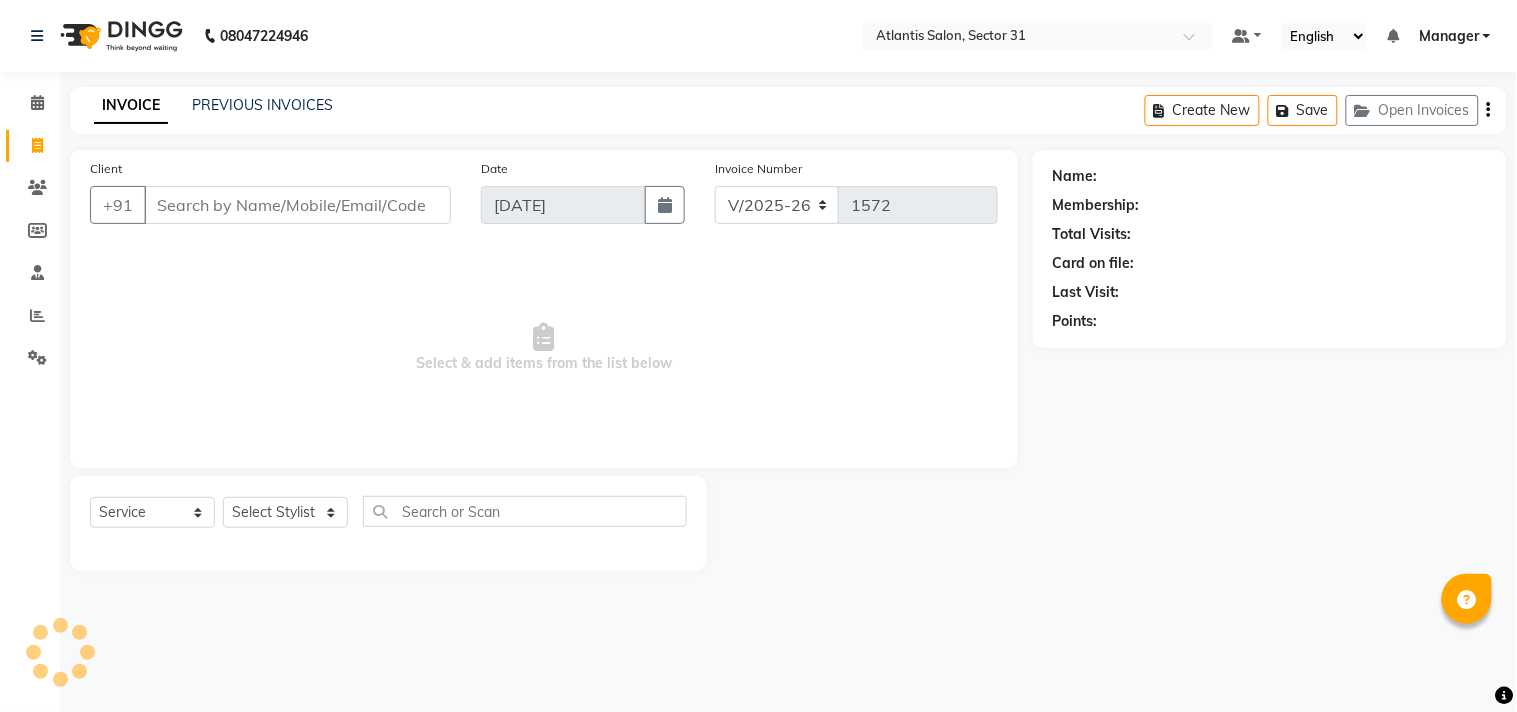 click on "Client" at bounding box center (297, 205) 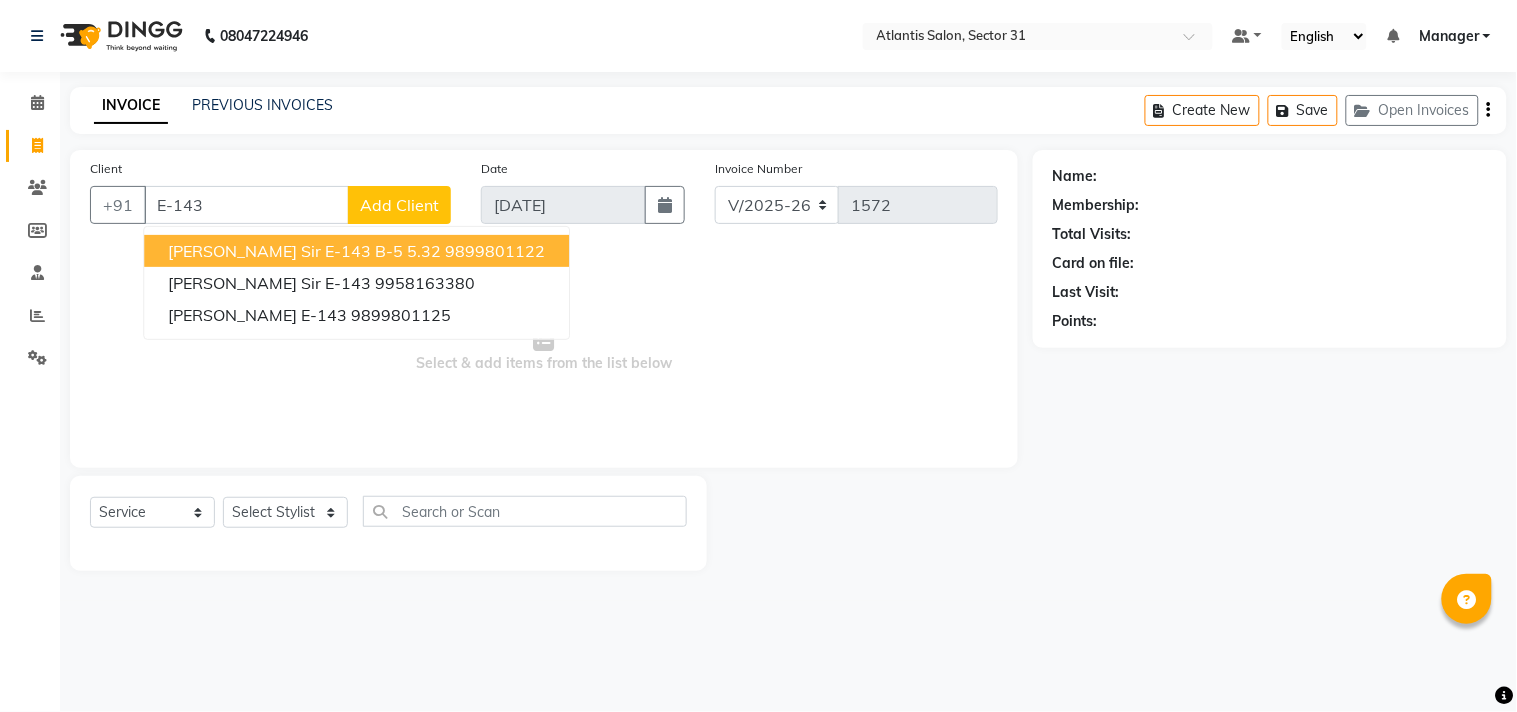 click on "[PERSON_NAME] Sir E-143 B-5  5.32  9899801122 [PERSON_NAME] Sir E-143  9958163380 [PERSON_NAME] E-143  9899801125" at bounding box center (356, 283) 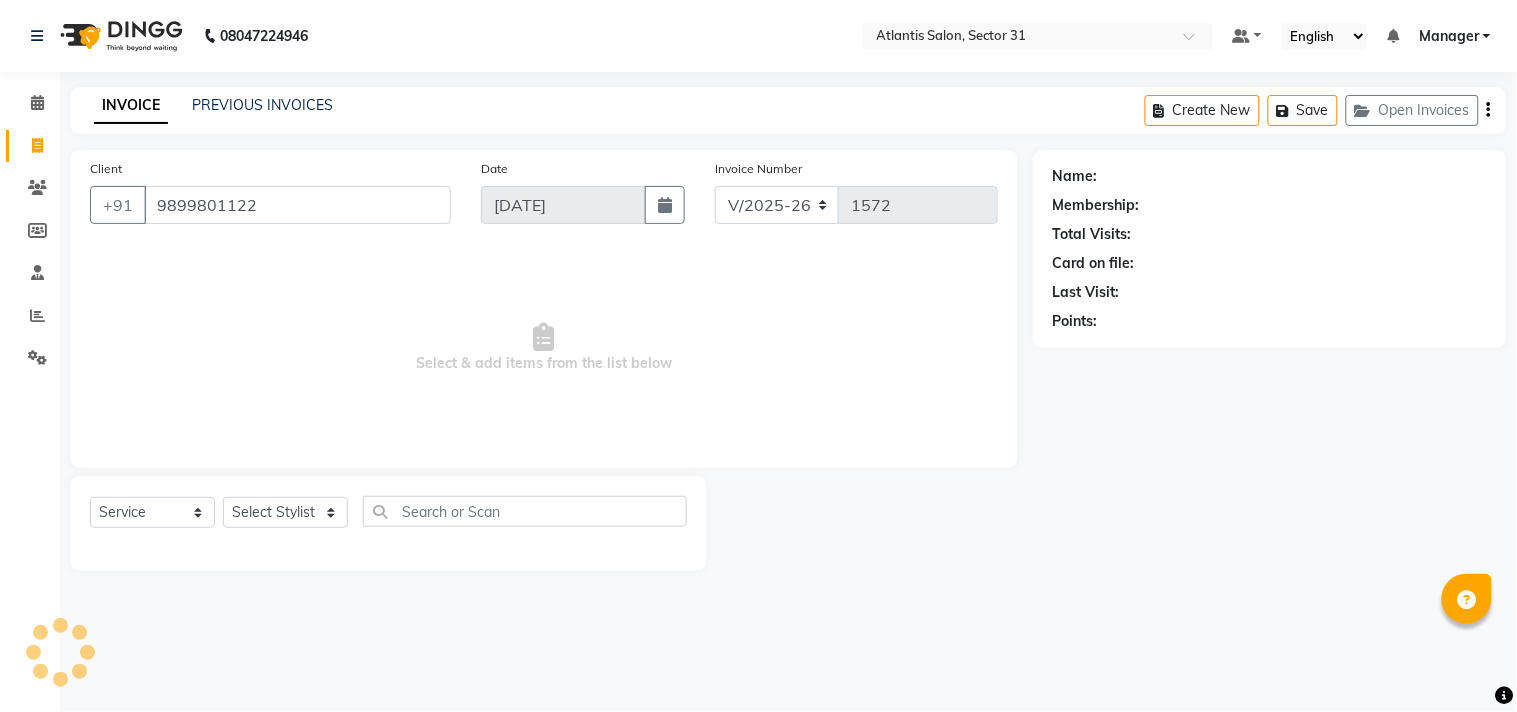 click on "Select & add items from the list below" at bounding box center (544, 348) 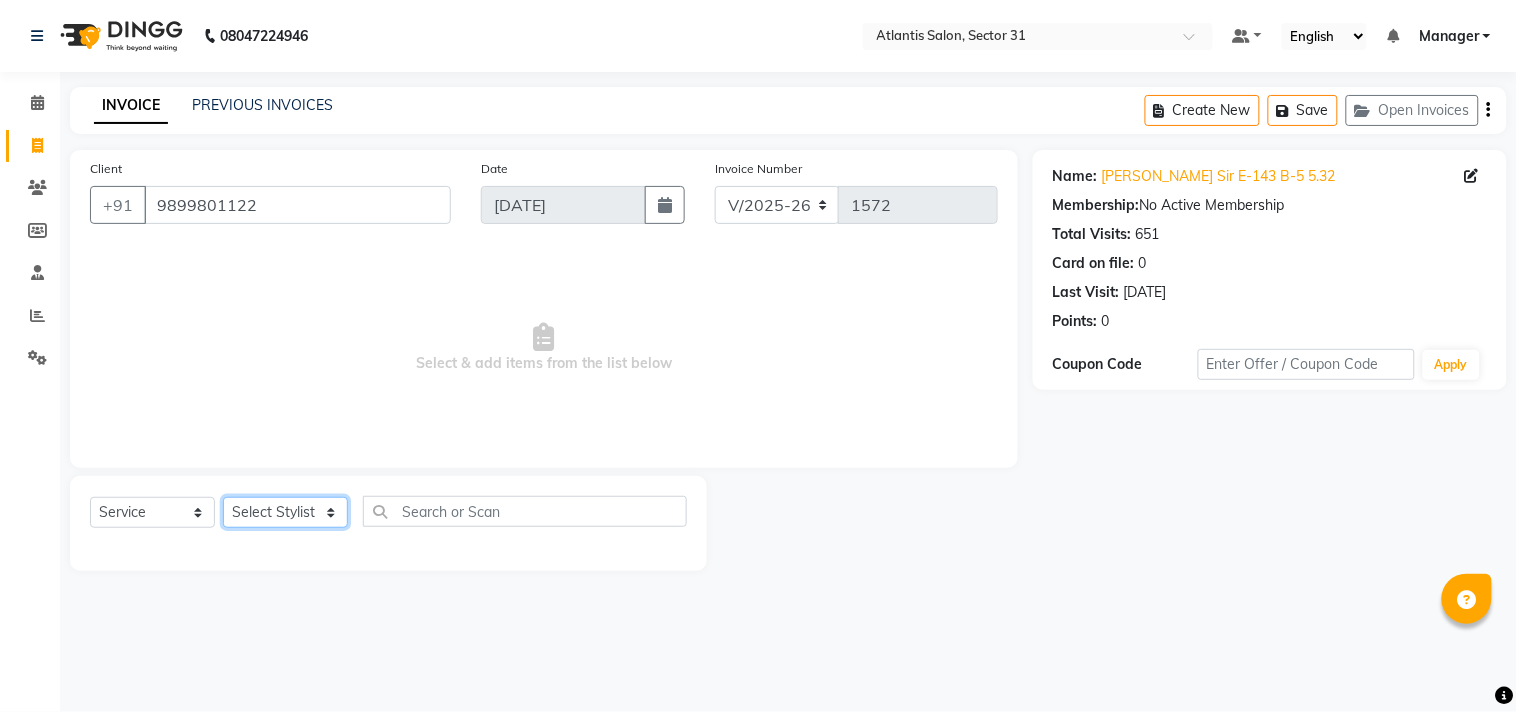 click on "Select Stylist [PERSON_NAME] [PERSON_NAME] Kavita Manager Staff 31 Staff ILD Suraj" 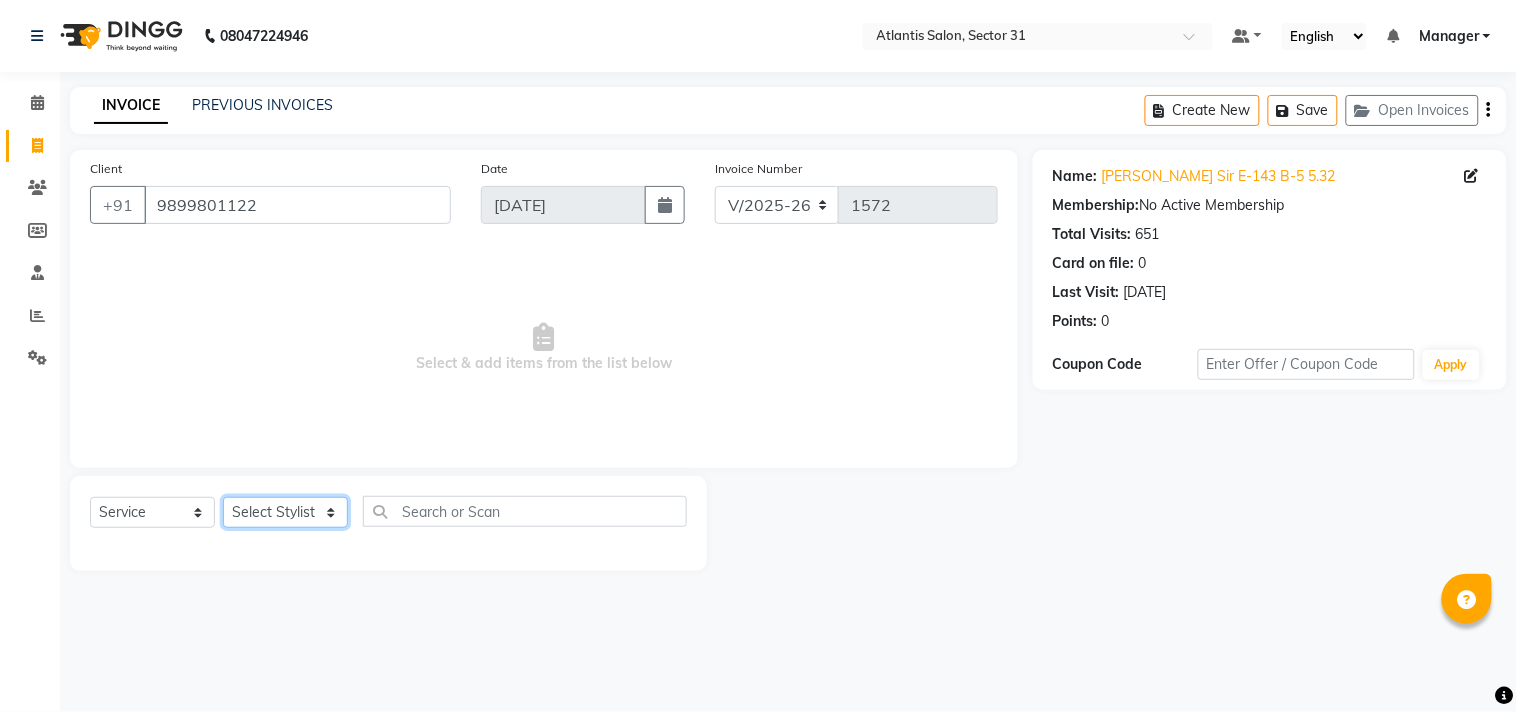 select on "33510" 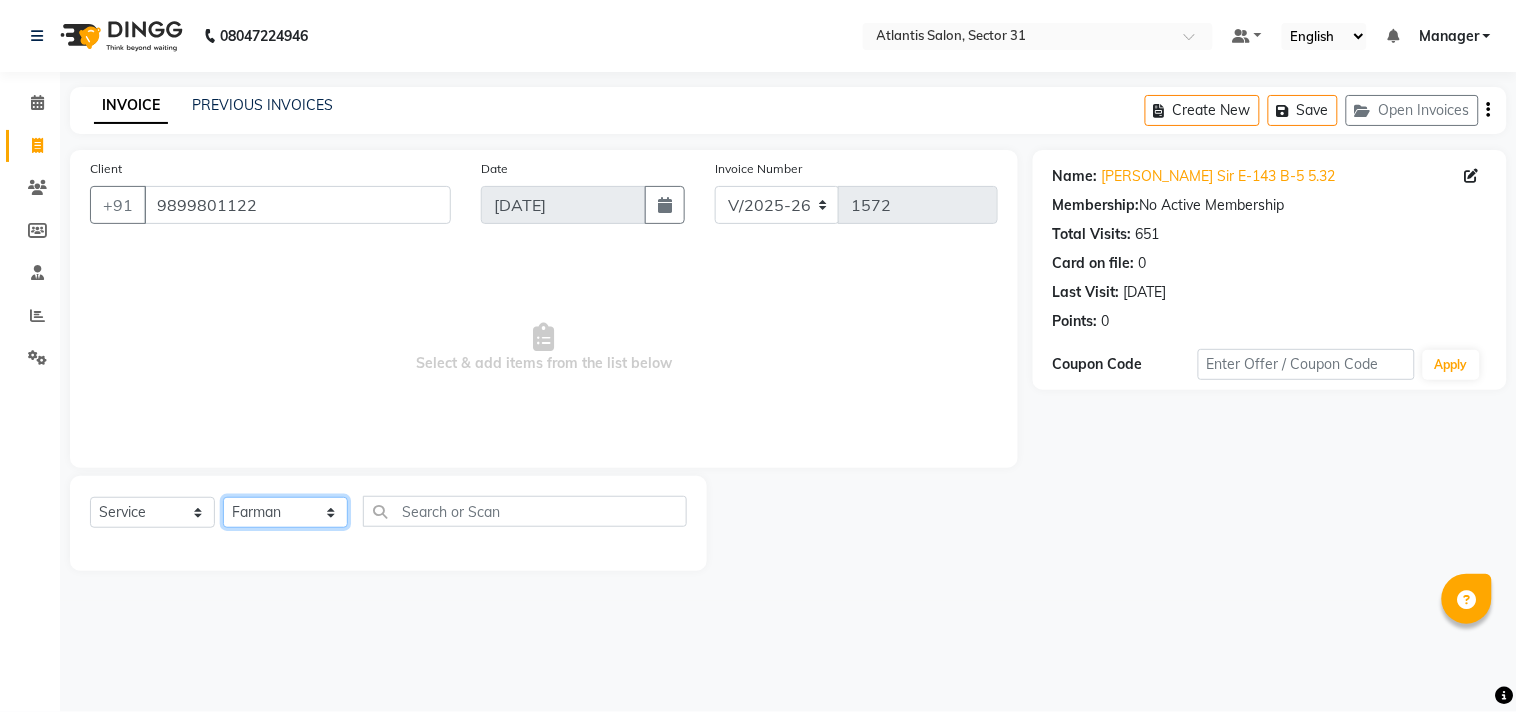 click on "Select Stylist [PERSON_NAME] [PERSON_NAME] Kavita Manager Staff 31 Staff ILD Suraj" 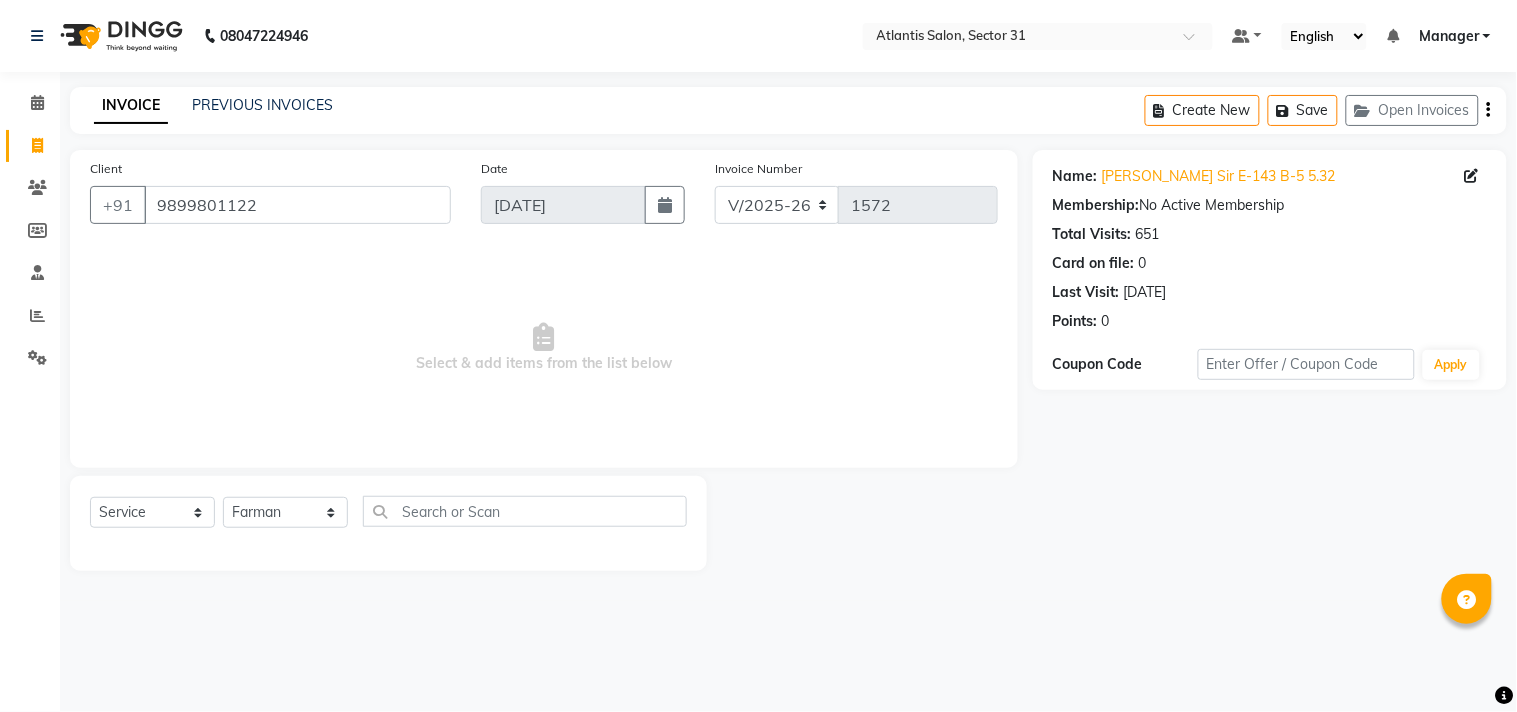 click on "Select & add items from the list below" at bounding box center [544, 348] 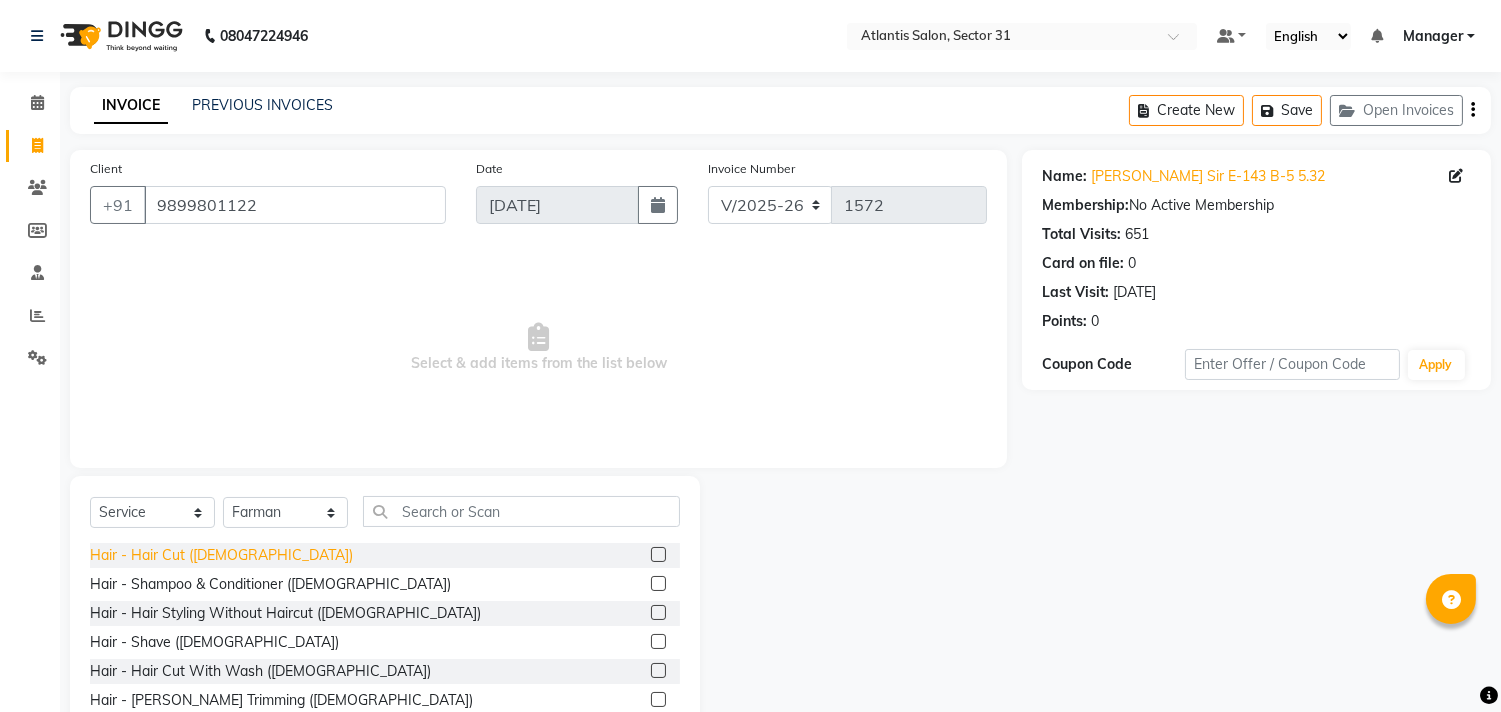 click on "Hair - Hair Cut ([DEMOGRAPHIC_DATA])" 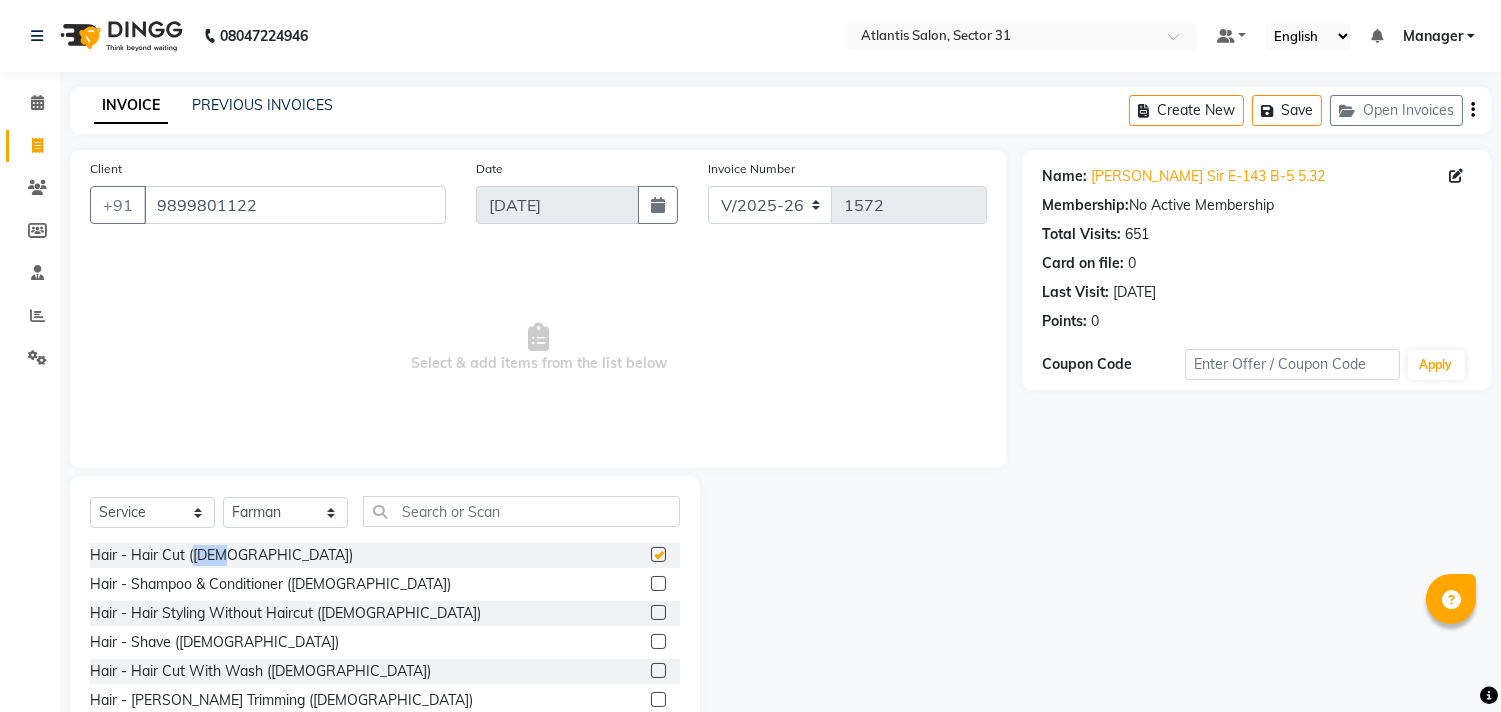 drag, startPoint x: 192, startPoint y: 546, endPoint x: 357, endPoint y: 544, distance: 165.01212 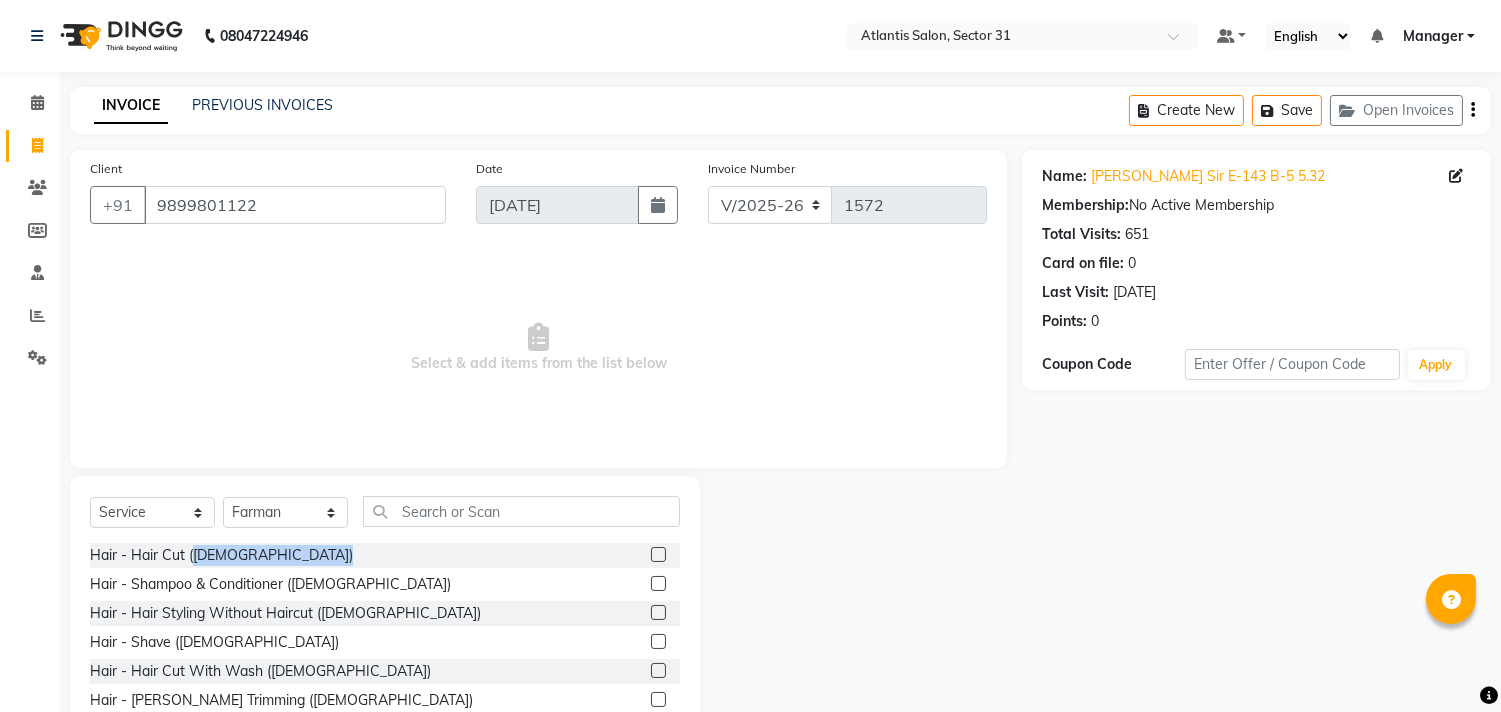 checkbox on "false" 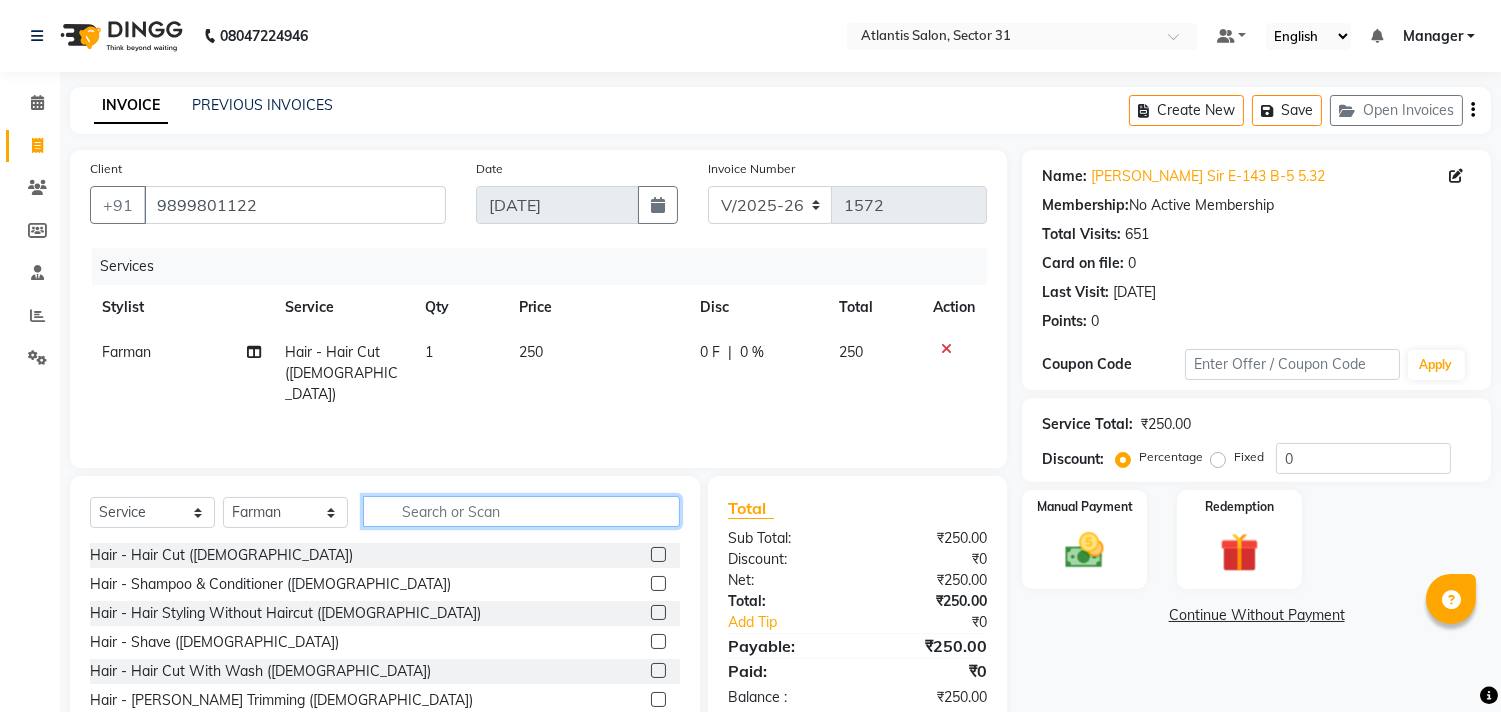 click 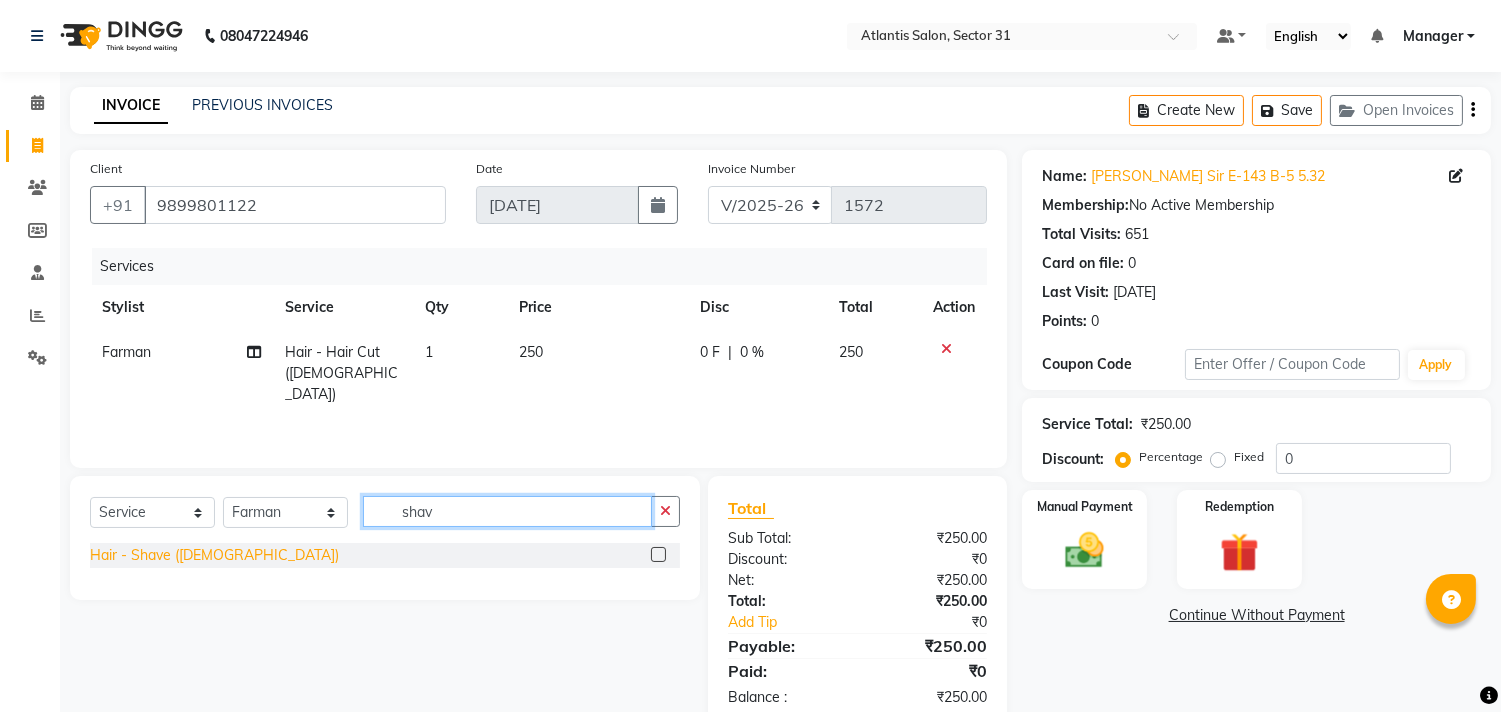 type on "shav" 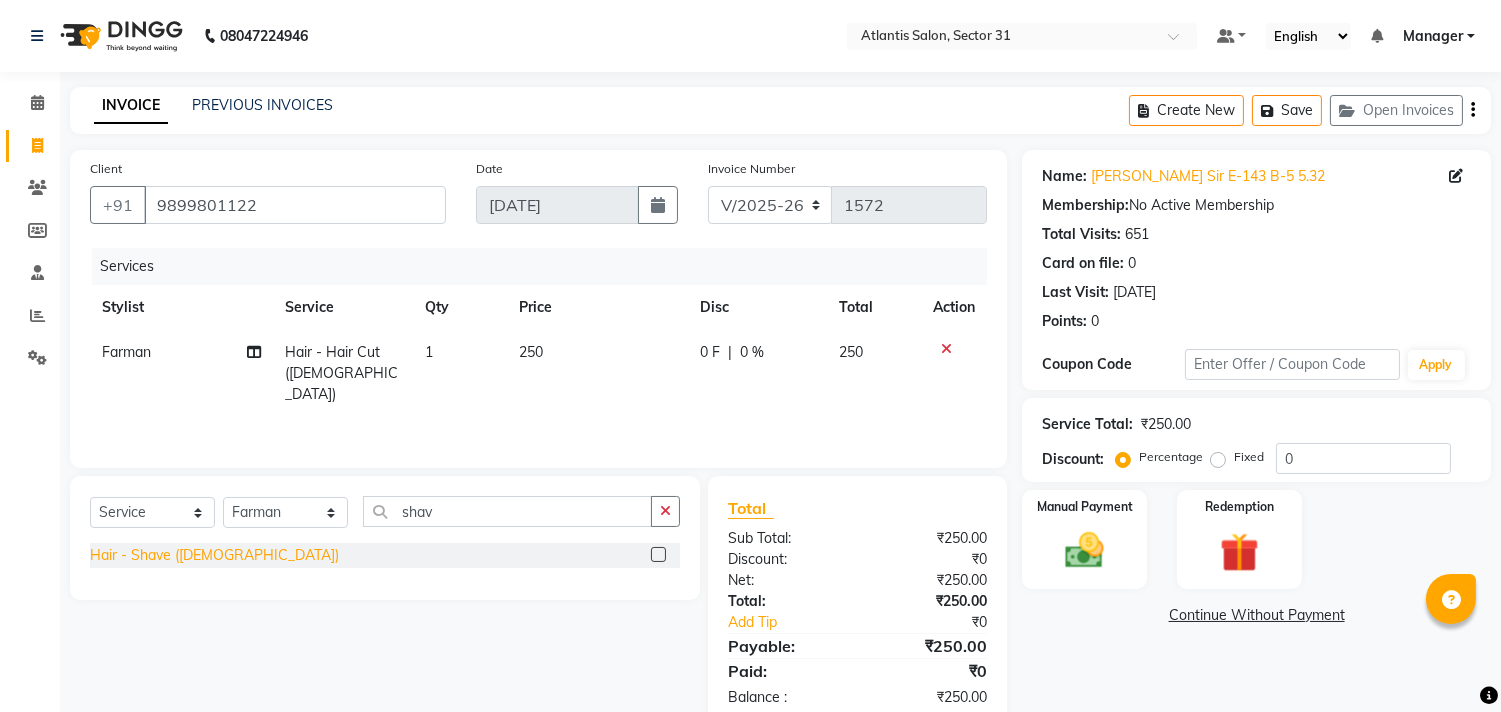 click on "Hair - Shave ([DEMOGRAPHIC_DATA])" 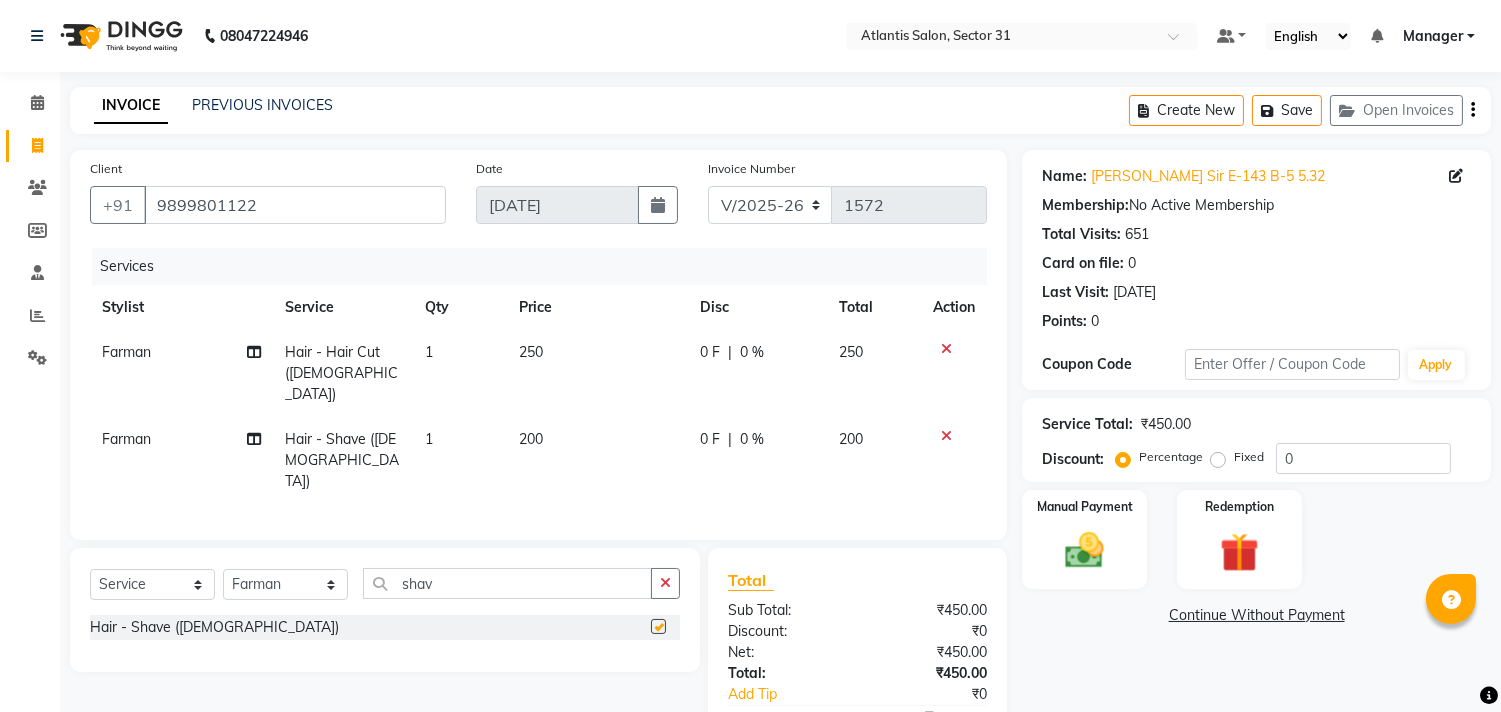 checkbox on "false" 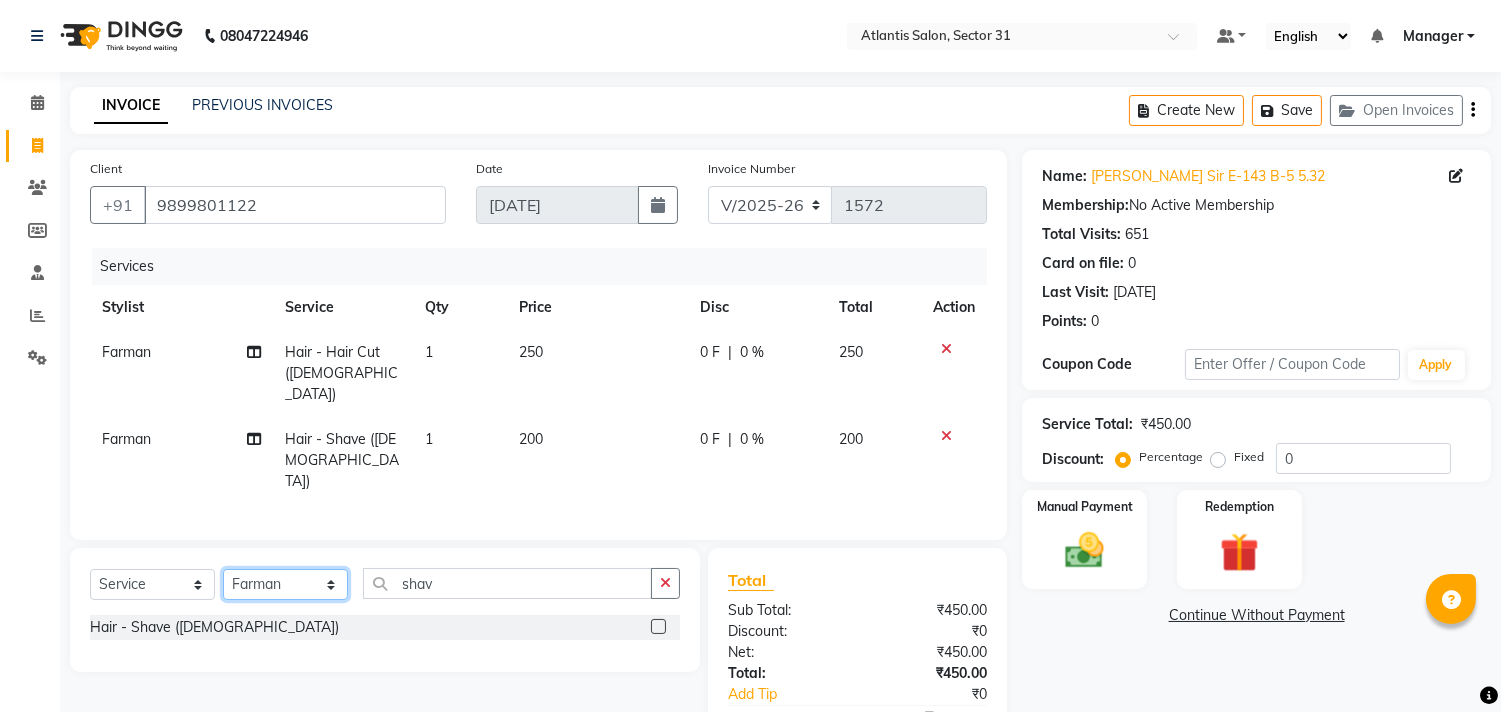 click on "Select Stylist [PERSON_NAME] [PERSON_NAME] Kavita Manager Staff 31 Staff ILD Suraj" 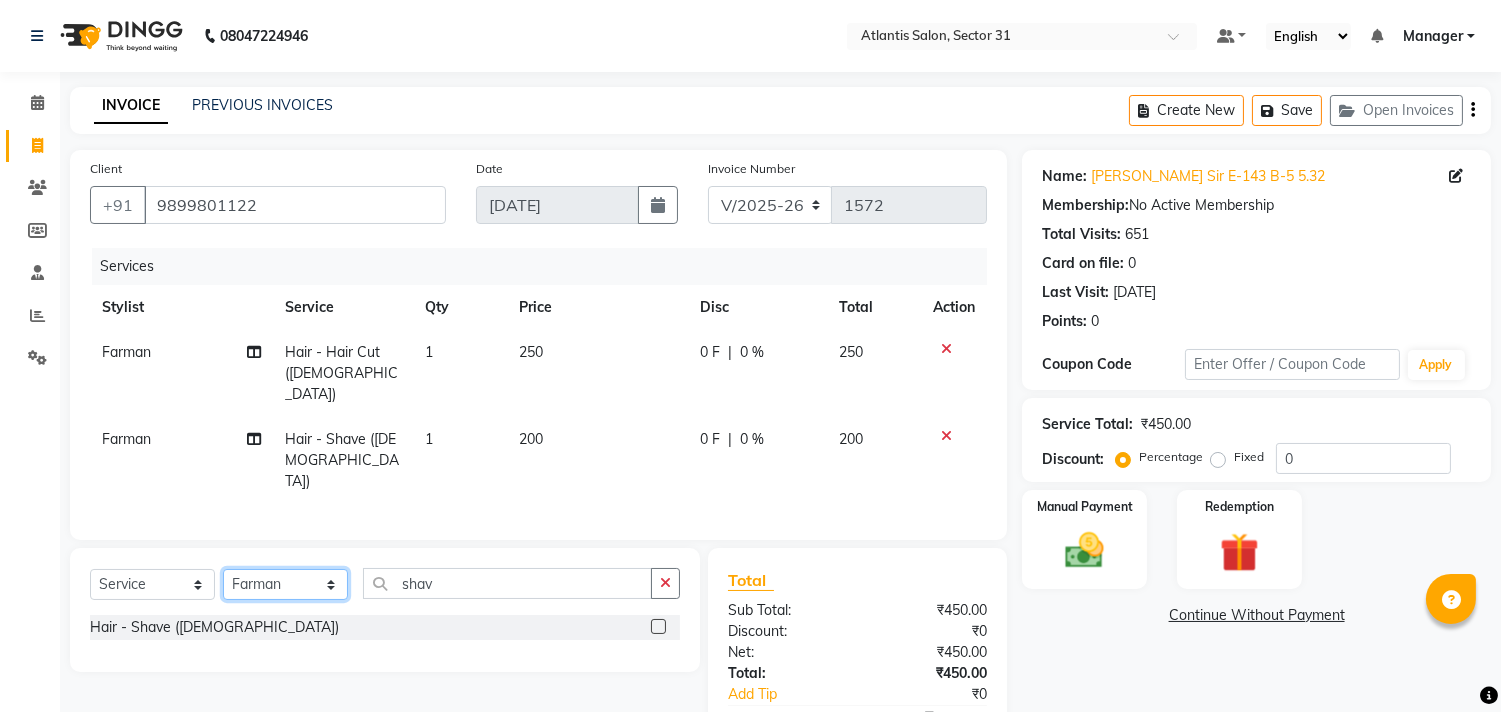click on "Select Stylist [PERSON_NAME] [PERSON_NAME] Kavita Manager Staff 31 Staff ILD Suraj" 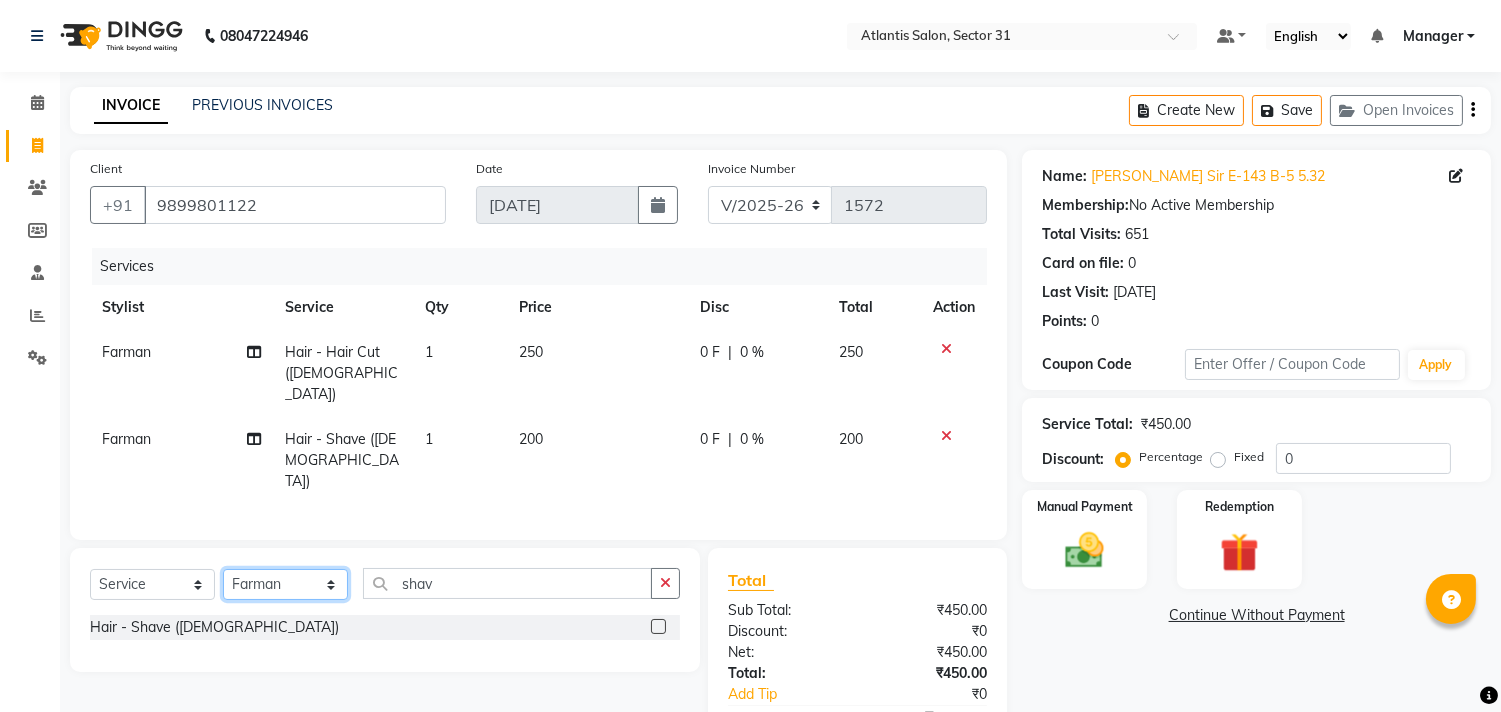 select on "62138" 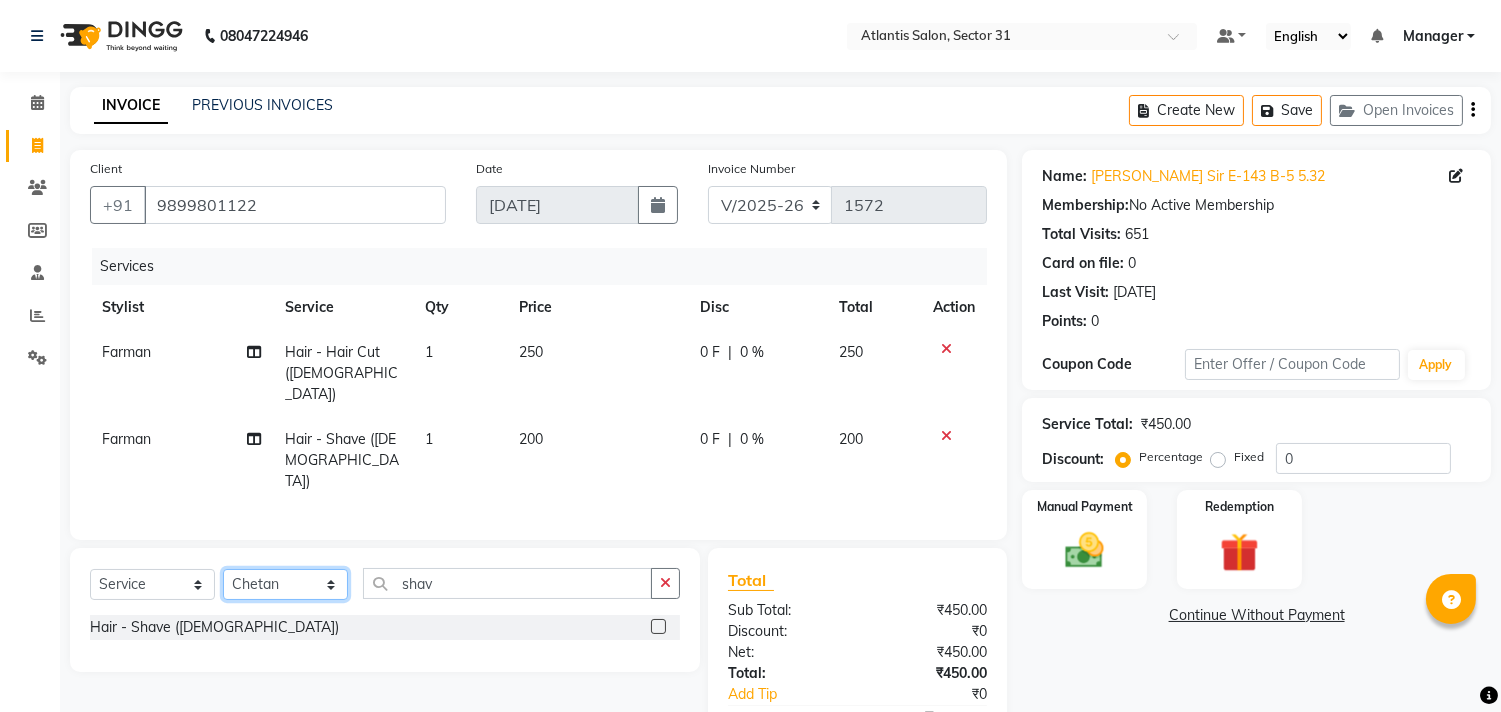 click on "Select Stylist [PERSON_NAME] [PERSON_NAME] Kavita Manager Staff 31 Staff ILD Suraj" 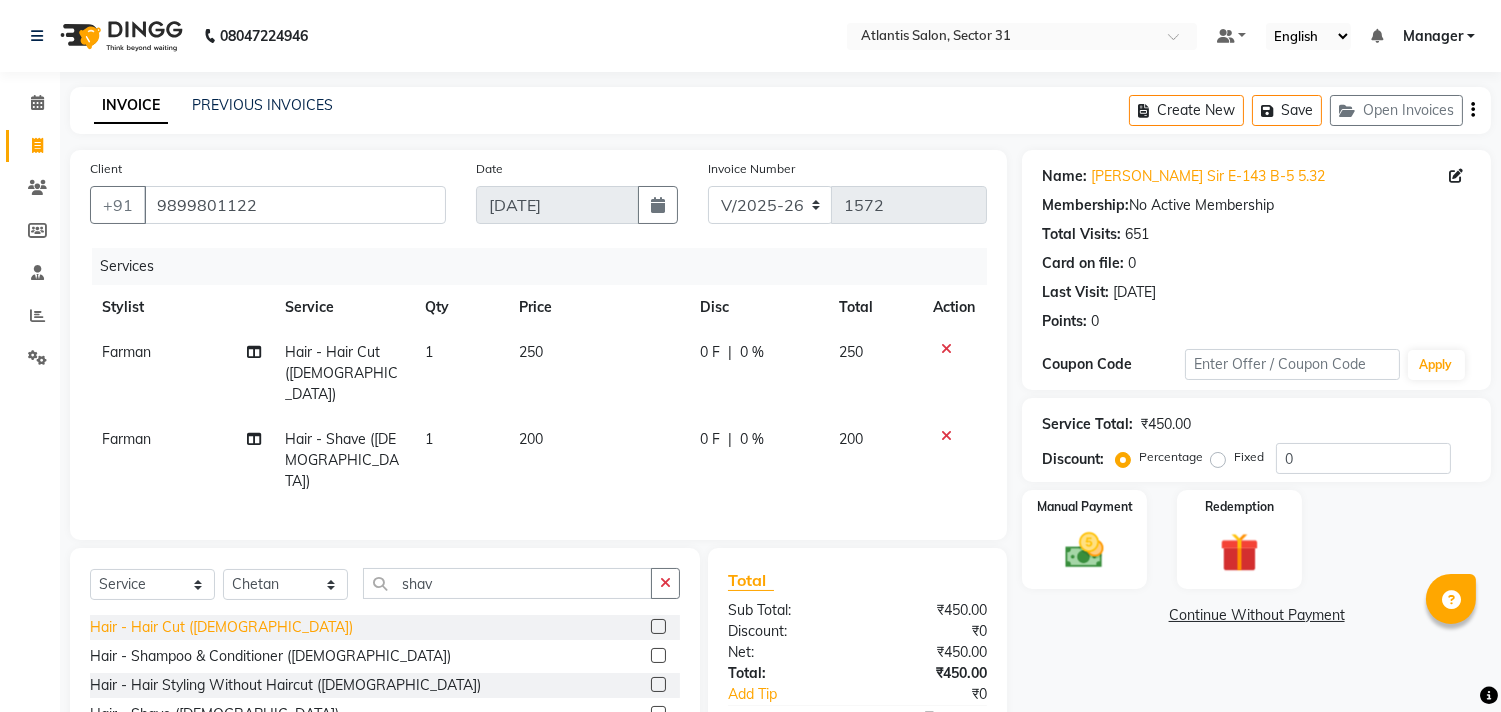 click on "Hair - Hair Cut ([DEMOGRAPHIC_DATA])" 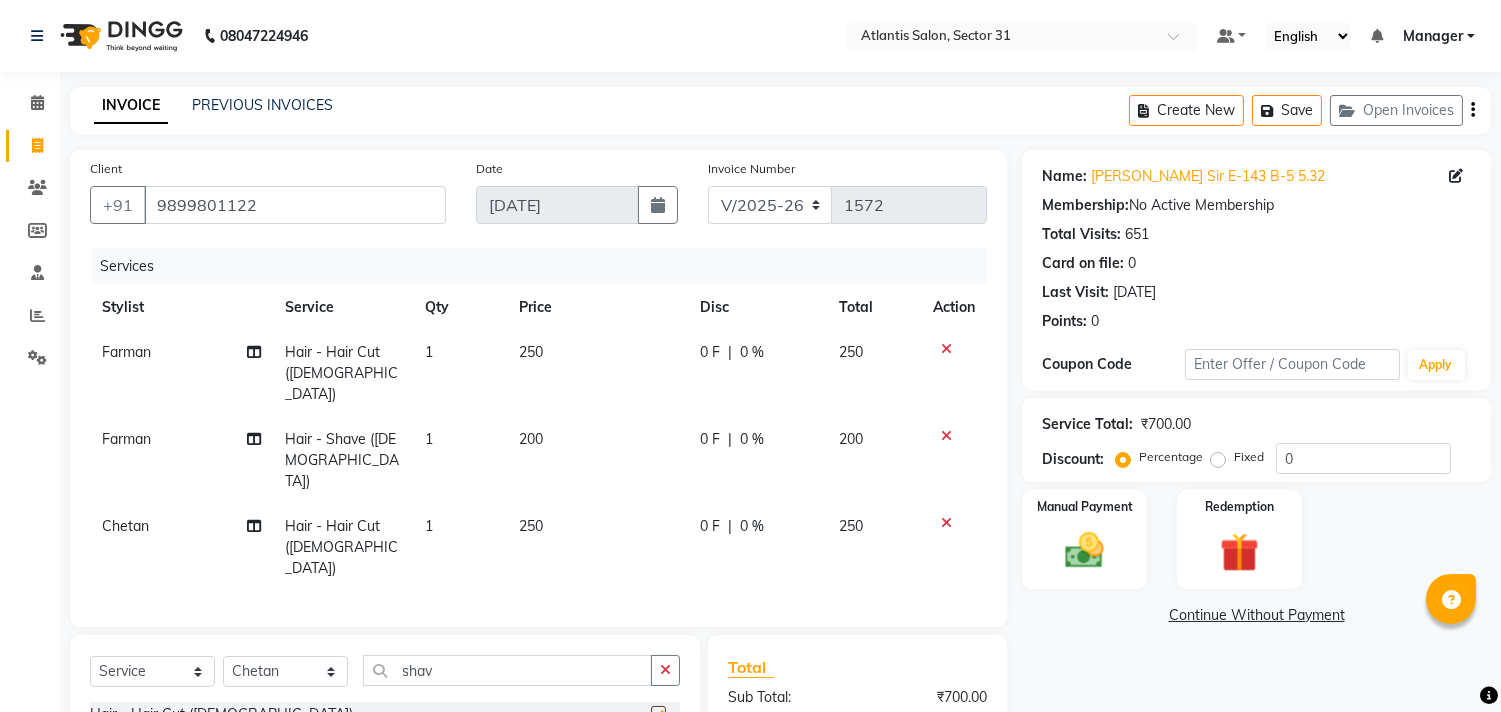 checkbox on "false" 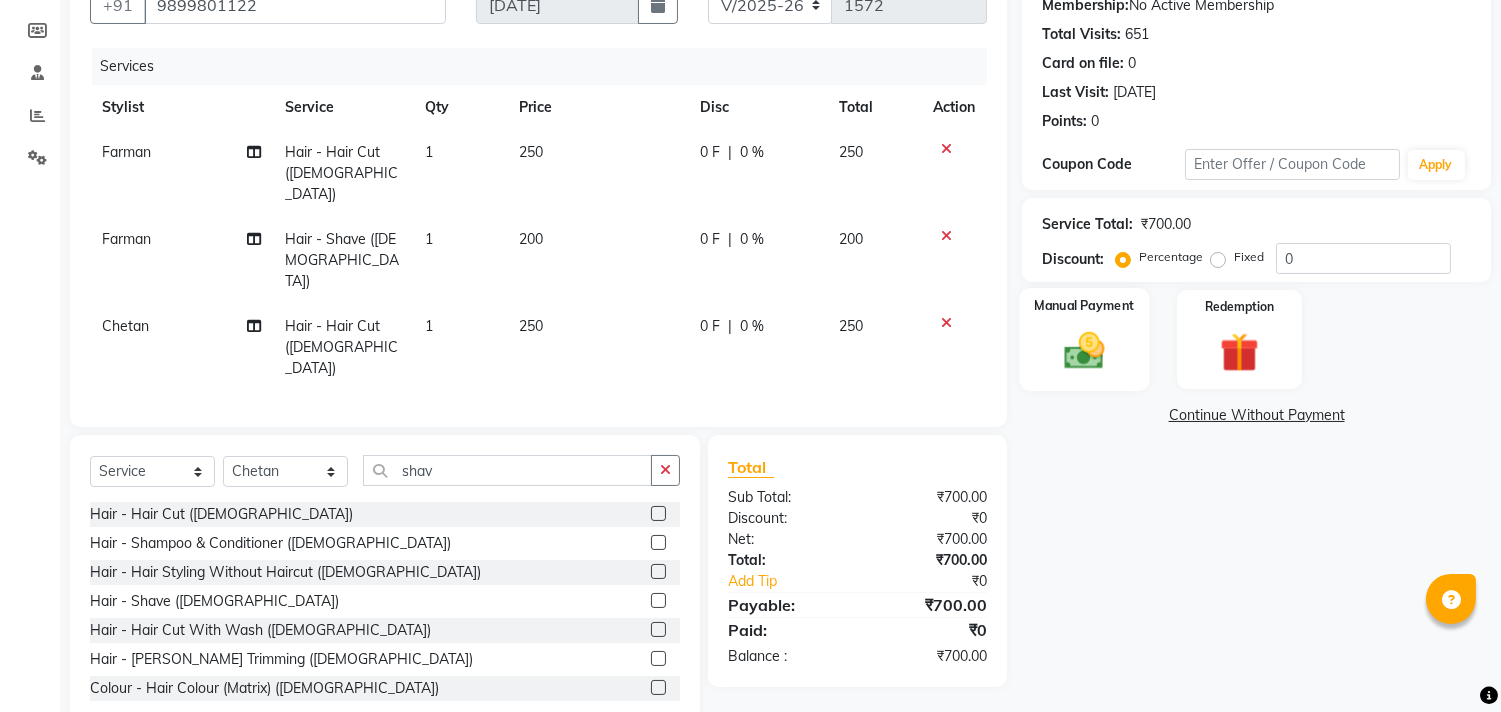 scroll, scrollTop: 202, scrollLeft: 0, axis: vertical 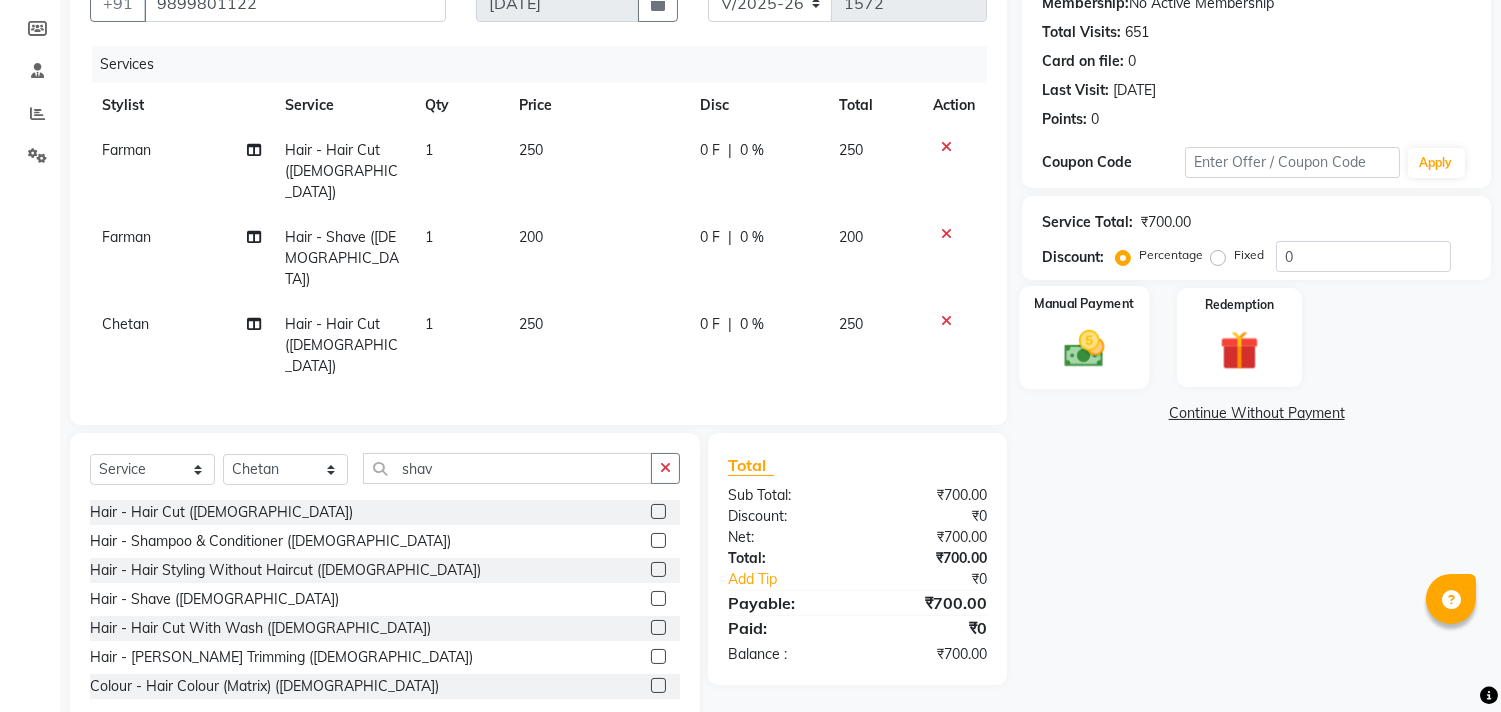 click 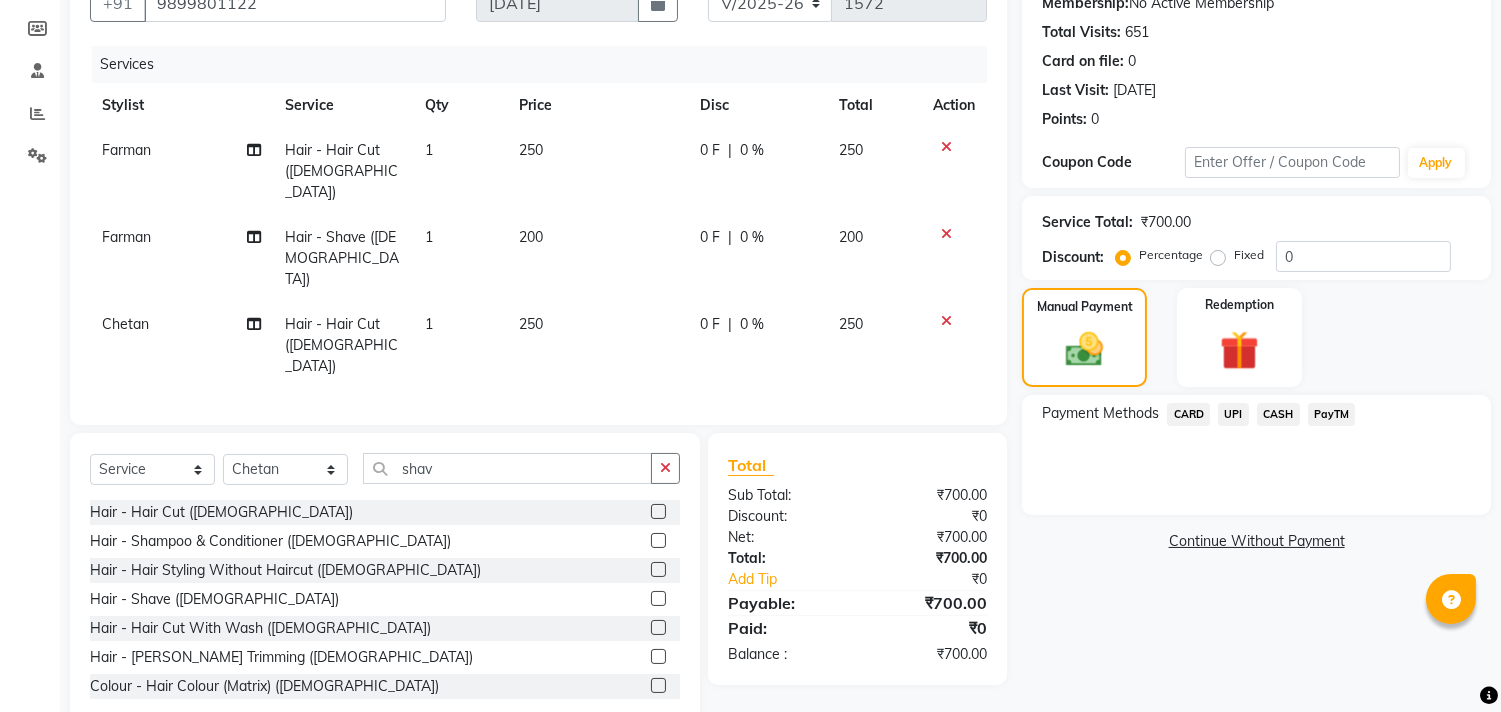 click on "CASH" 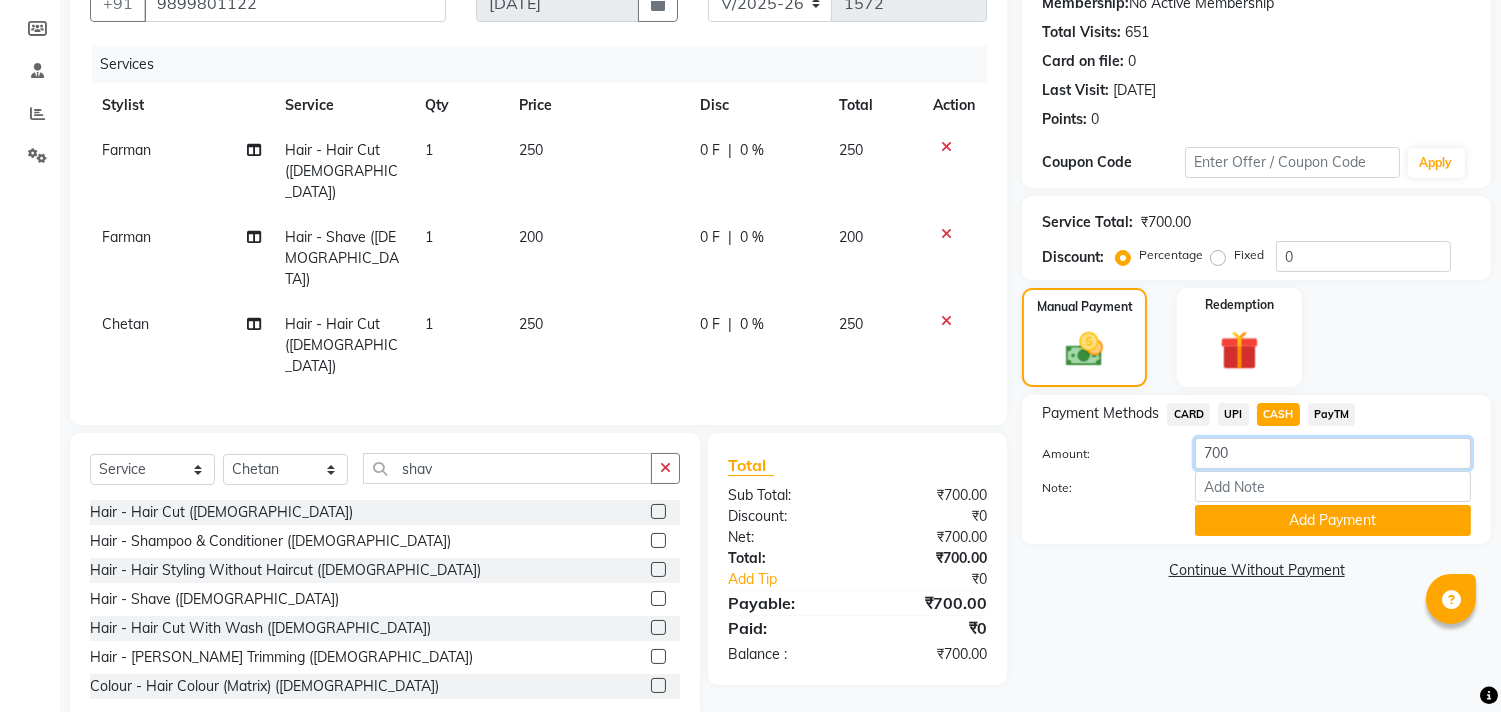 click on "700" 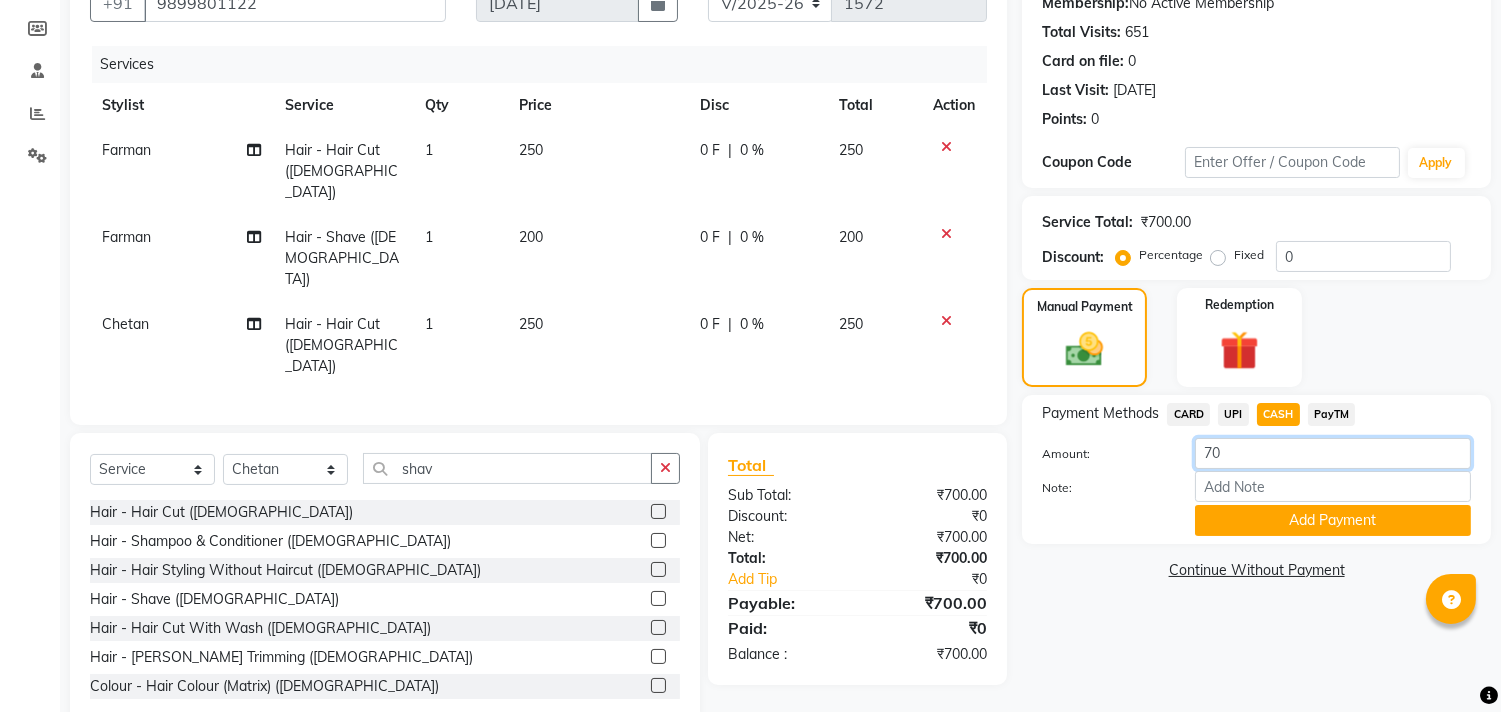 type on "7" 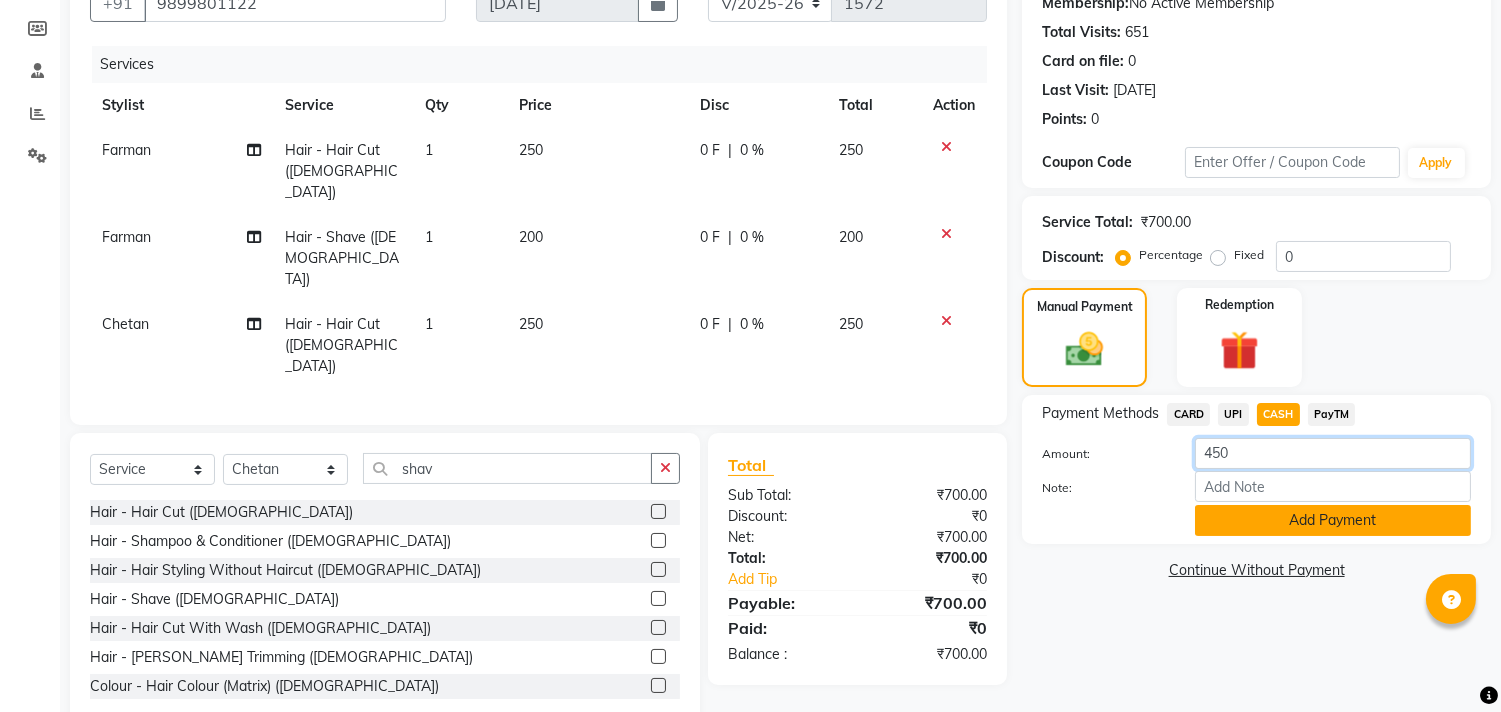 type on "450" 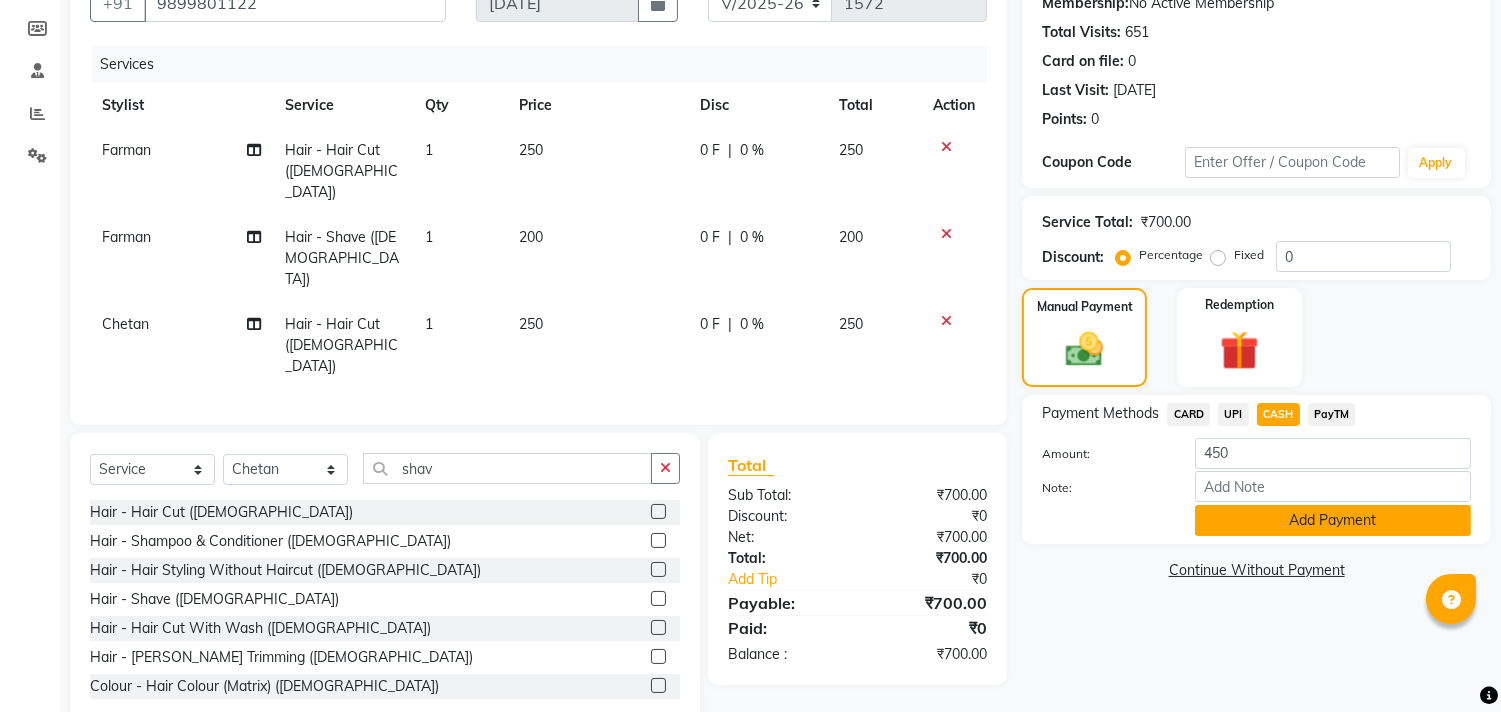 click on "Add Payment" 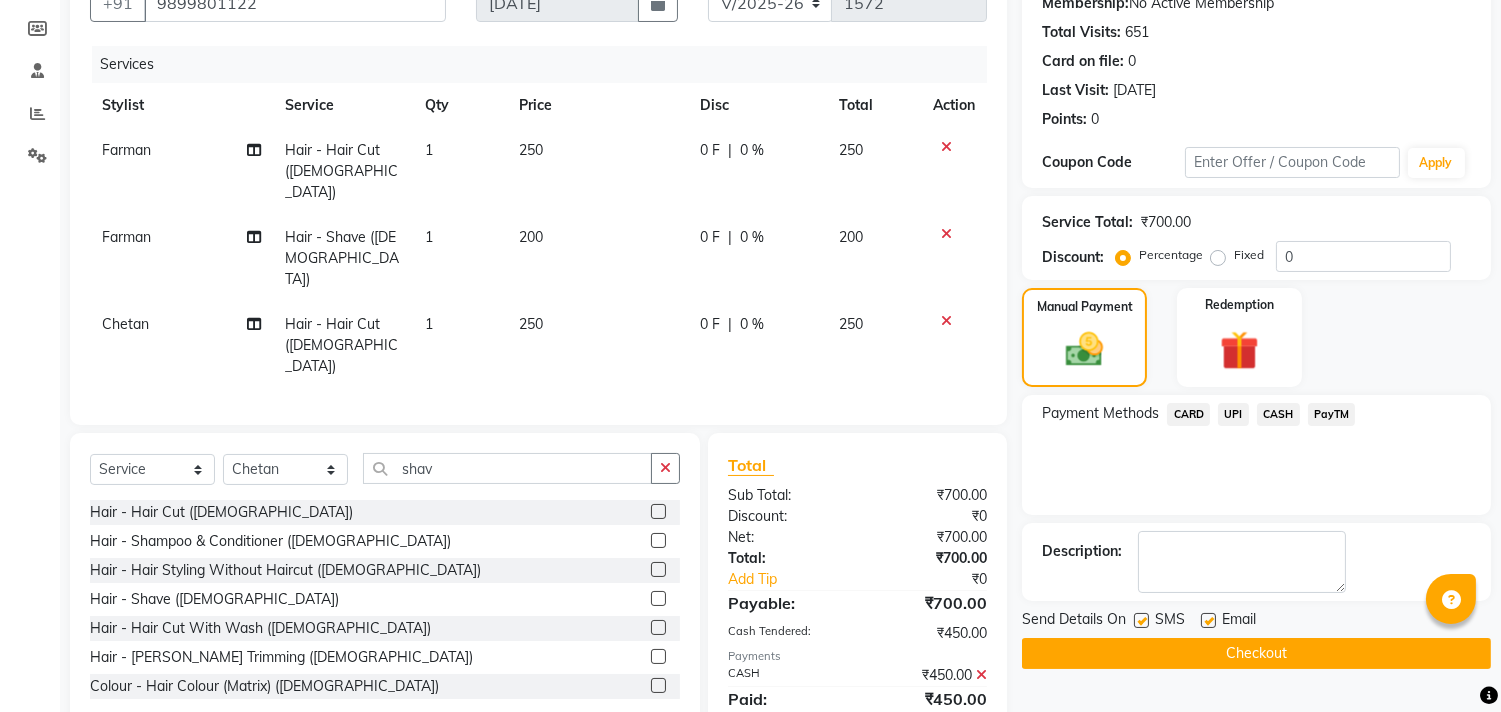 click on "UPI" 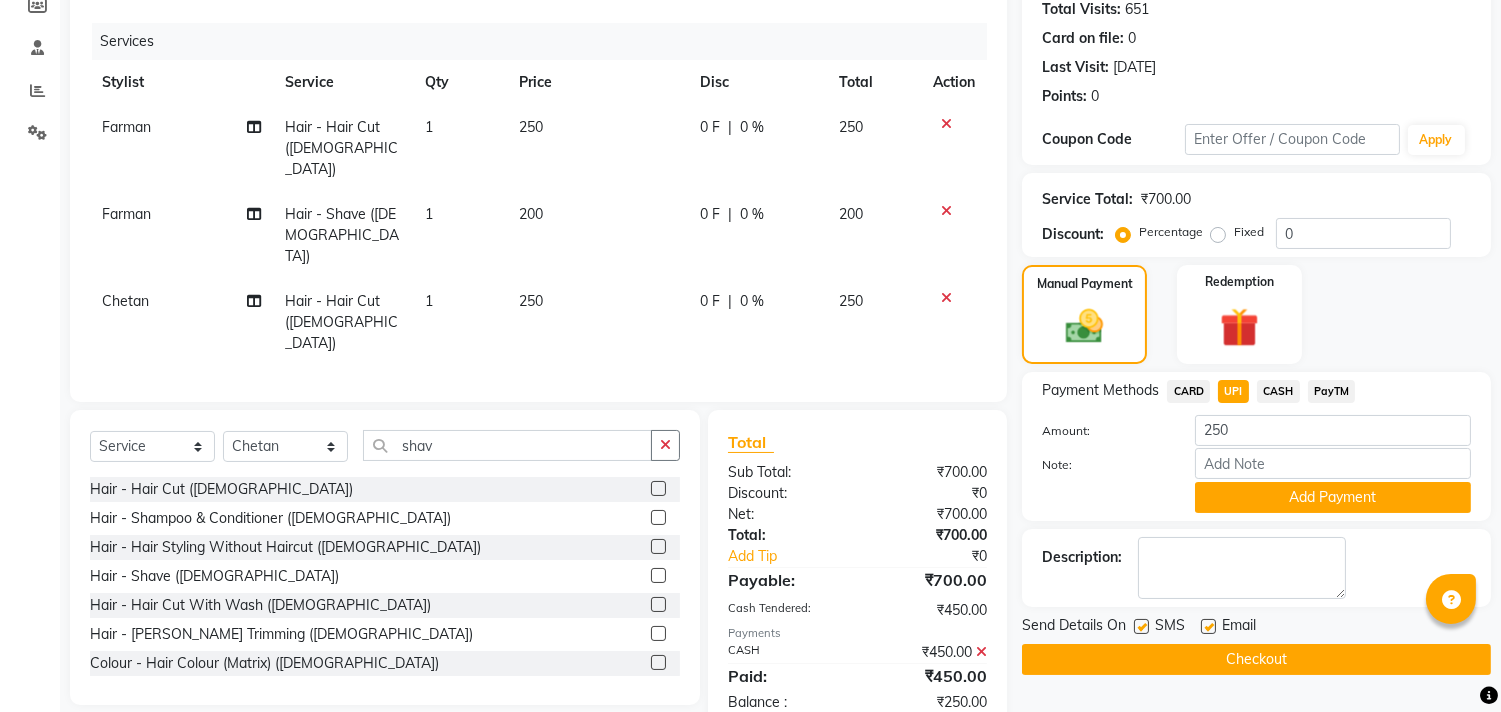 scroll, scrollTop: 230, scrollLeft: 0, axis: vertical 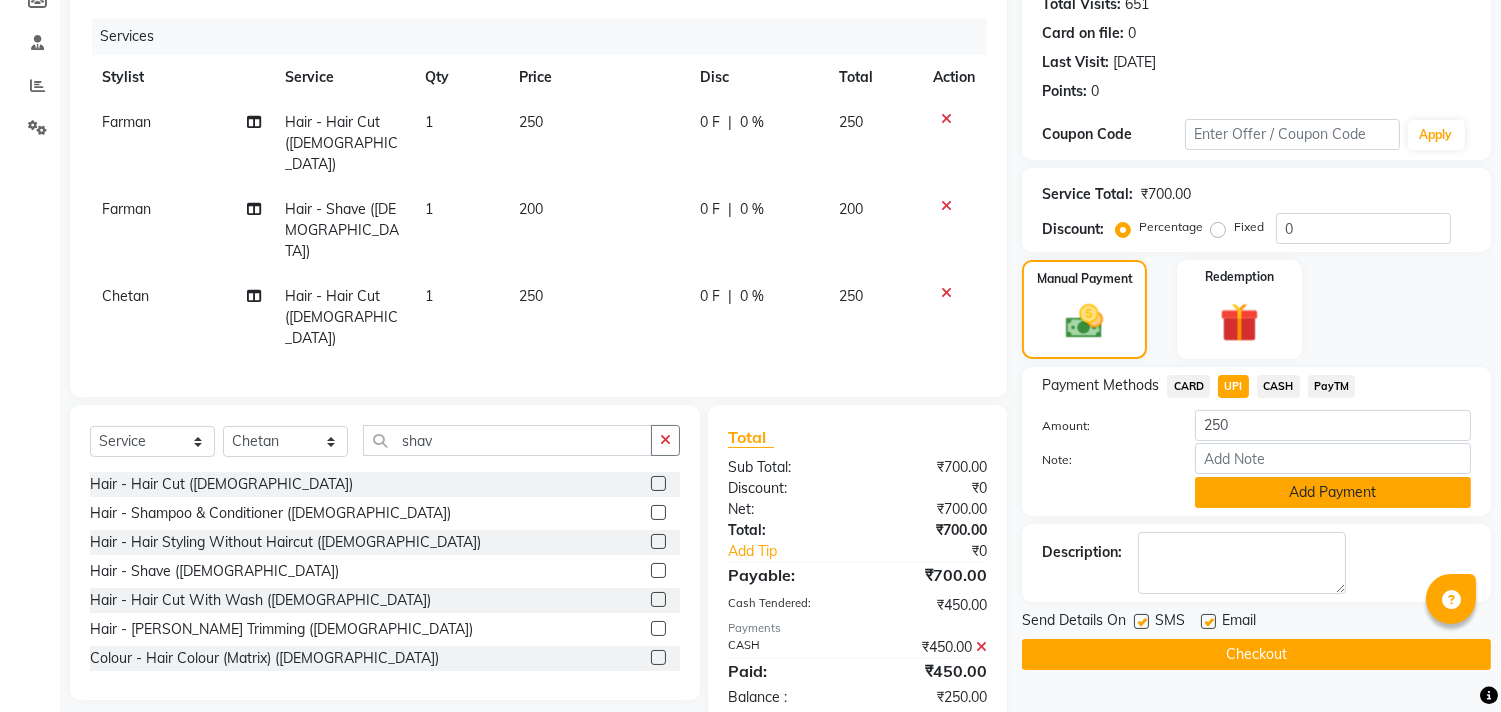 click on "Add Payment" 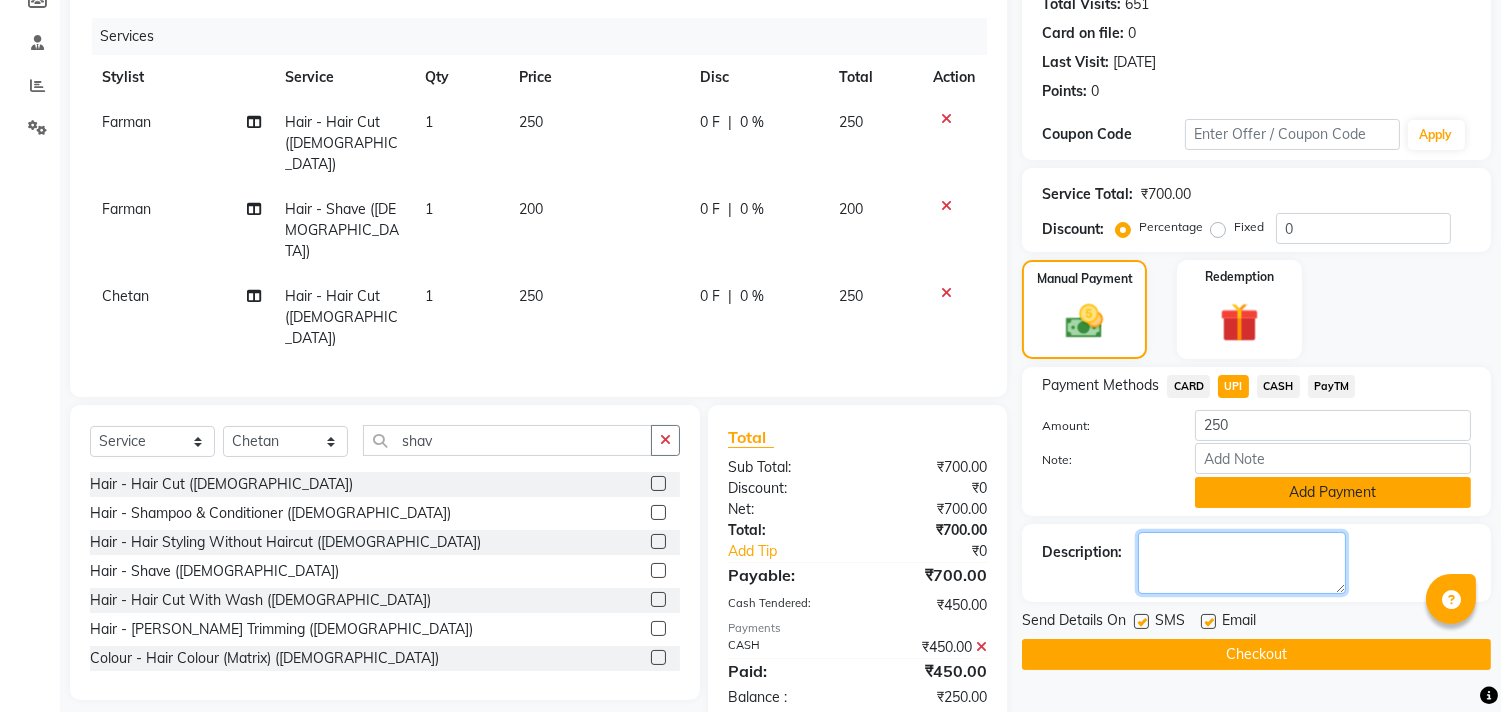 click 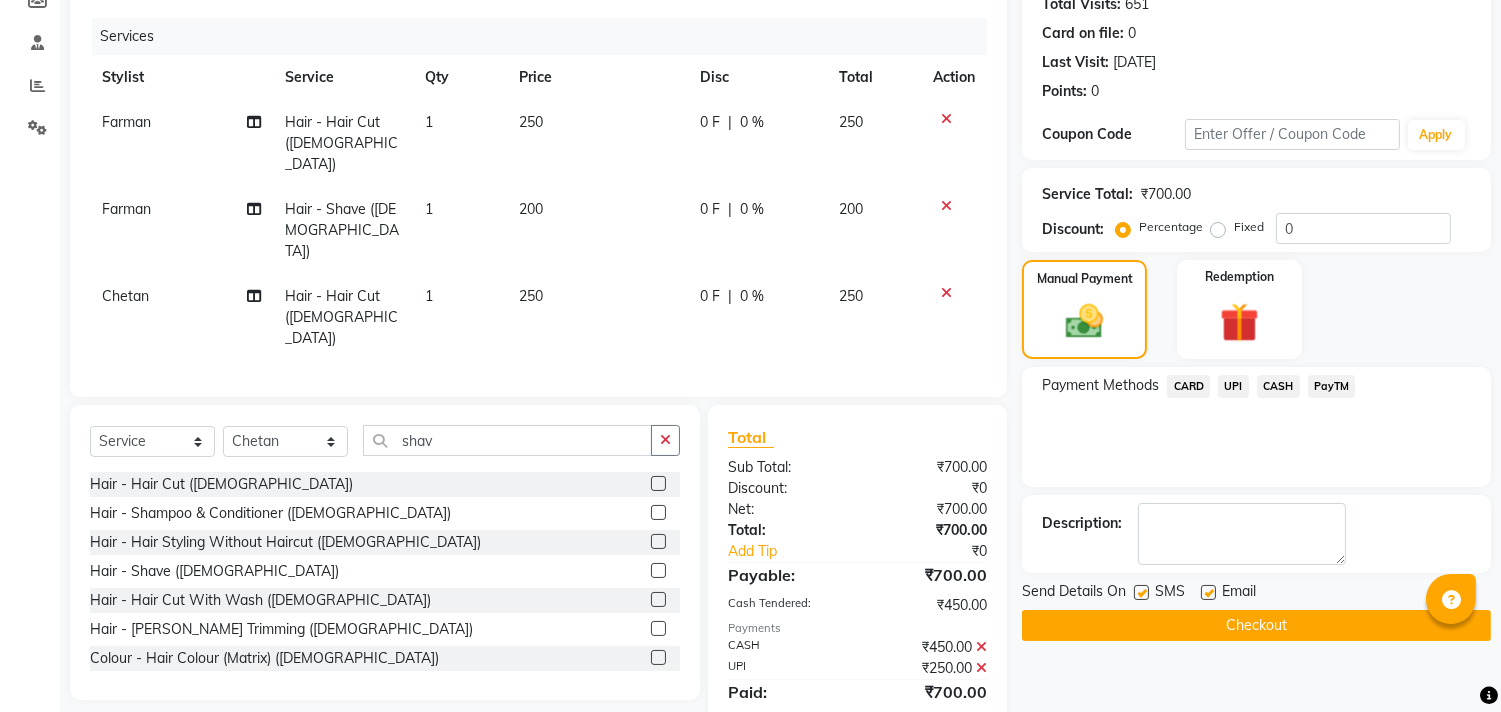 click on "Checkout" 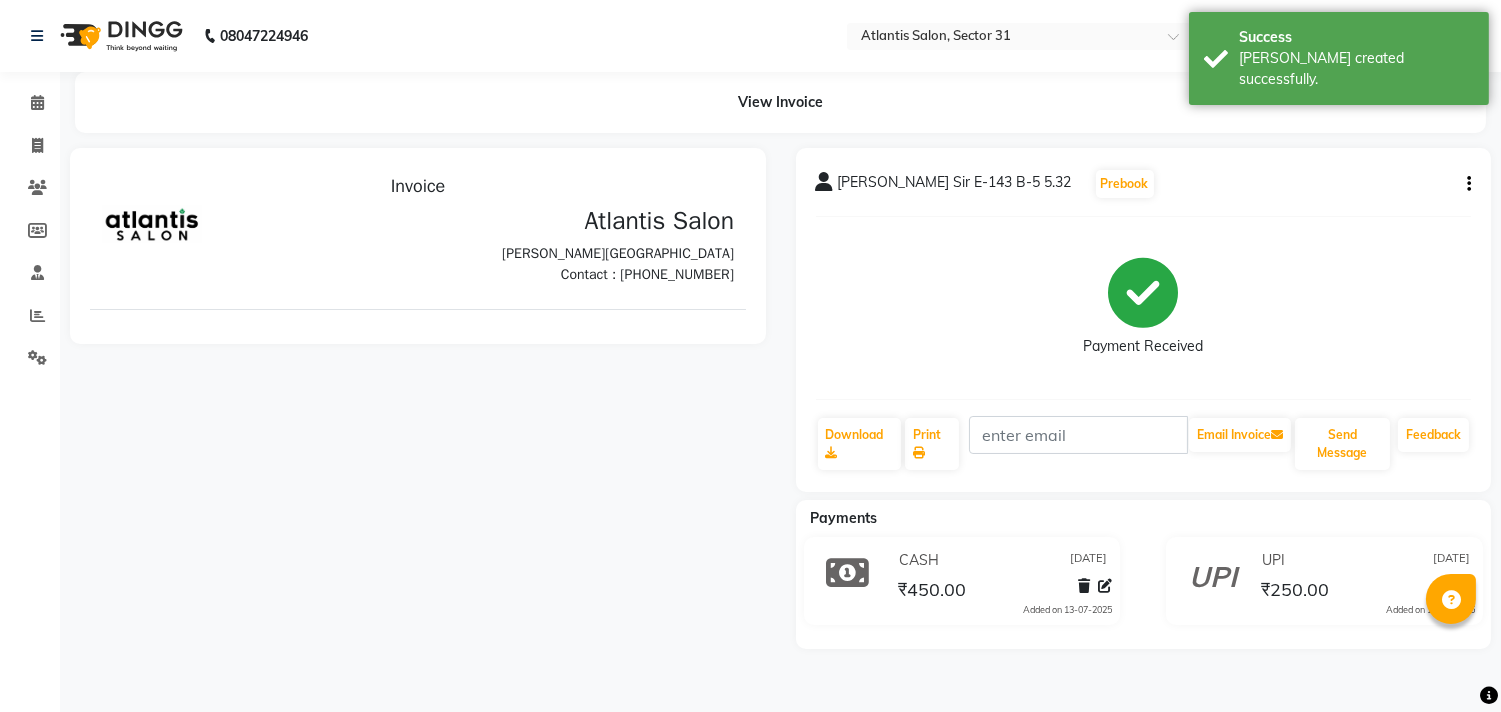 scroll, scrollTop: 0, scrollLeft: 0, axis: both 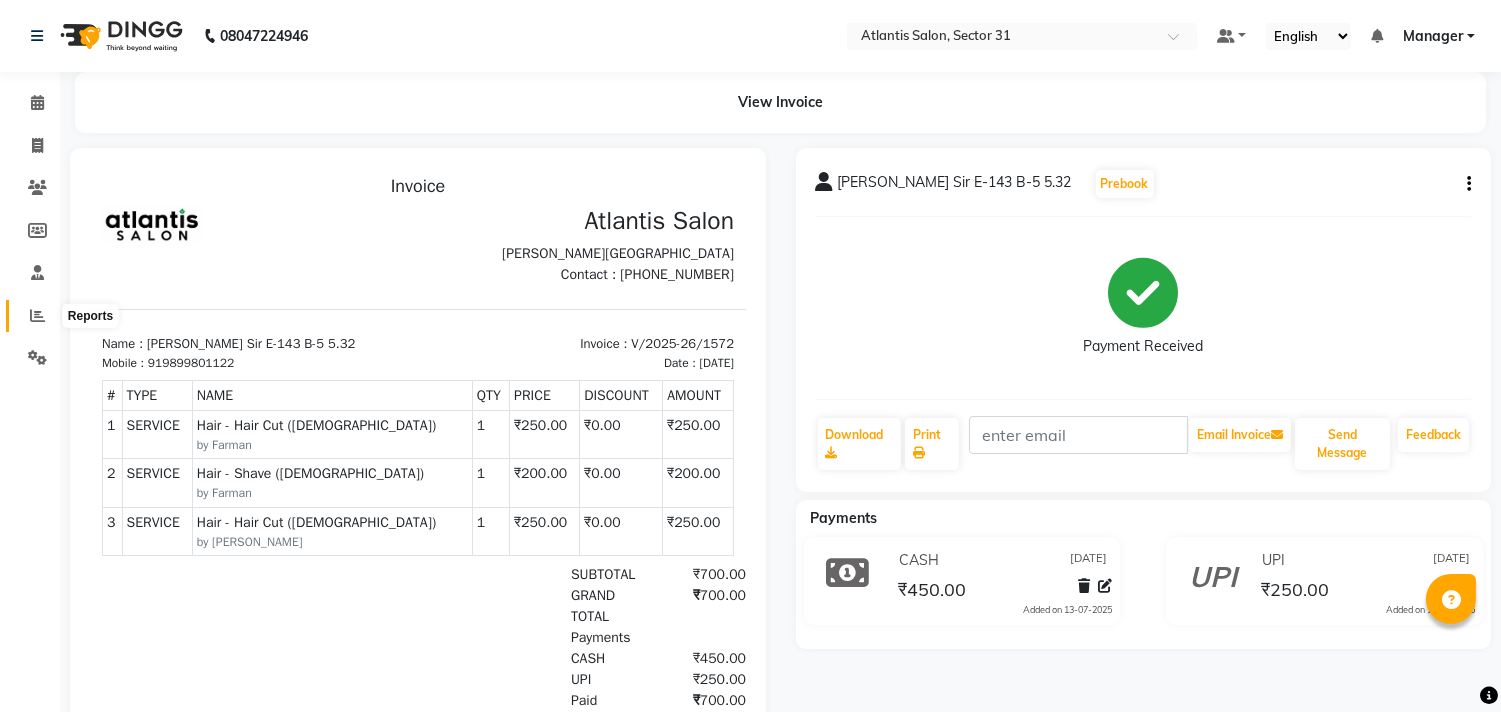 click on "Reports" 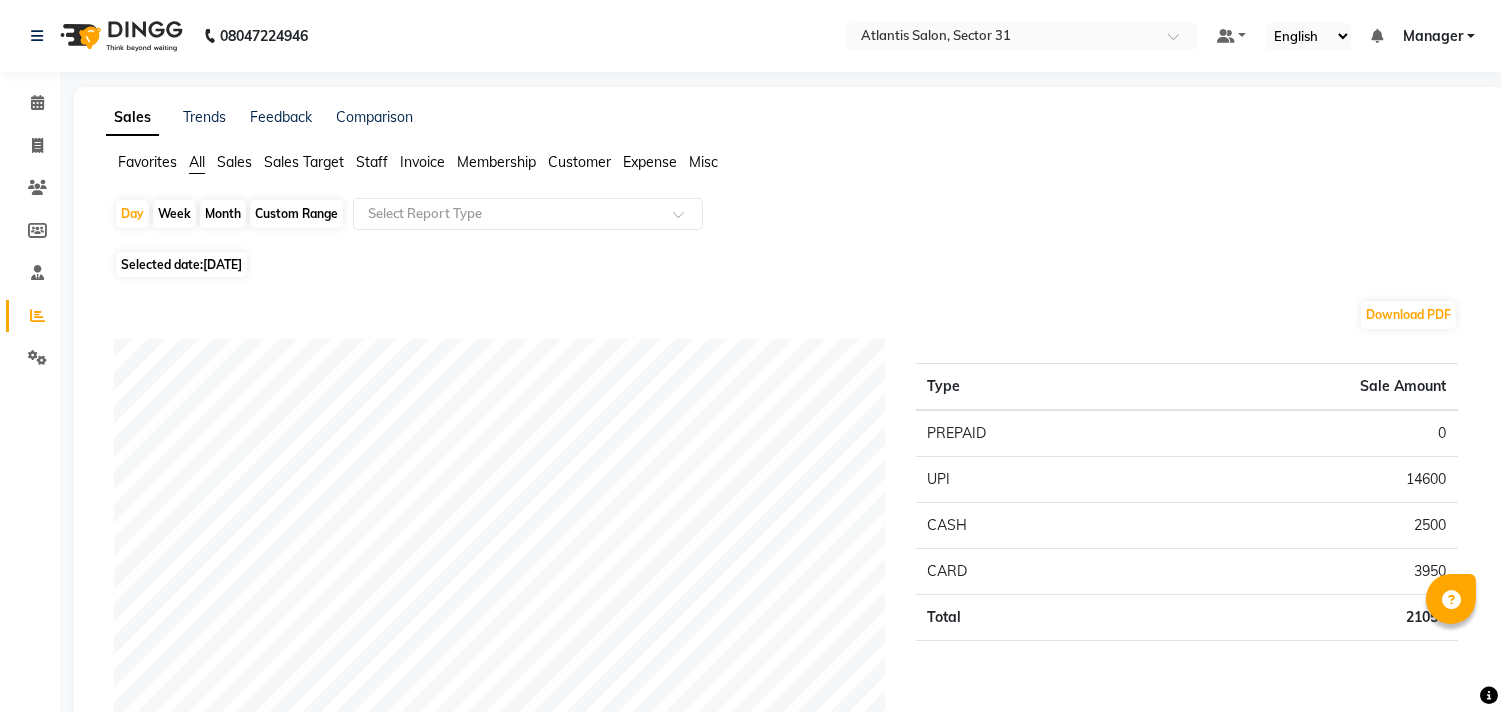 scroll, scrollTop: 481, scrollLeft: 0, axis: vertical 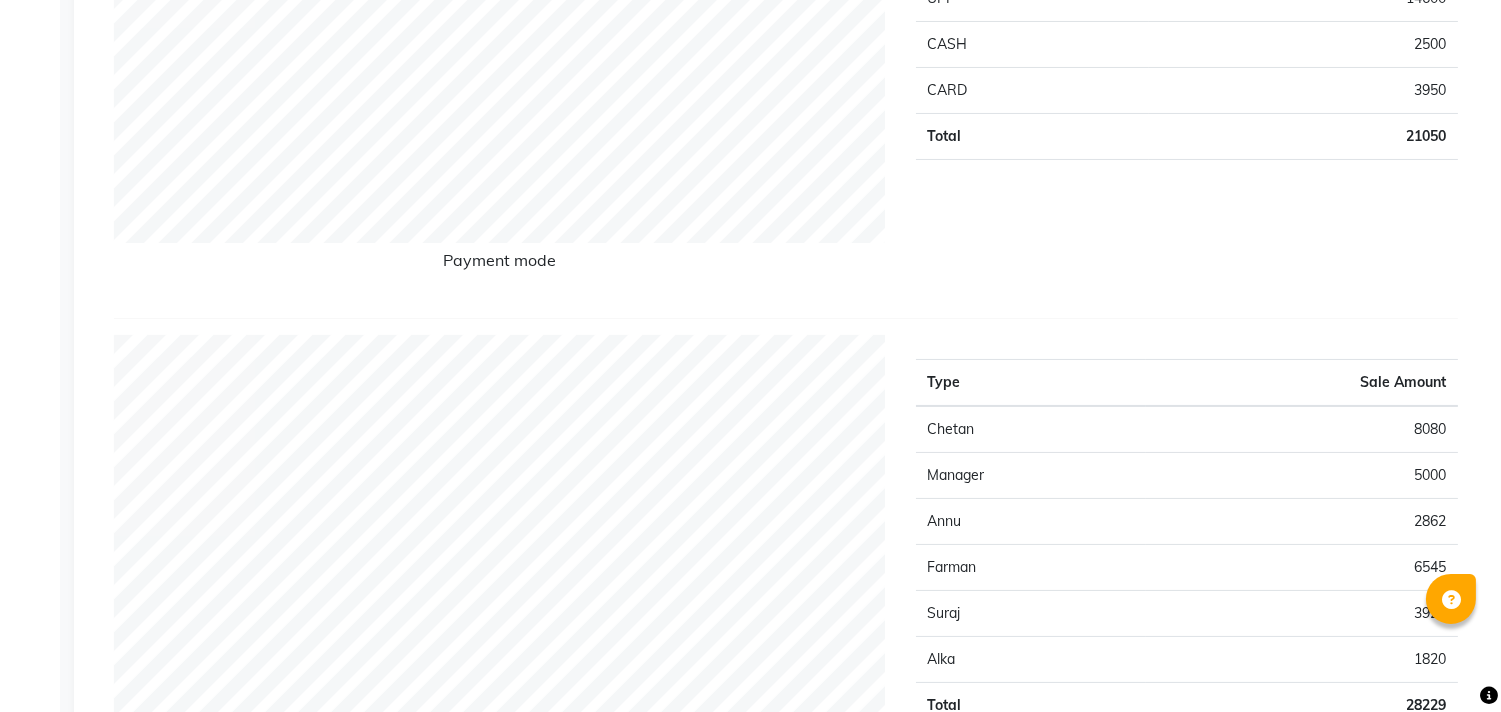 drag, startPoint x: 34, startPoint y: 310, endPoint x: 1231, endPoint y: 755, distance: 1277.0411 